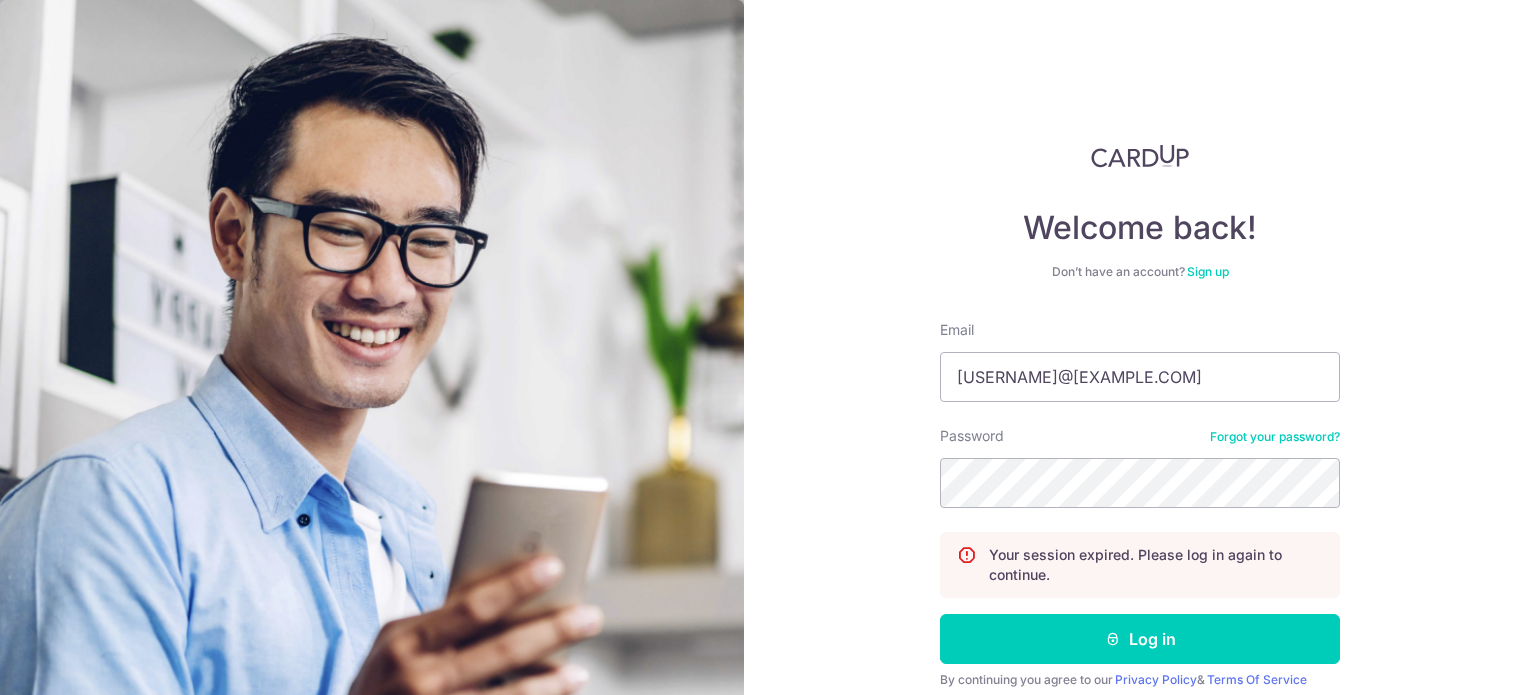 scroll, scrollTop: 0, scrollLeft: 0, axis: both 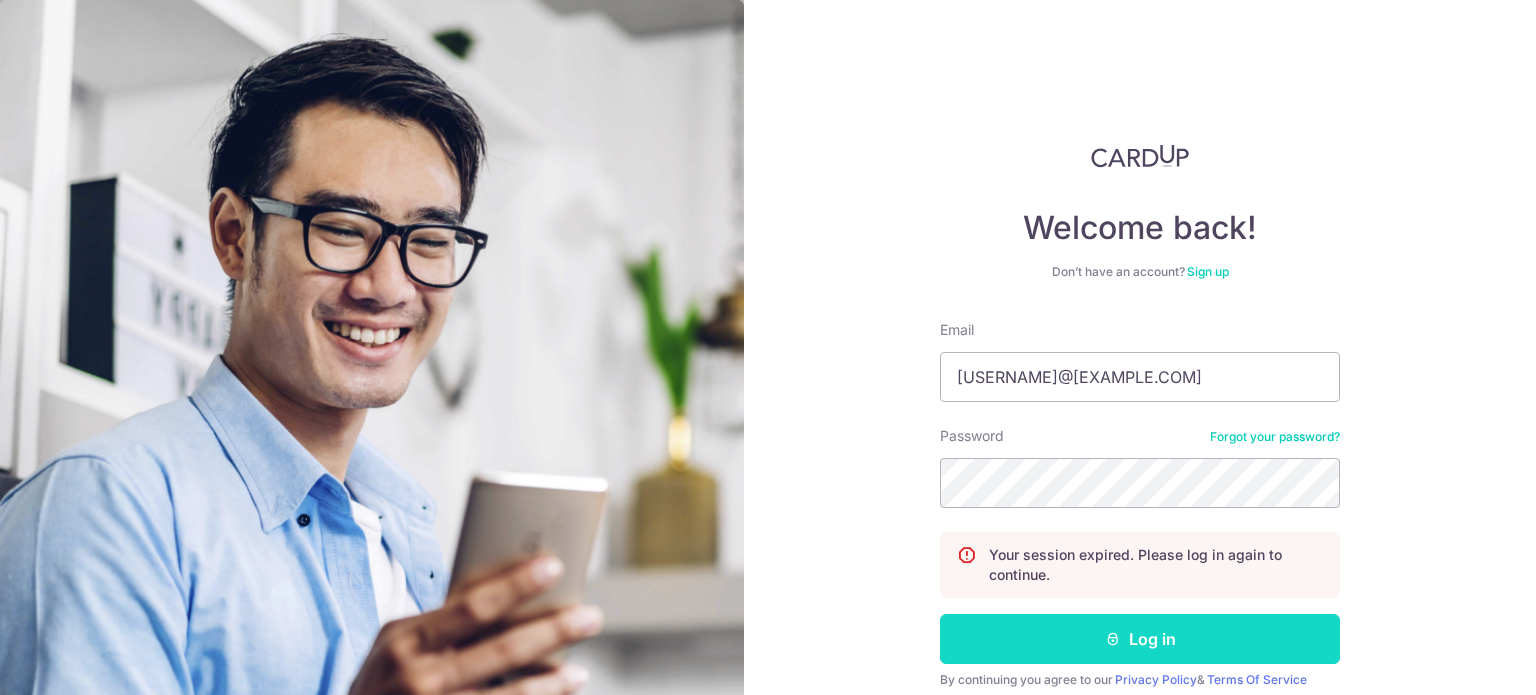 click at bounding box center [1113, 639] 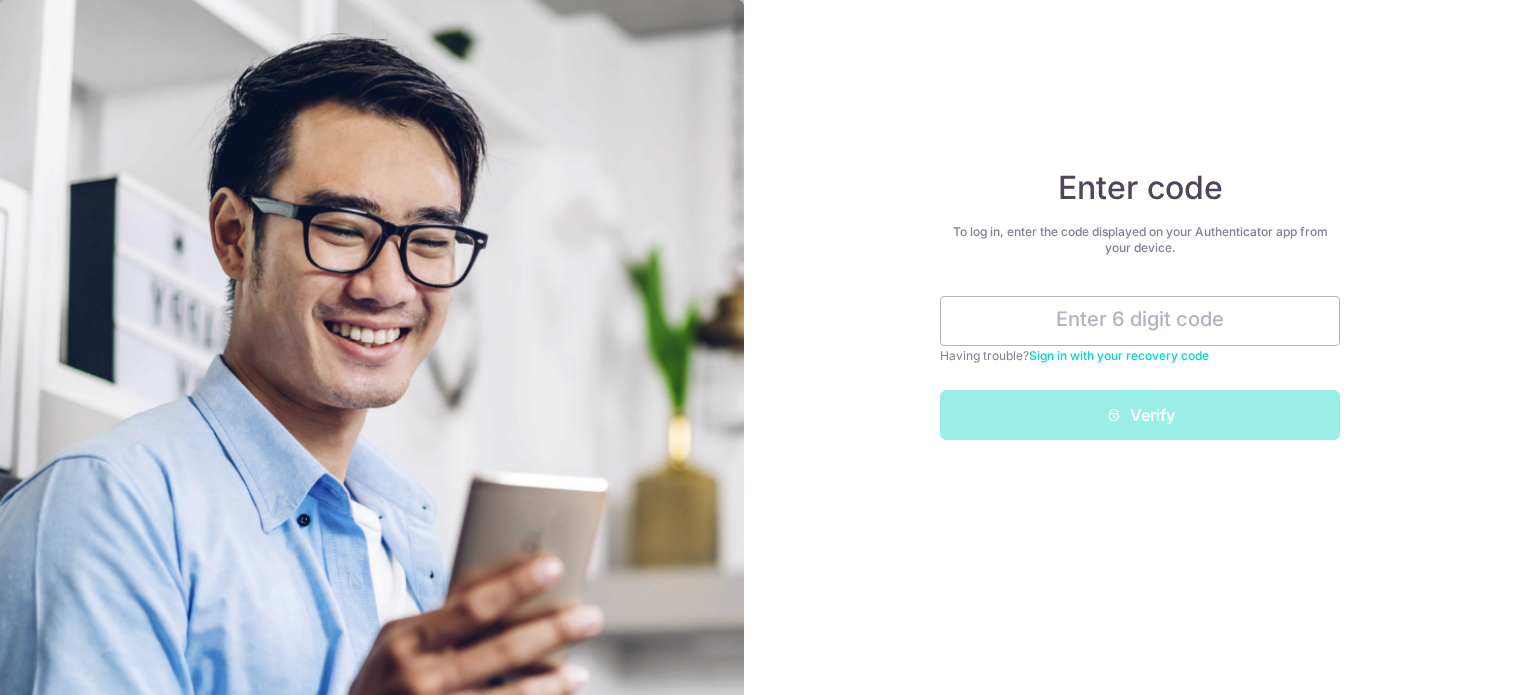scroll, scrollTop: 0, scrollLeft: 0, axis: both 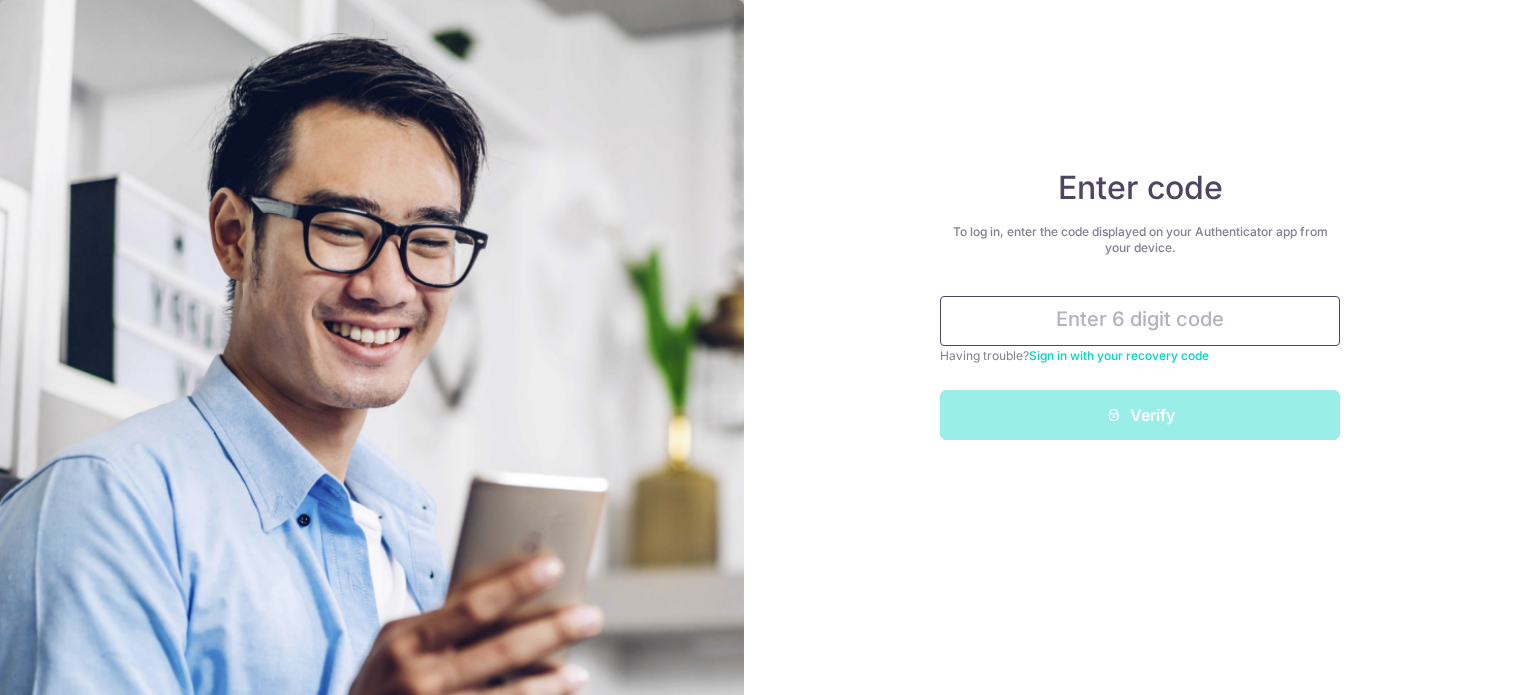 click at bounding box center [1140, 321] 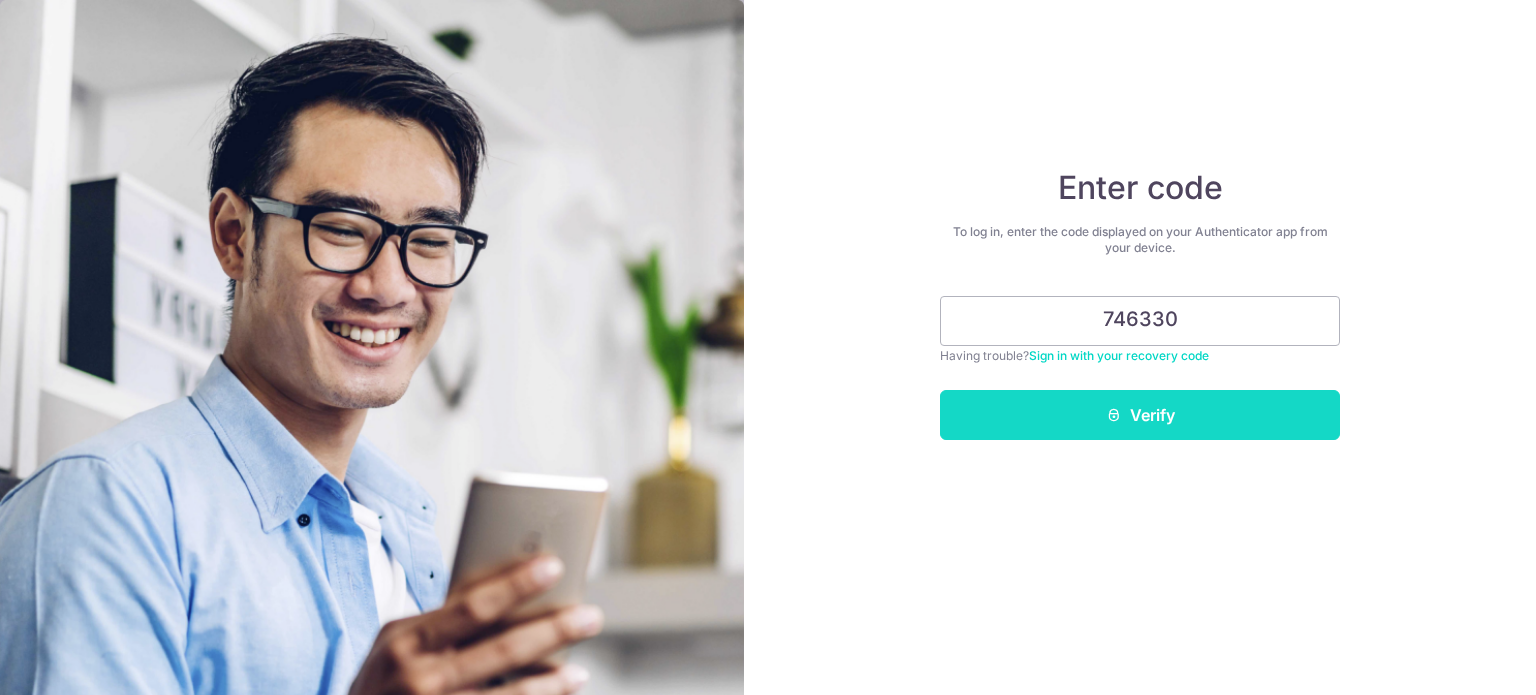 type on "746330" 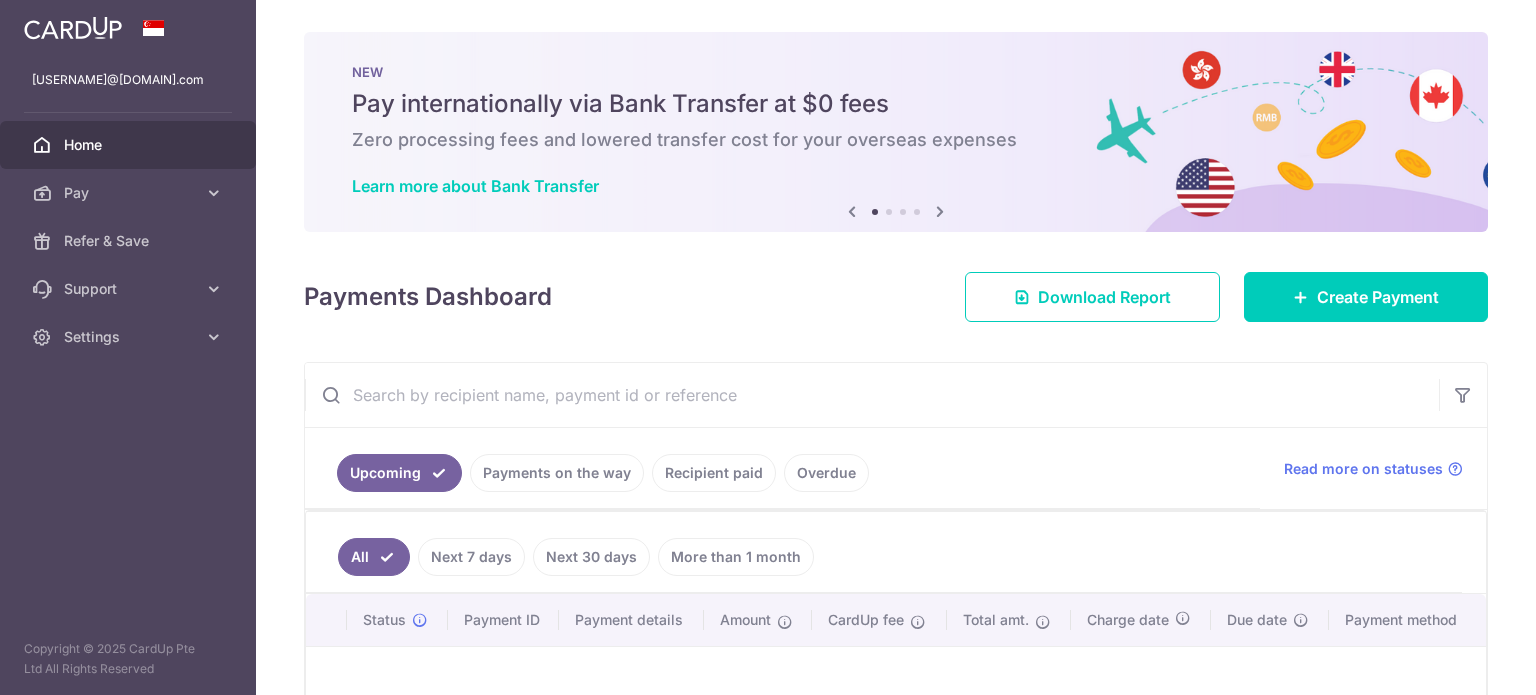 scroll, scrollTop: 0, scrollLeft: 0, axis: both 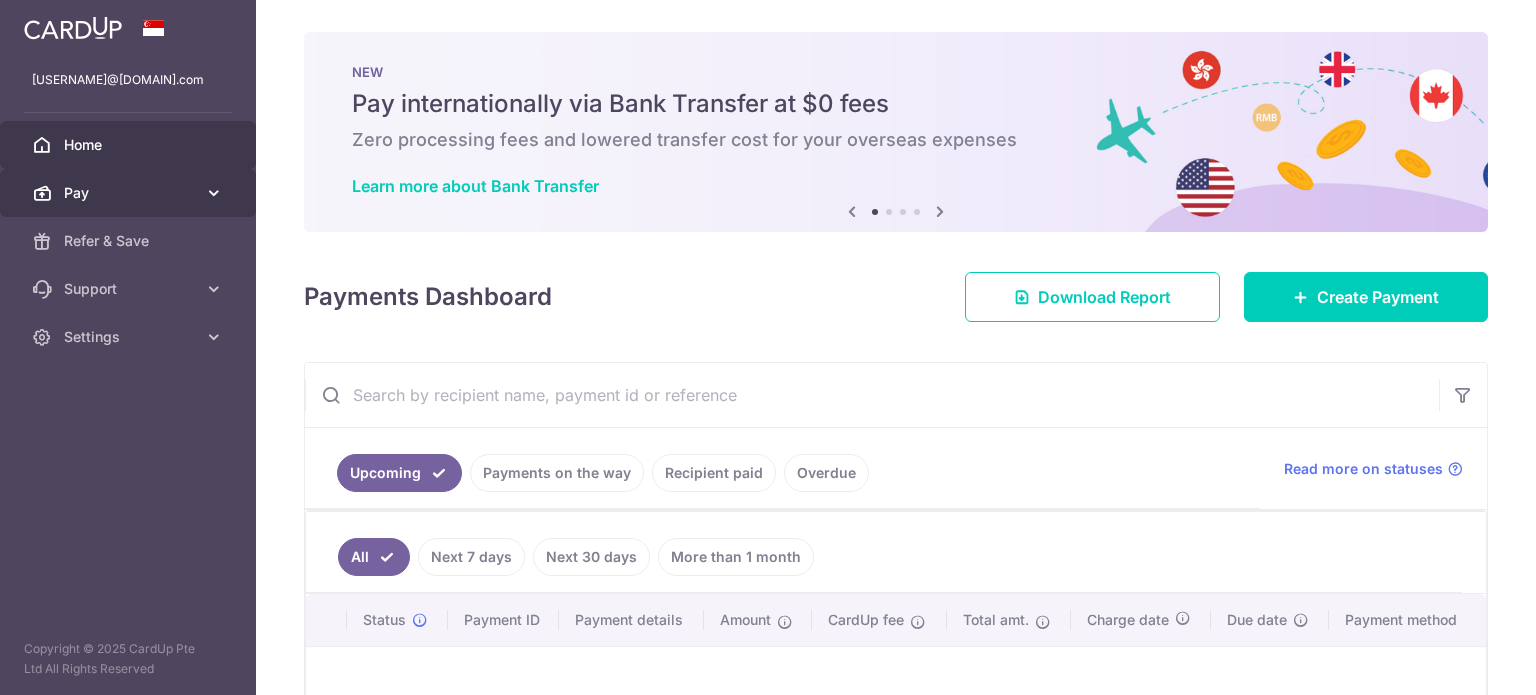 drag, startPoint x: 0, startPoint y: 0, endPoint x: 209, endPoint y: 188, distance: 281.11386 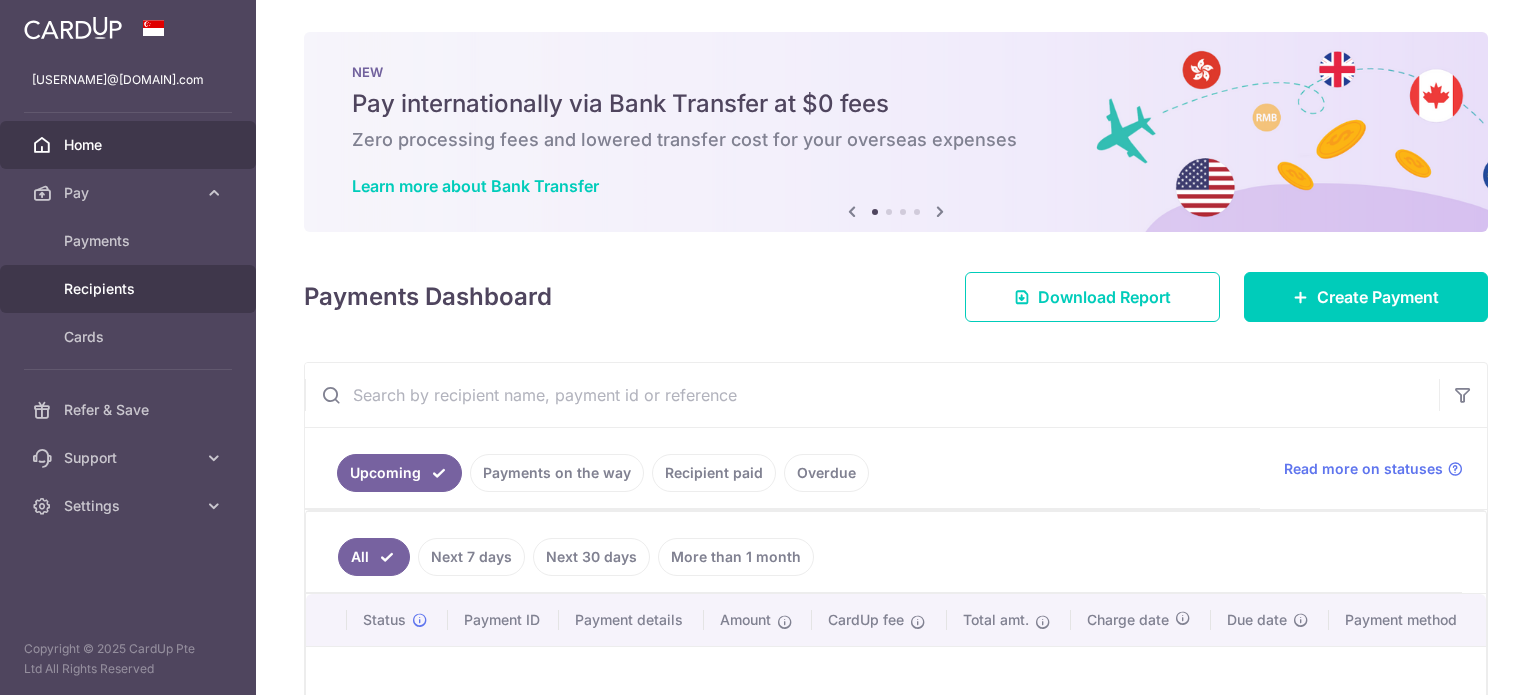 click on "Recipients" at bounding box center [130, 289] 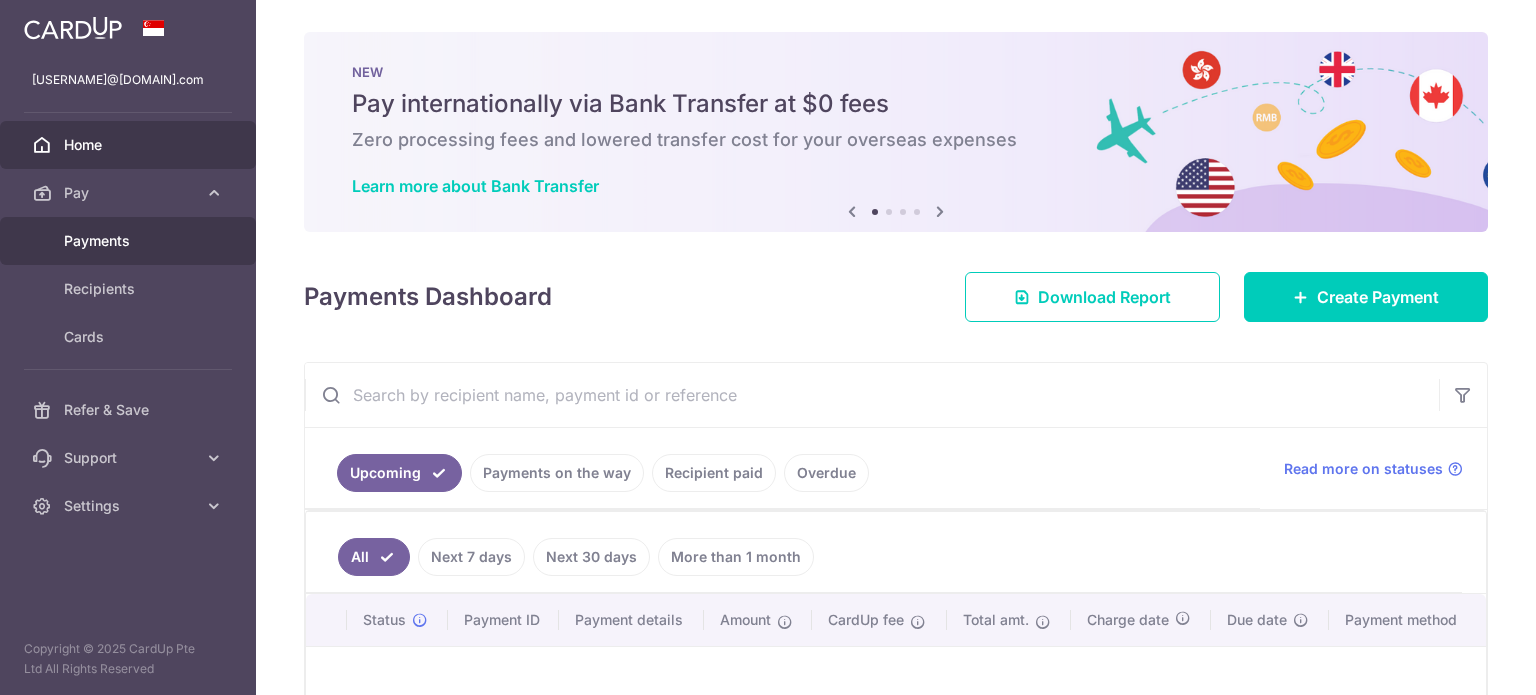 click on "Payments" at bounding box center [128, 241] 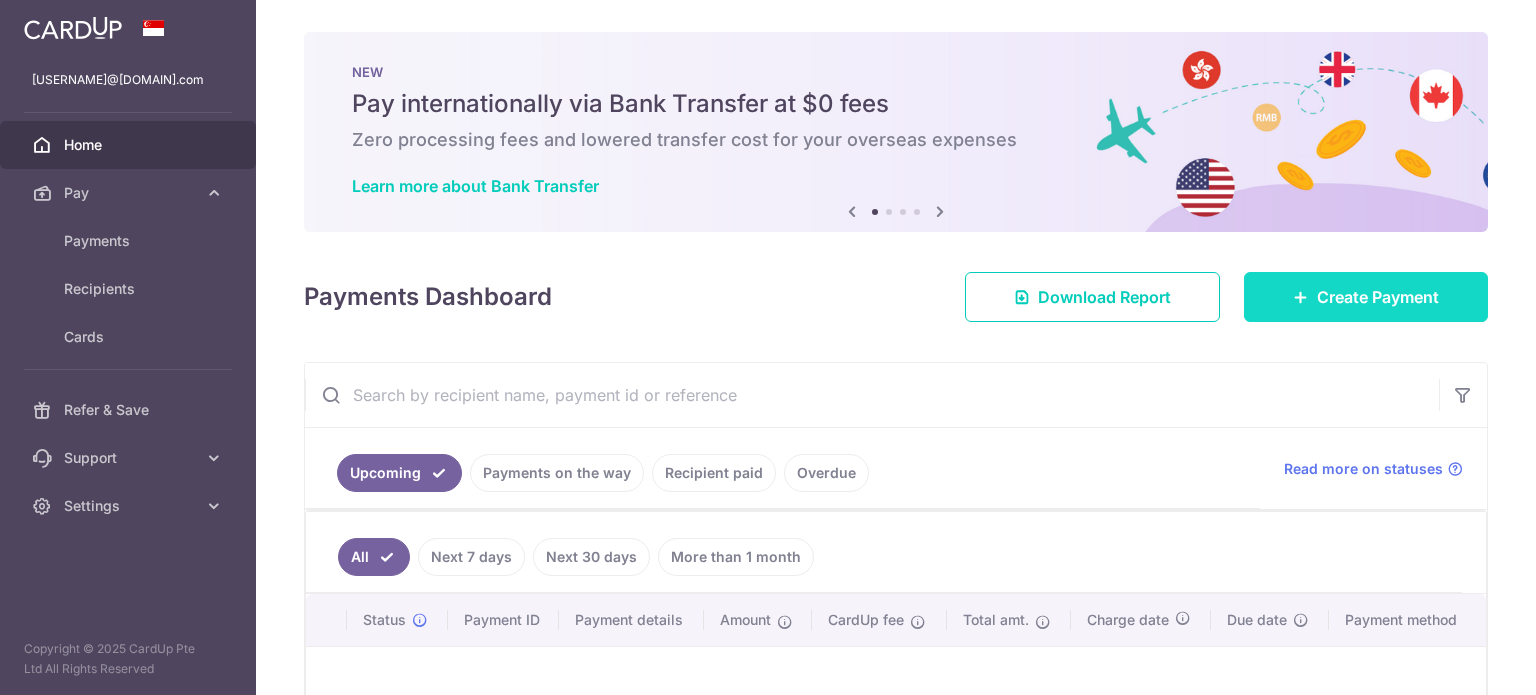 click at bounding box center (1301, 297) 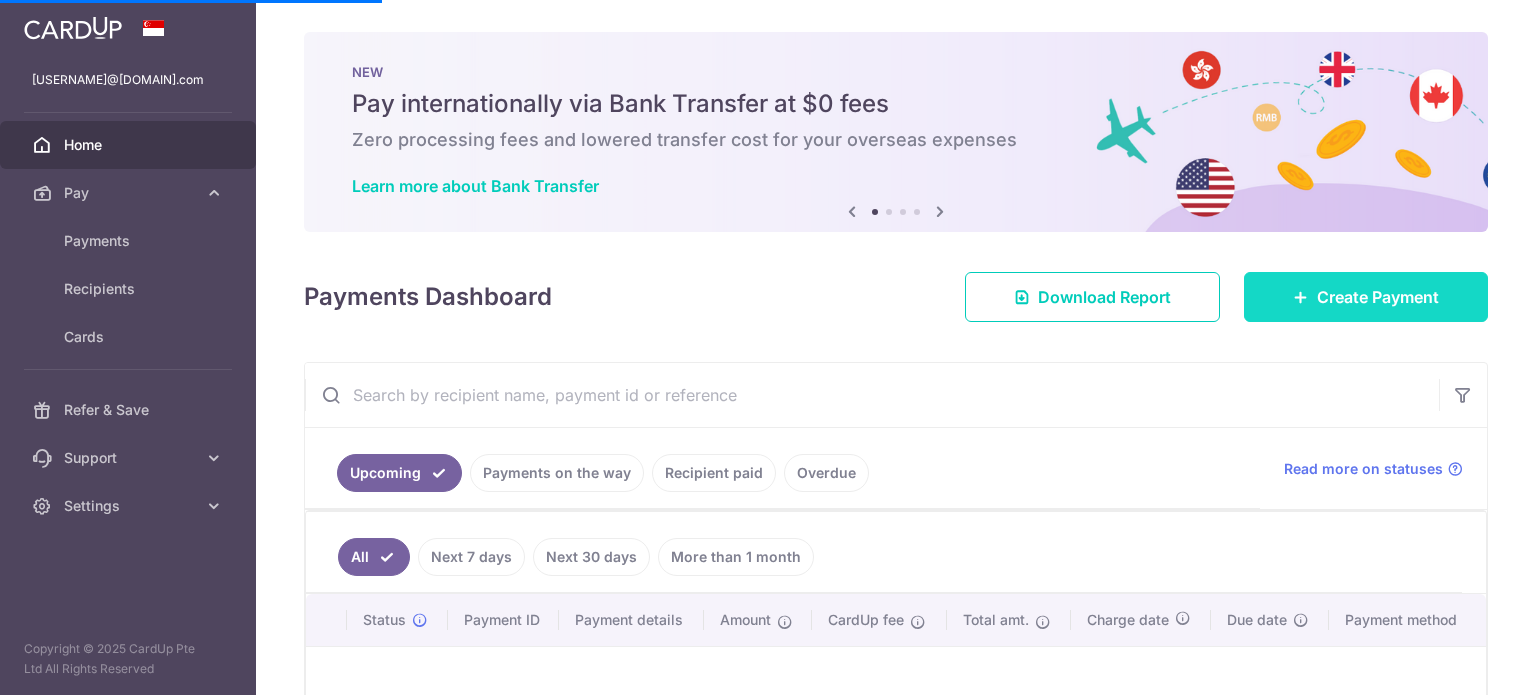 click on "Create Payment" at bounding box center (1366, 297) 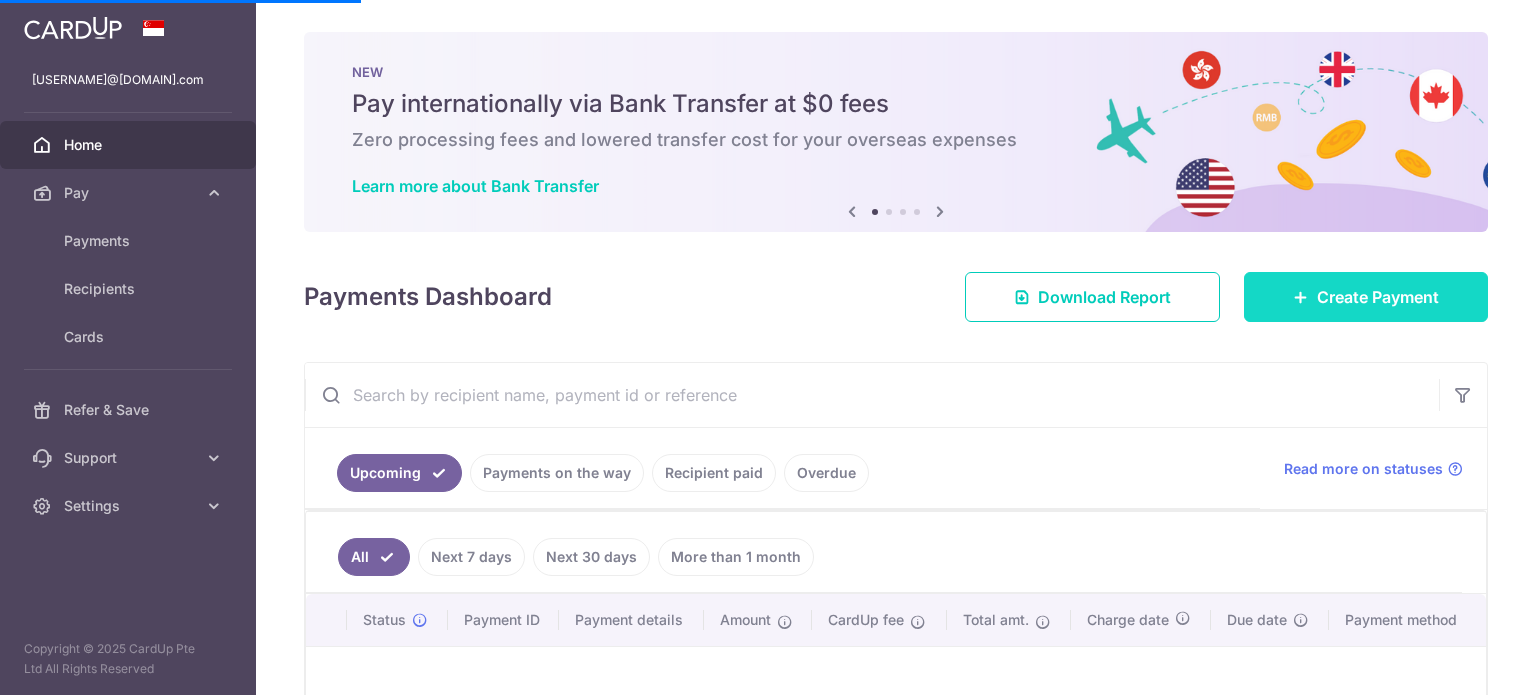 click on "Create Payment" at bounding box center (1378, 297) 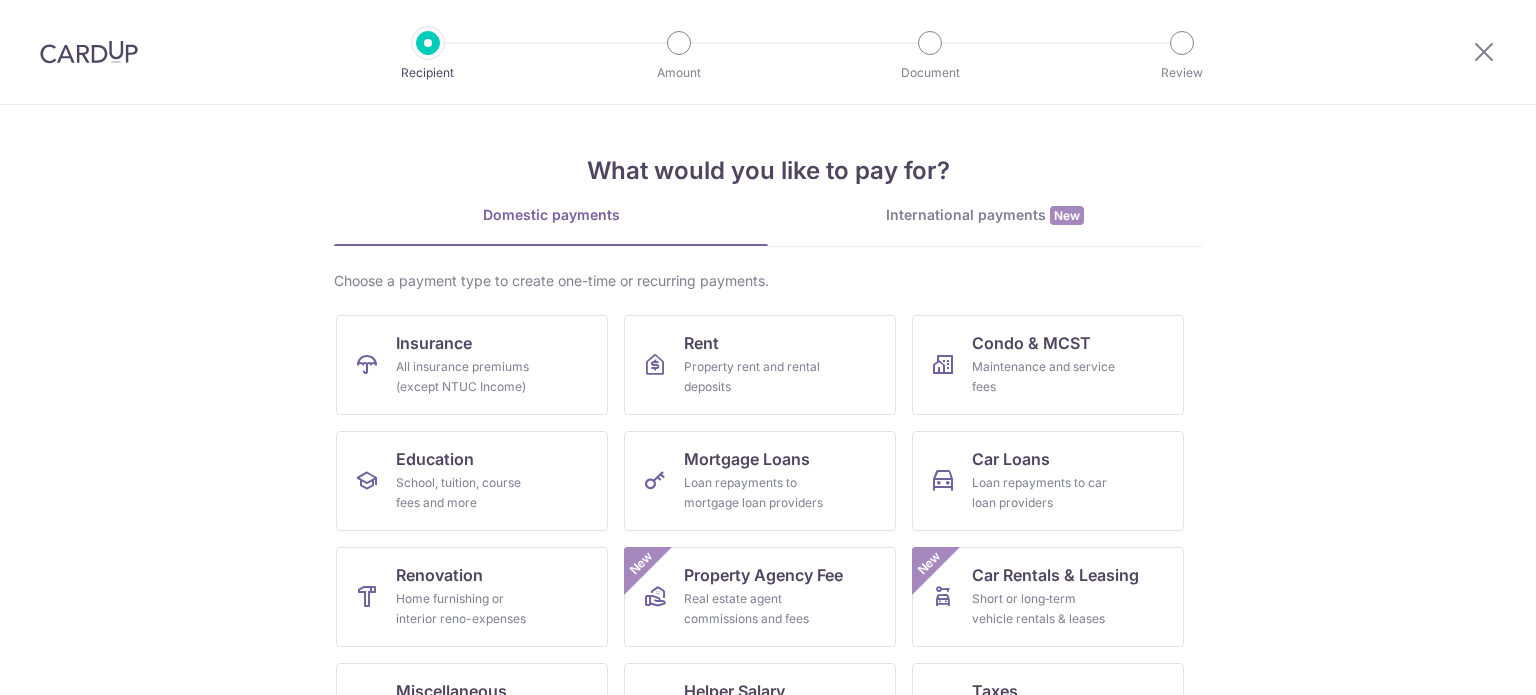 scroll, scrollTop: 0, scrollLeft: 0, axis: both 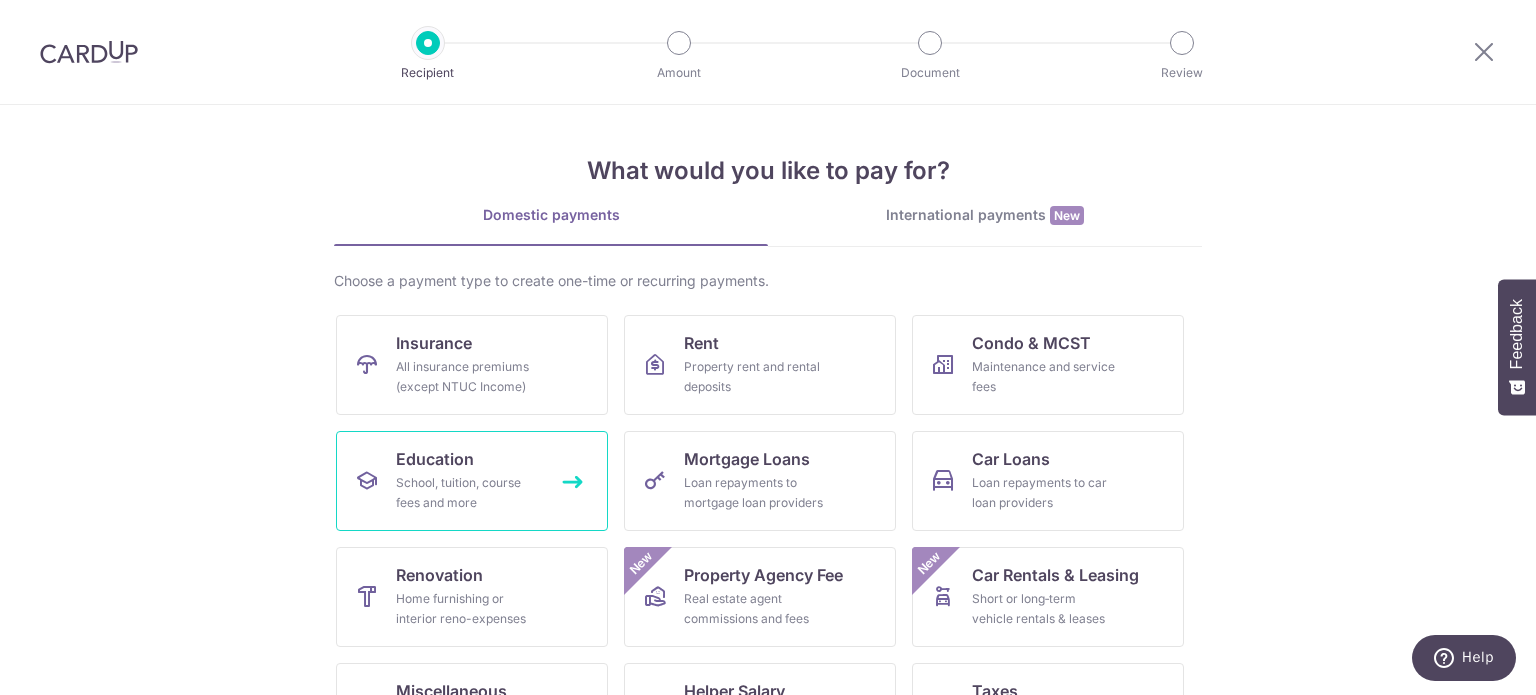click on "School, tuition, course fees and more" at bounding box center [468, 493] 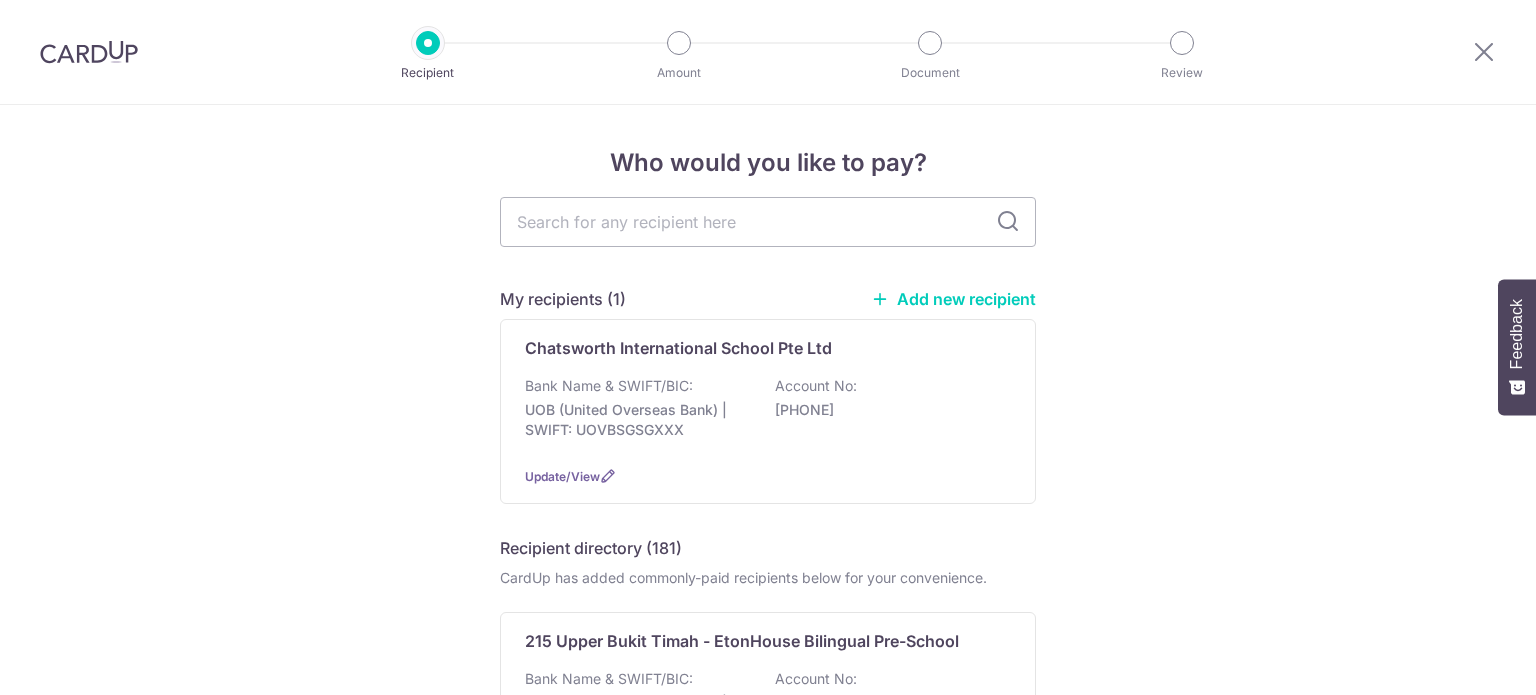 scroll, scrollTop: 0, scrollLeft: 0, axis: both 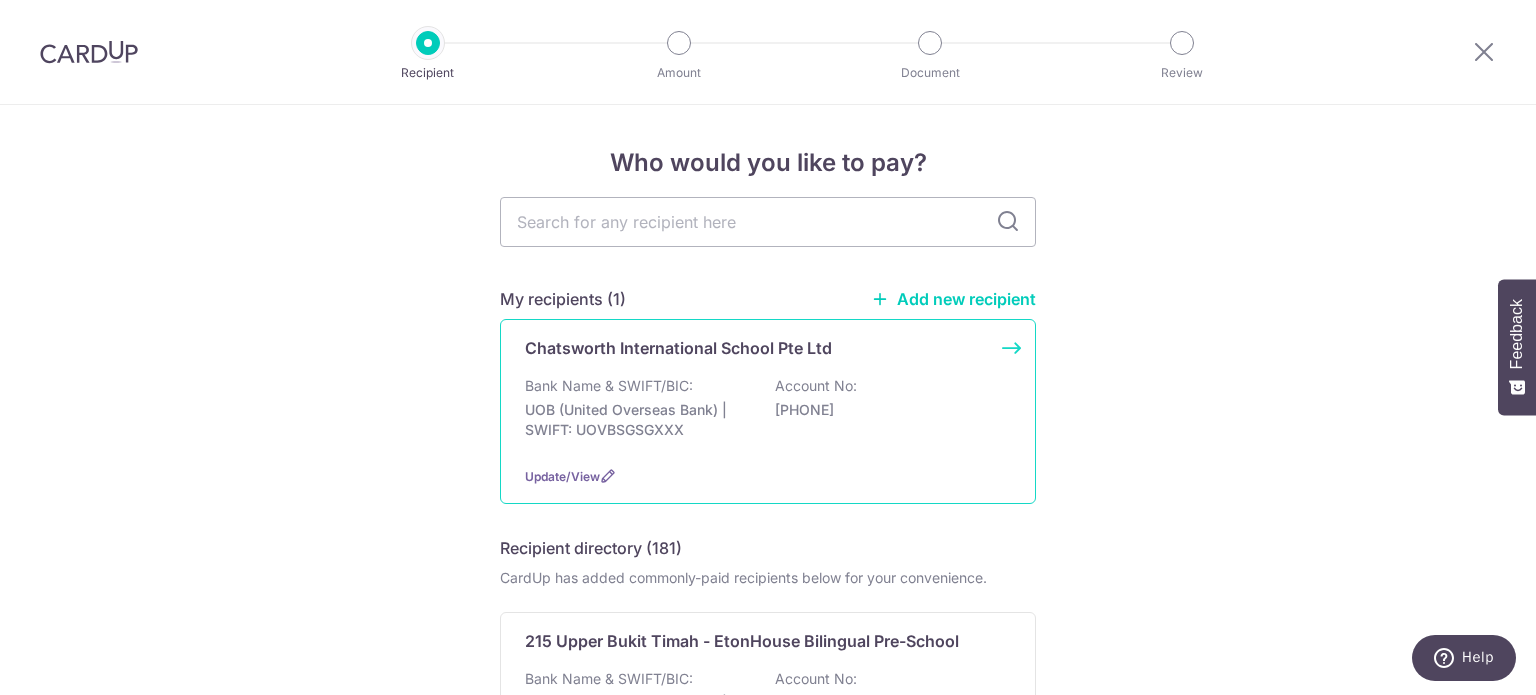 click on "Chatsworth International School Pte Ltd" at bounding box center [756, 348] 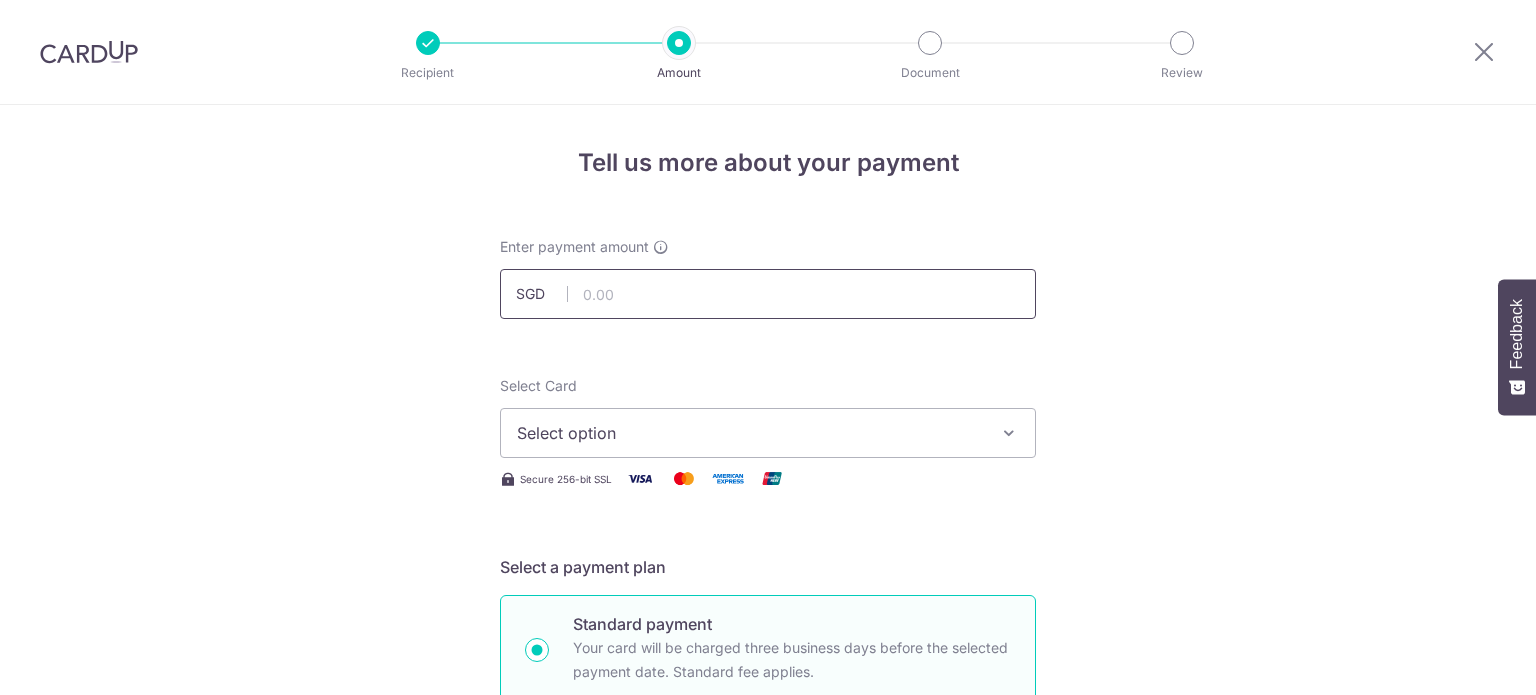 scroll, scrollTop: 0, scrollLeft: 0, axis: both 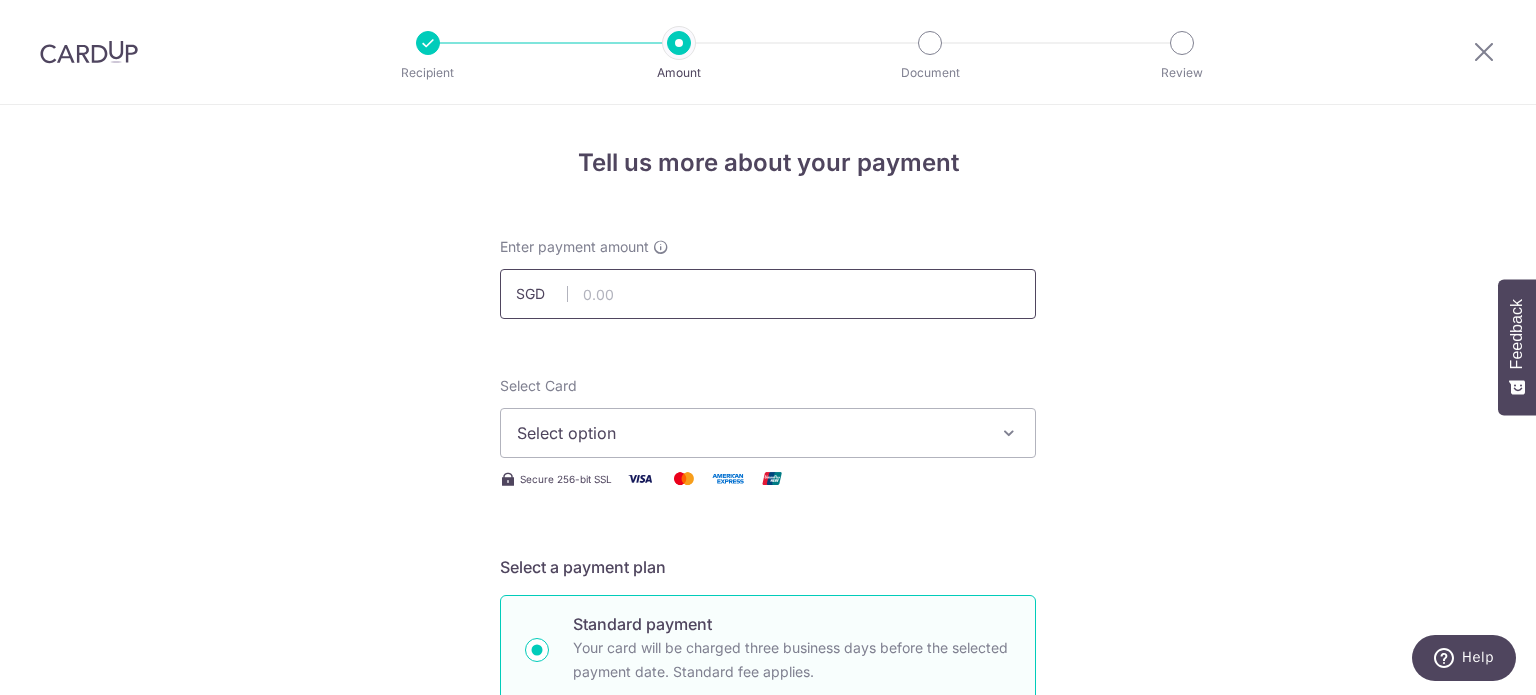 click at bounding box center (768, 294) 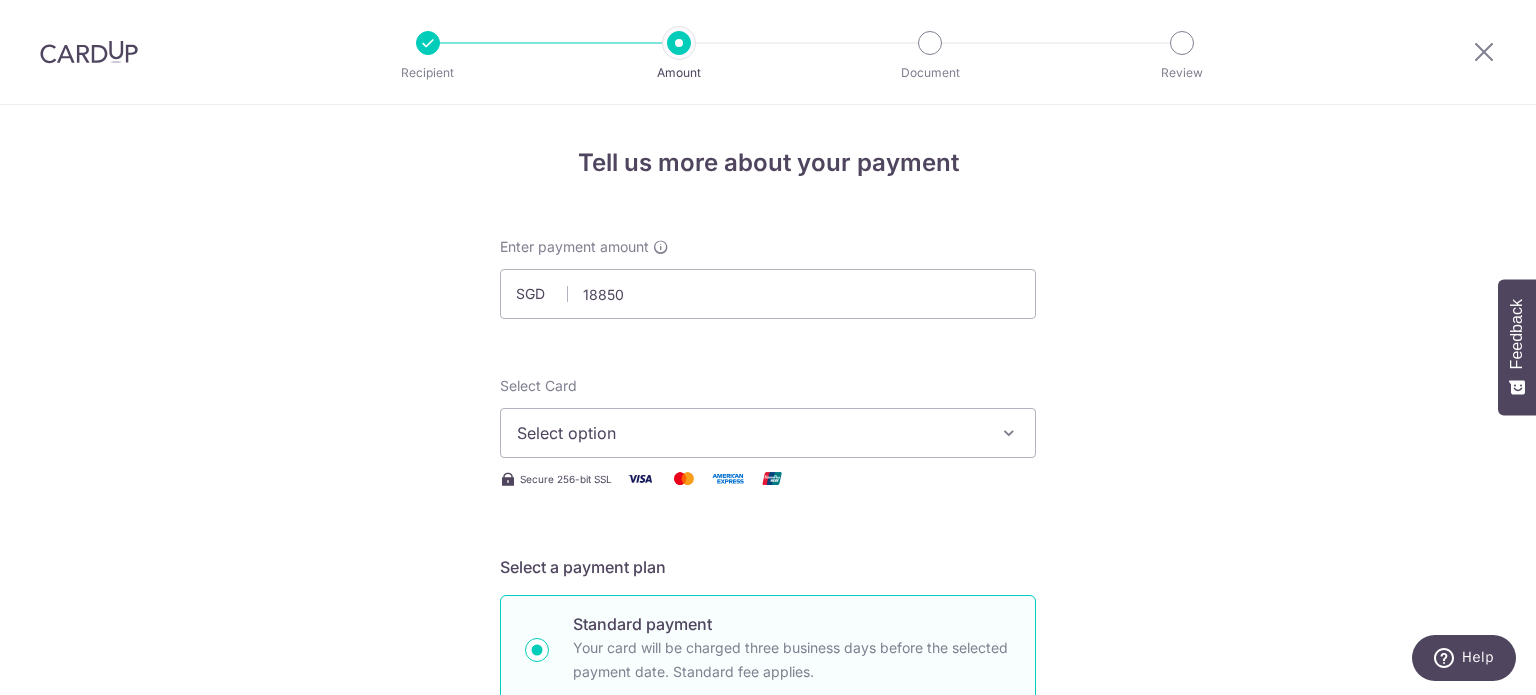 type on "18,850.00" 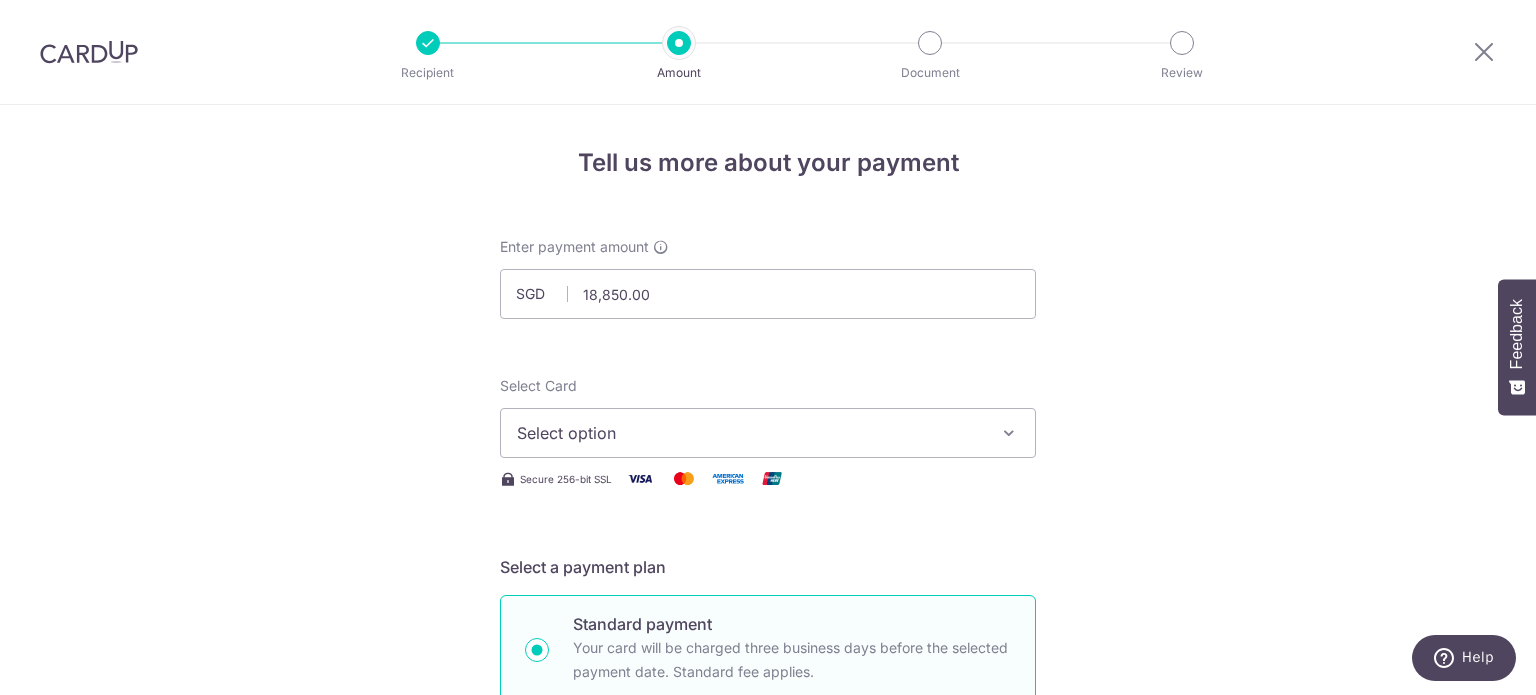 click on "Select option" at bounding box center [750, 433] 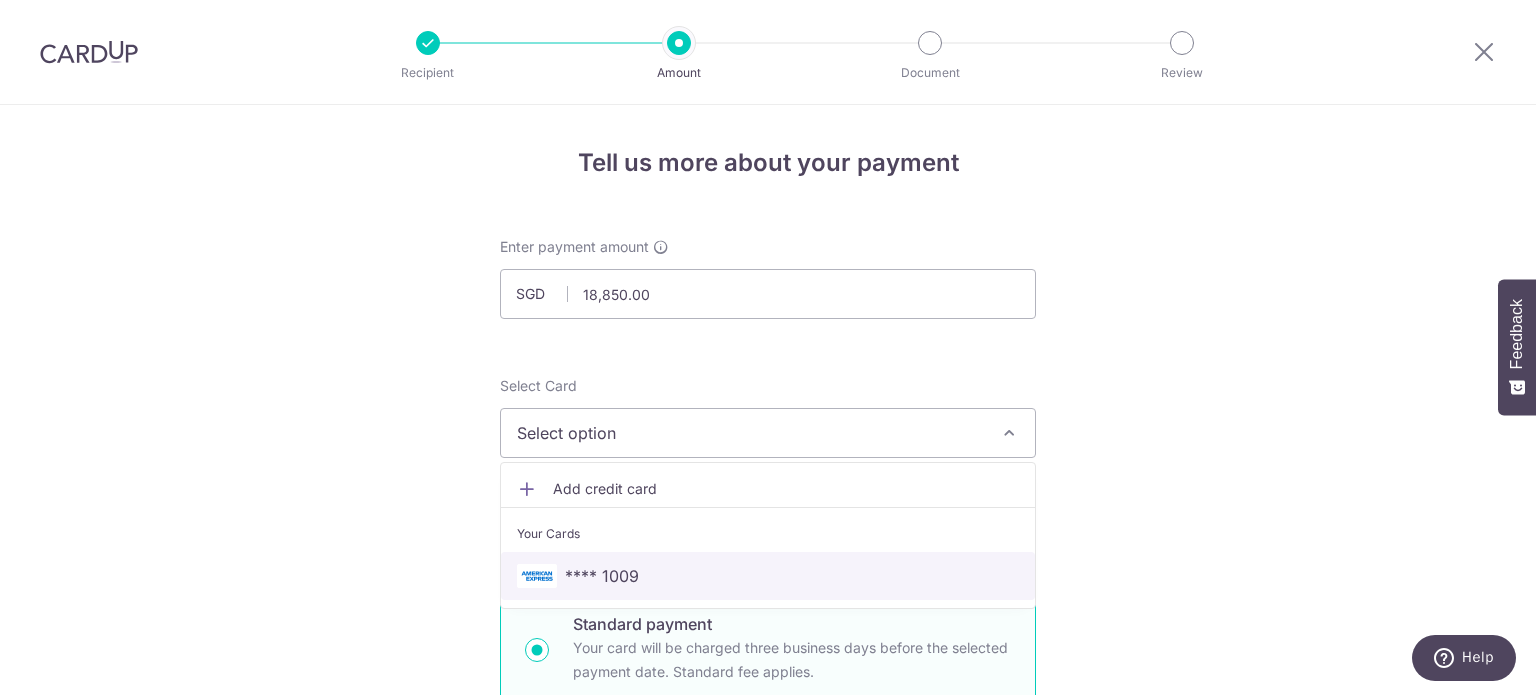 click on "**** 1009" at bounding box center (602, 576) 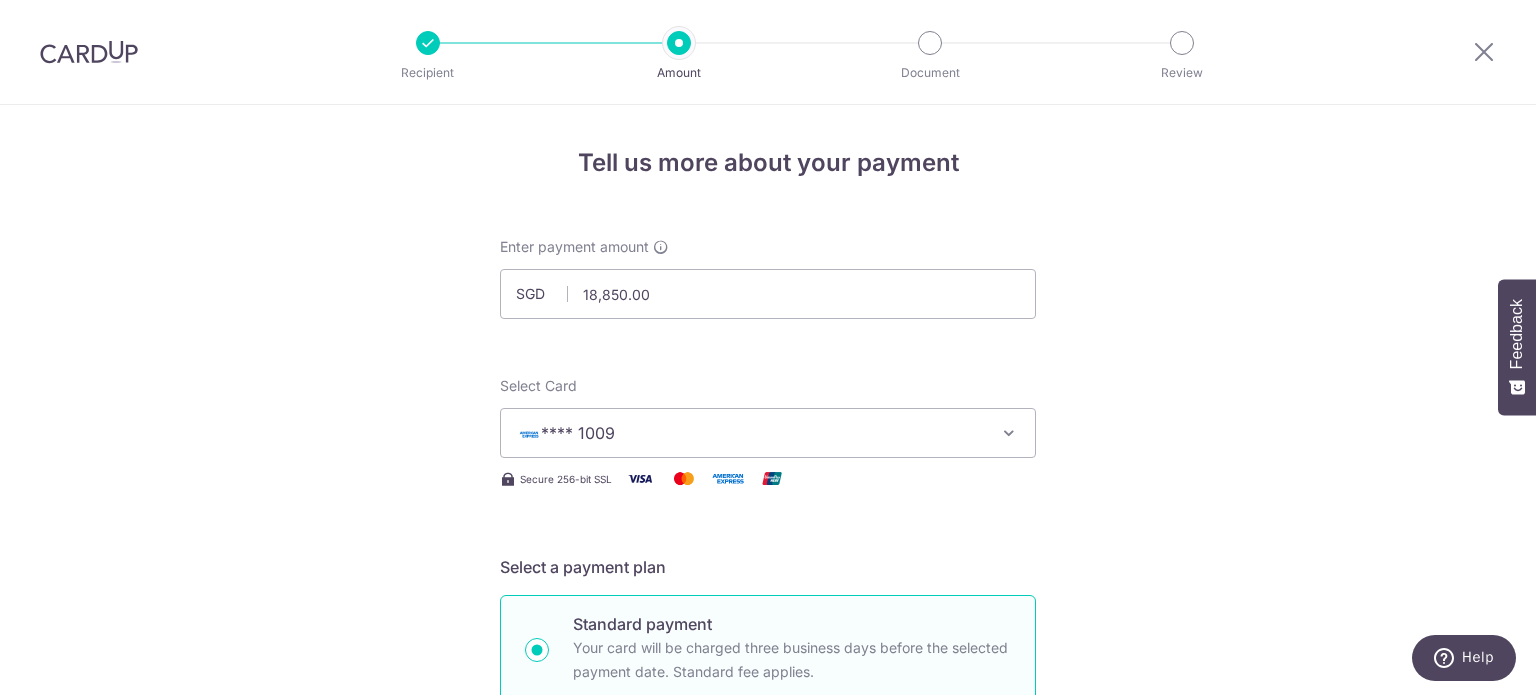 drag, startPoint x: 1510, startPoint y: 282, endPoint x: 1349, endPoint y: 164, distance: 199.61212 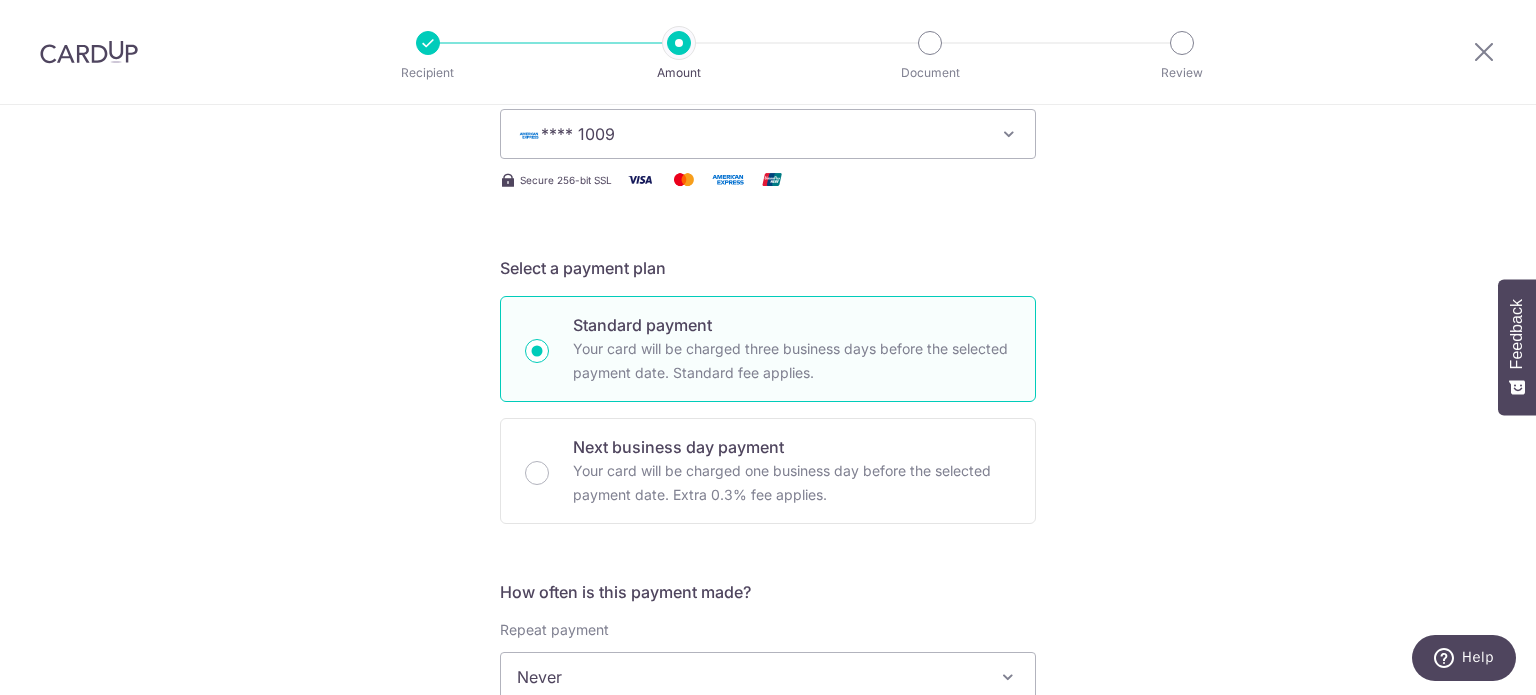 scroll, scrollTop: 296, scrollLeft: 0, axis: vertical 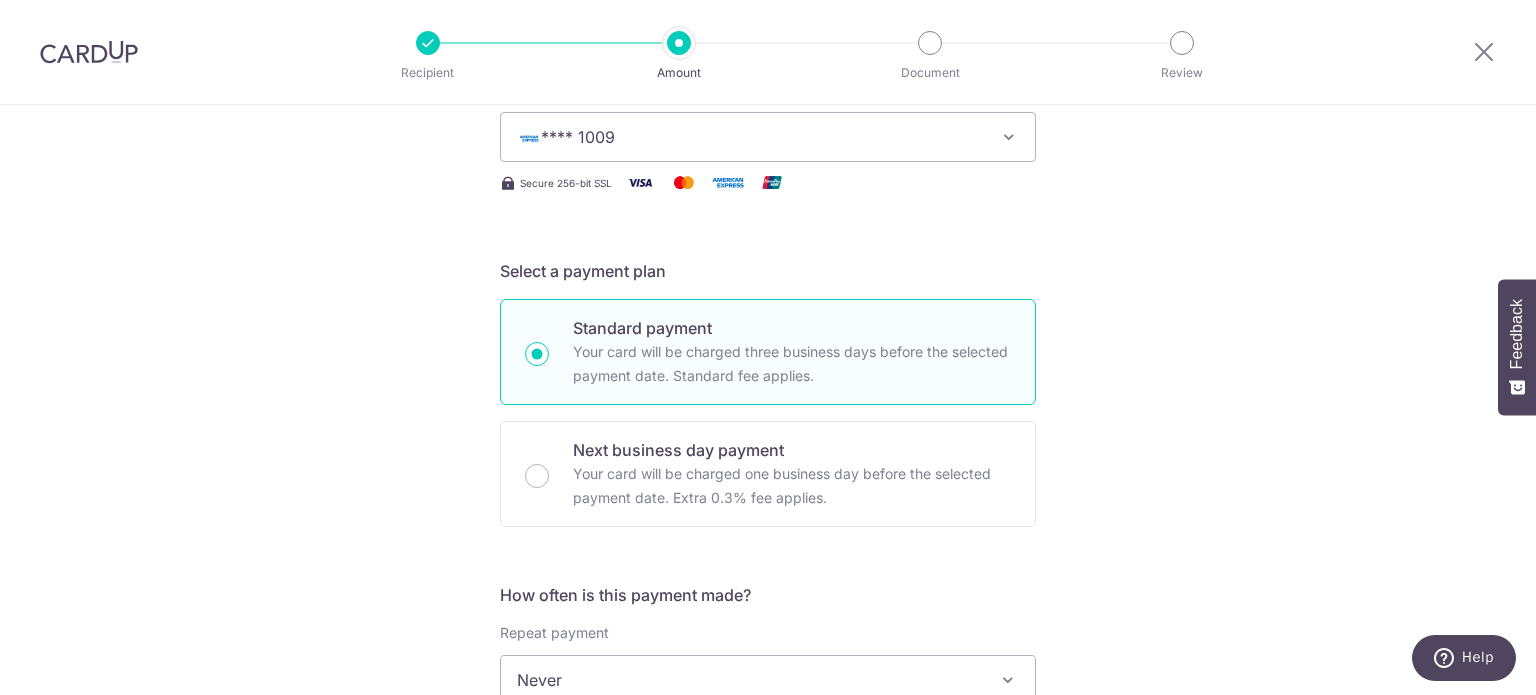 drag, startPoint x: 1535, startPoint y: 284, endPoint x: 1535, endPoint y: 347, distance: 63 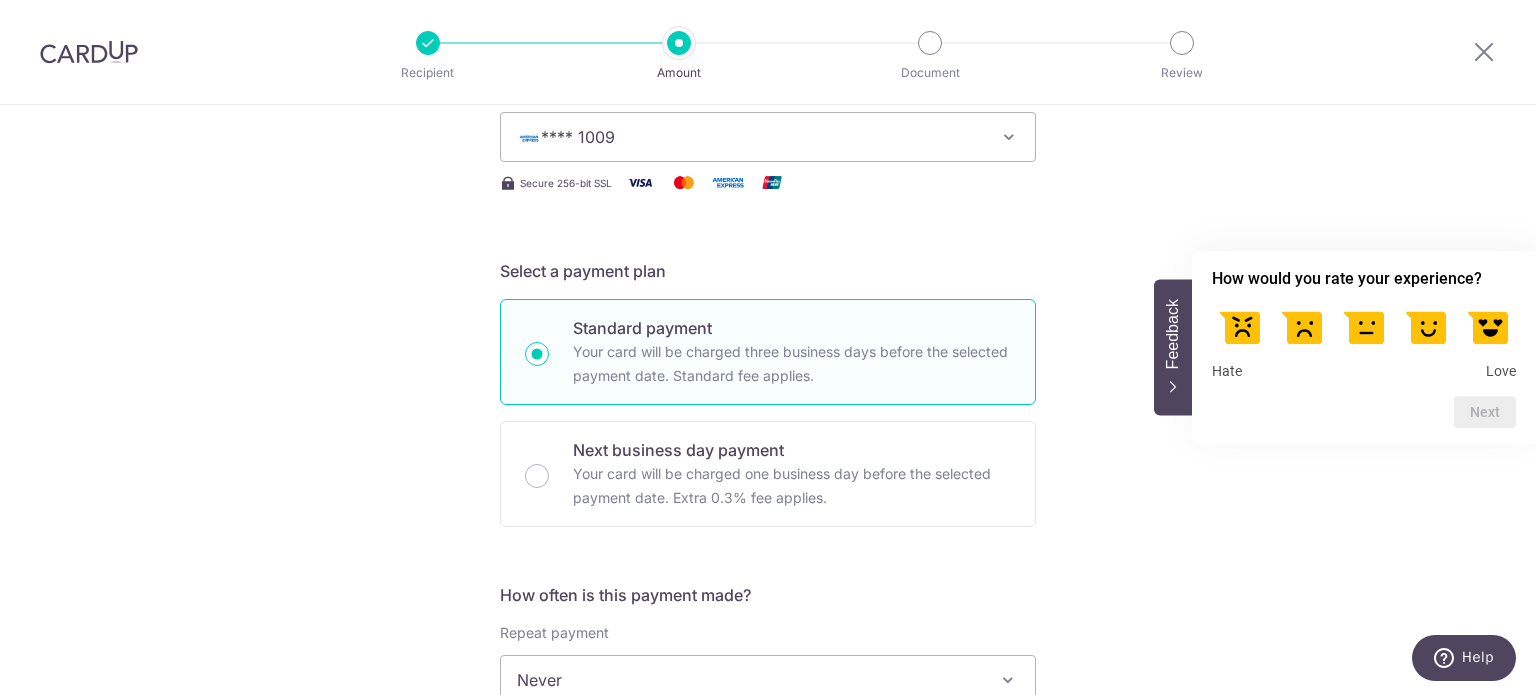click at bounding box center [1426, 327] 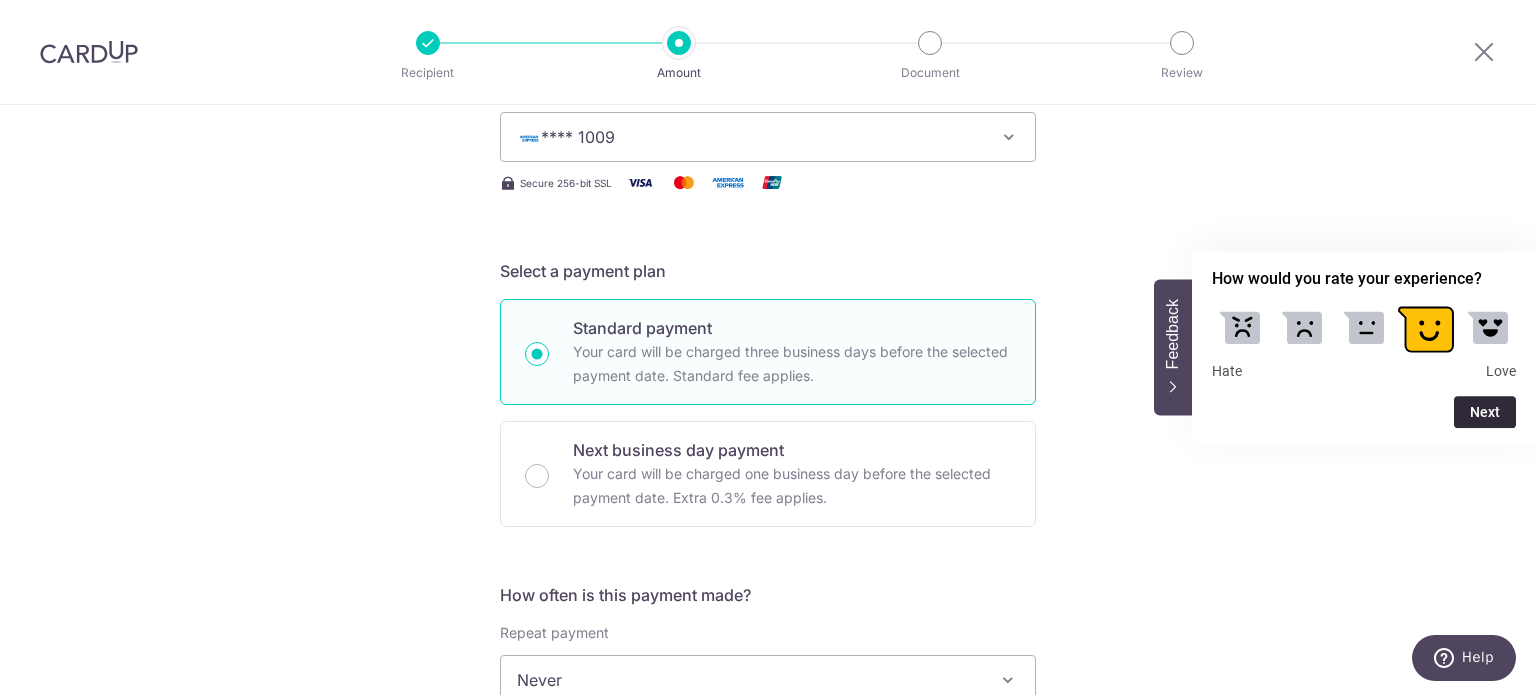 click on "Next" at bounding box center [1485, 412] 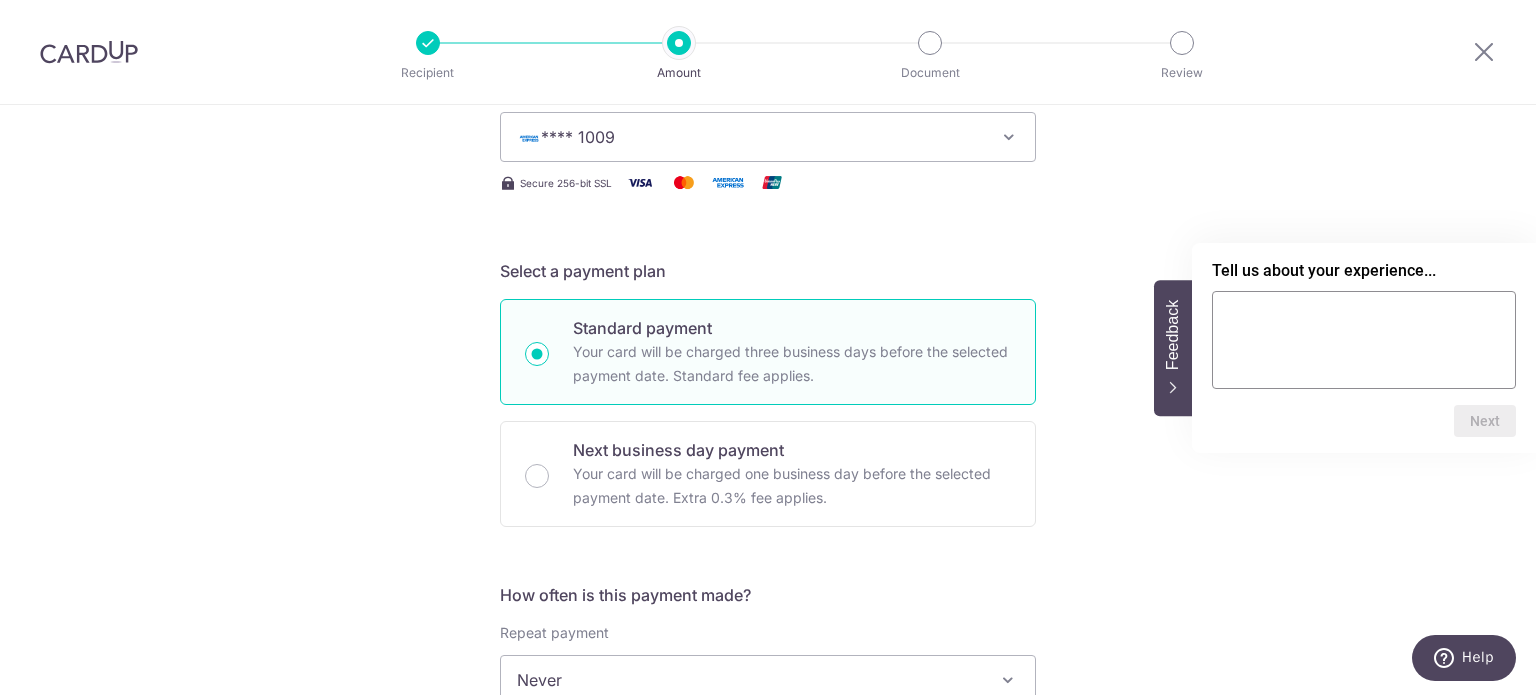 click 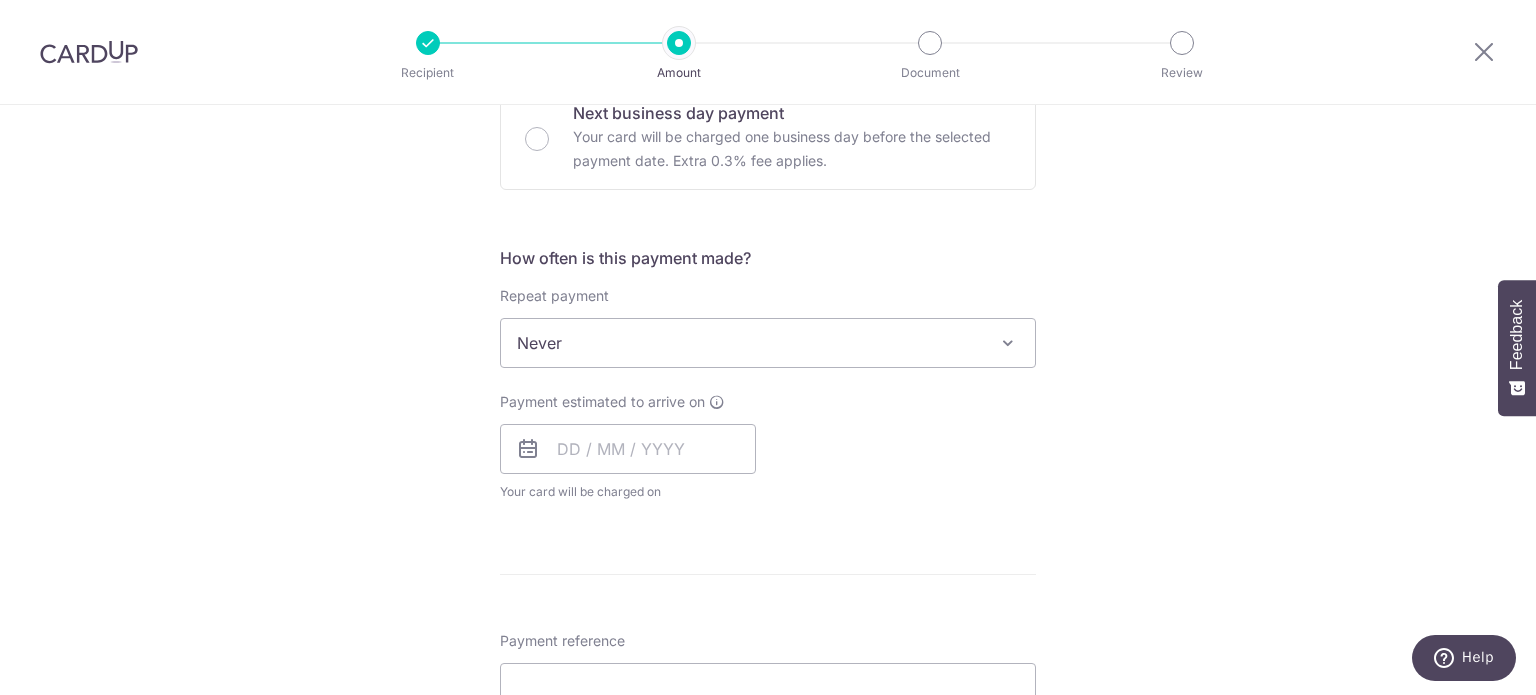 scroll, scrollTop: 636, scrollLeft: 0, axis: vertical 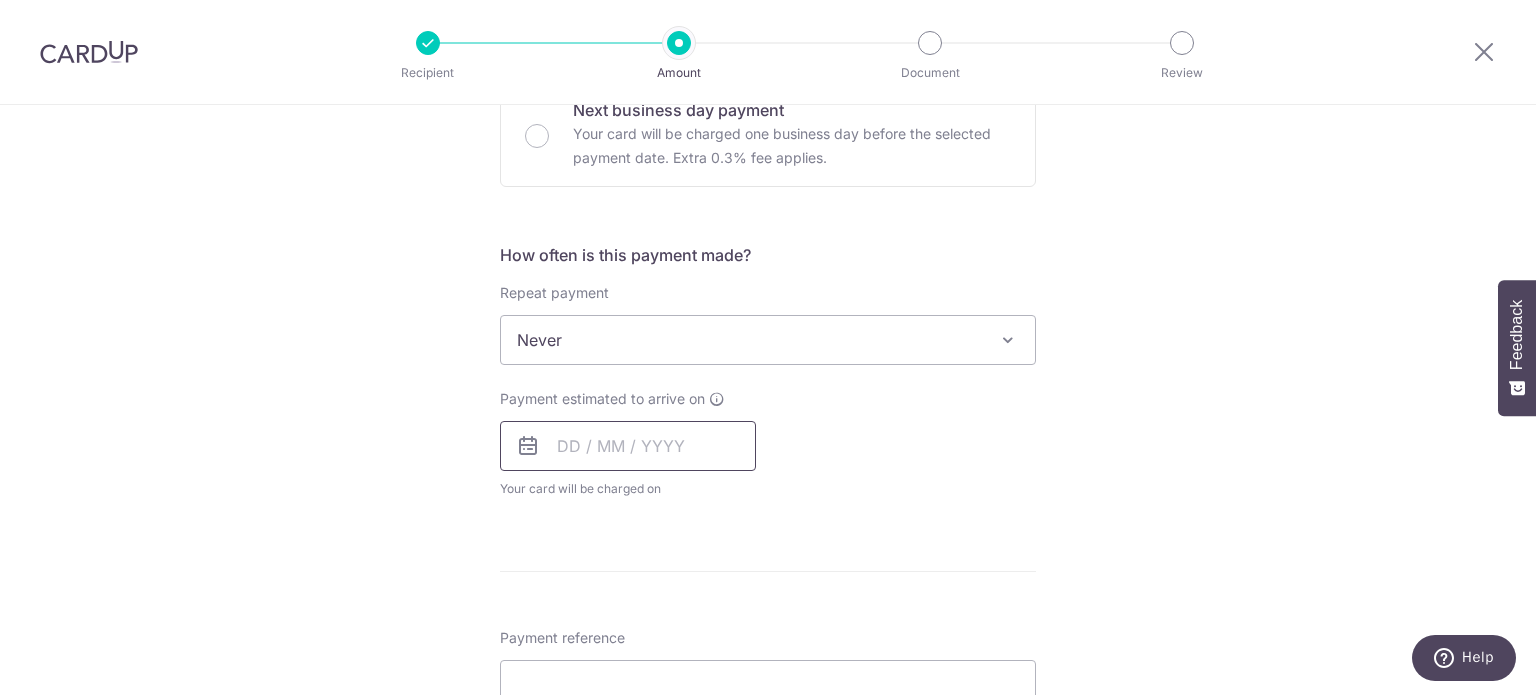 click at bounding box center [628, 446] 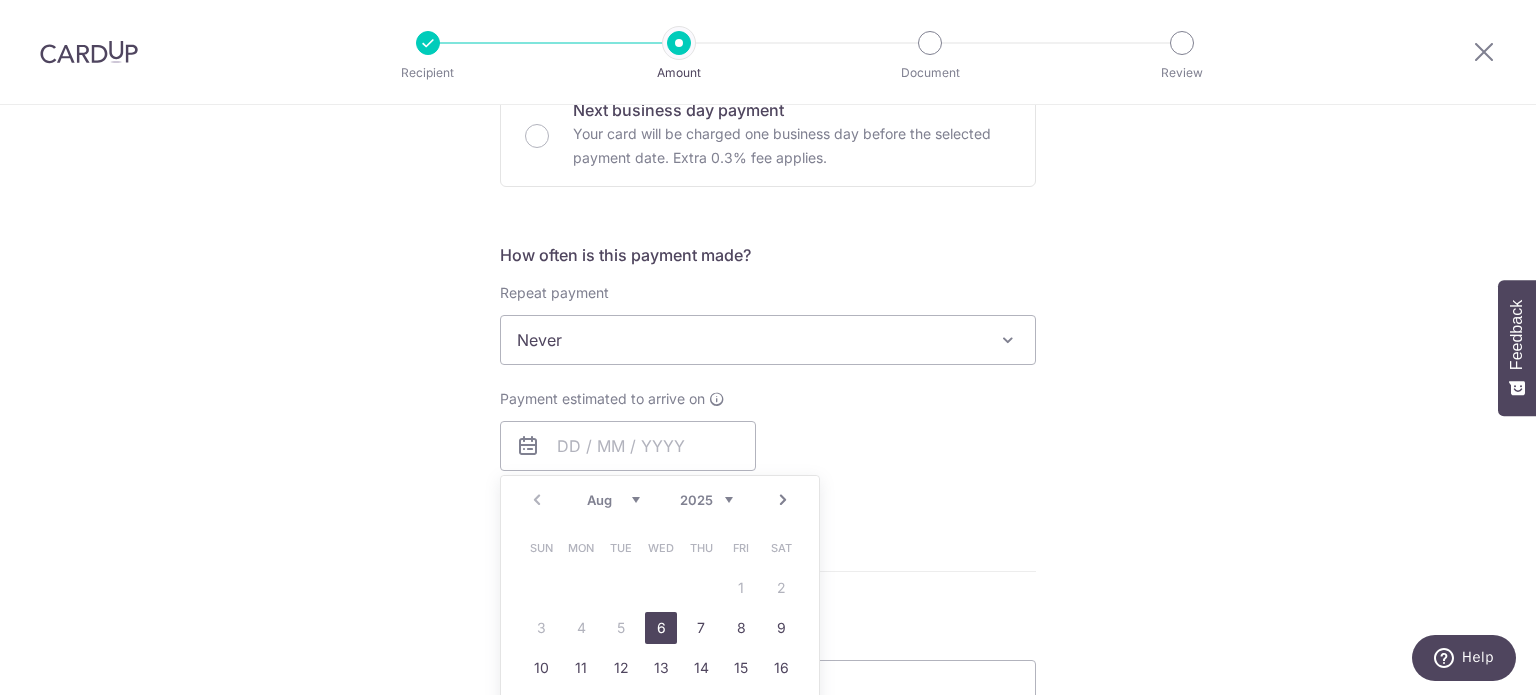 click on "6" at bounding box center [661, 628] 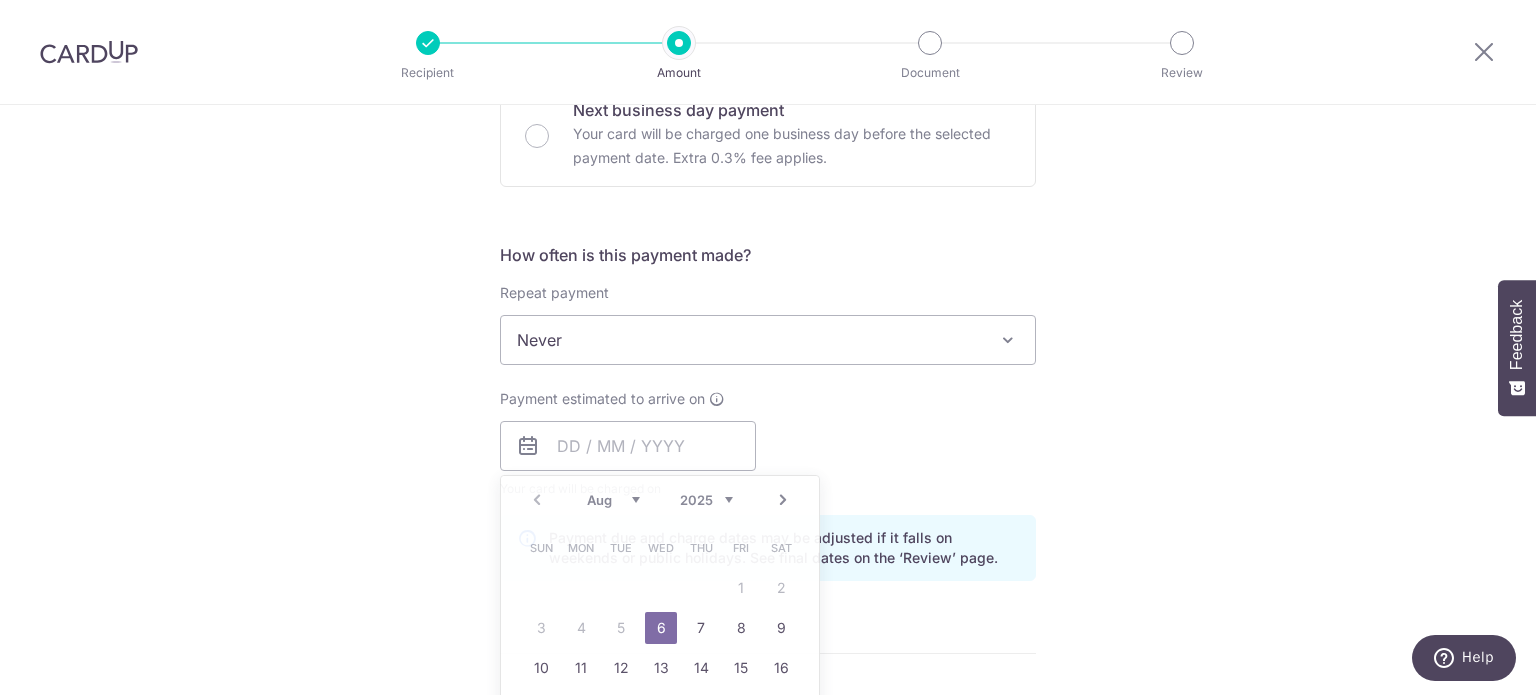 type on "06/08/2025" 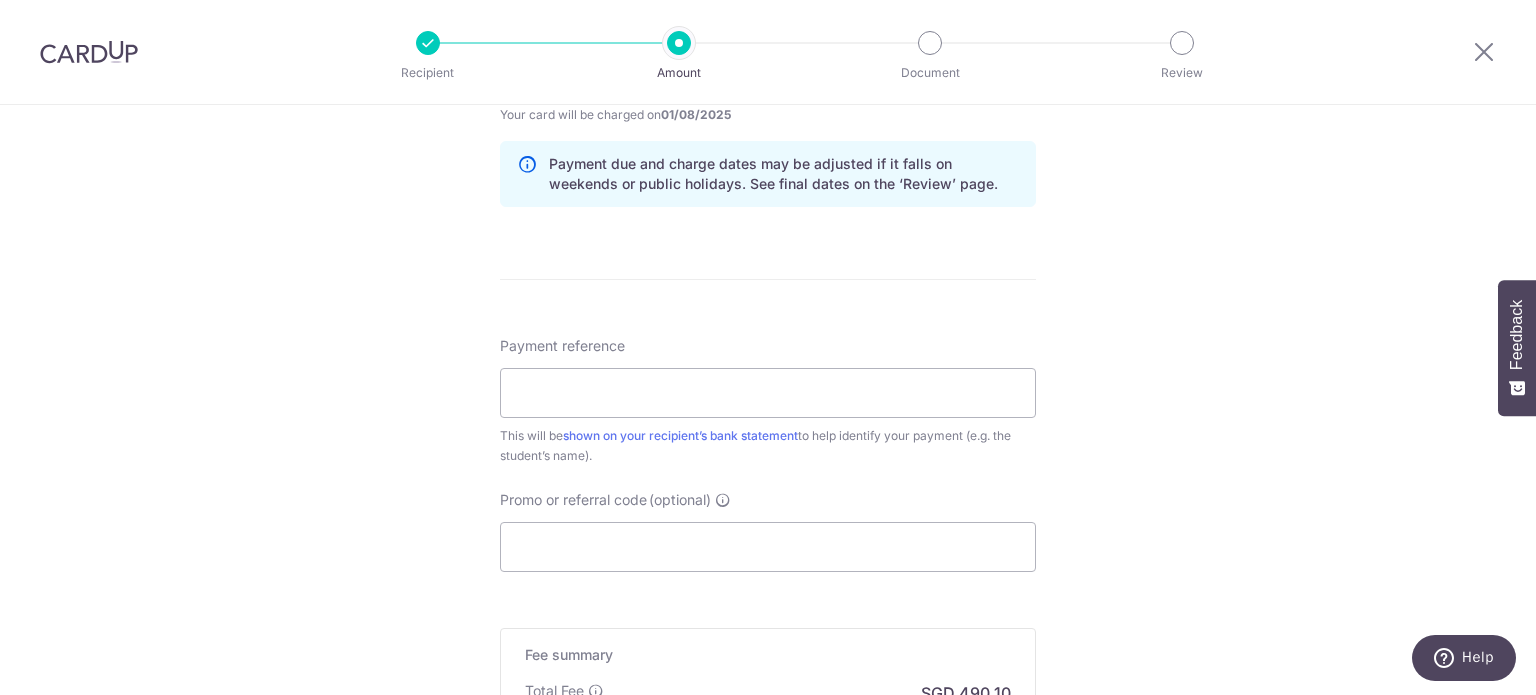 scroll, scrollTop: 1028, scrollLeft: 0, axis: vertical 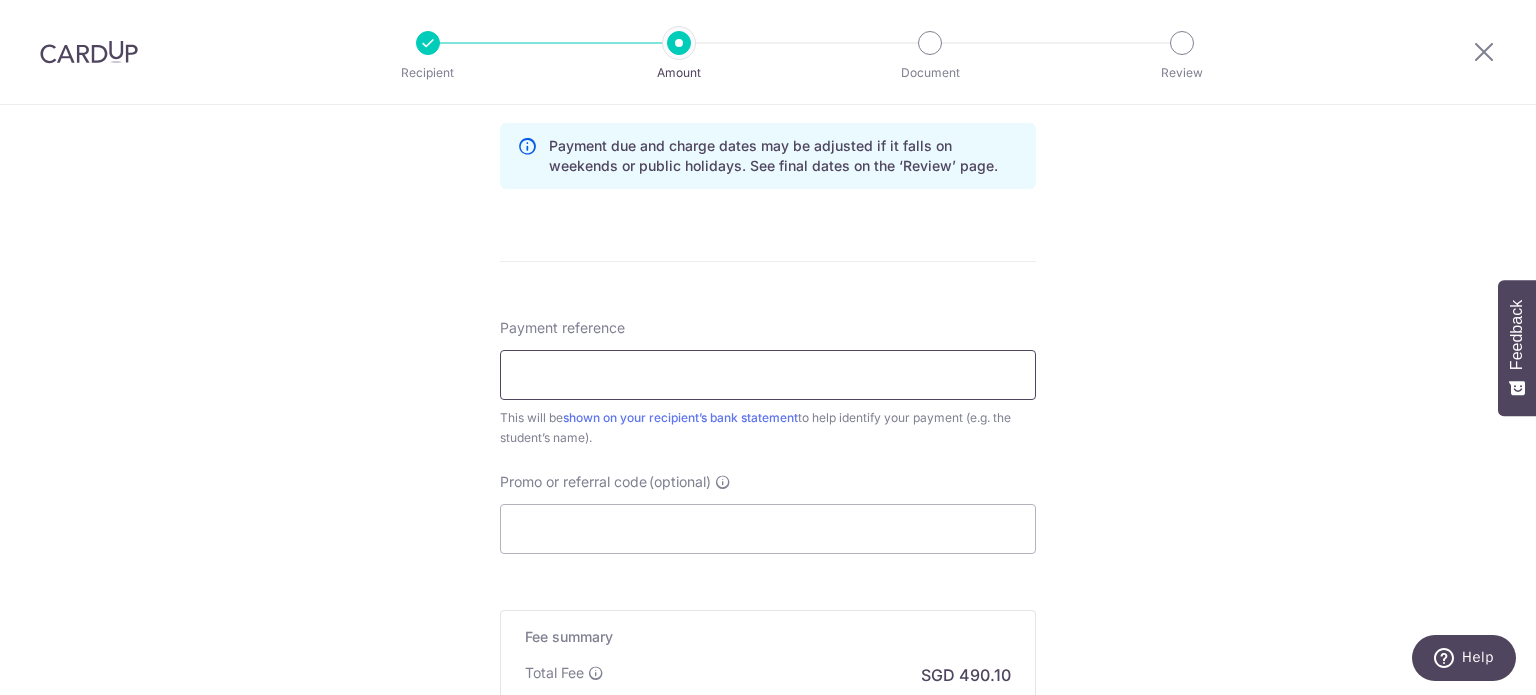 click on "Payment reference" at bounding box center [768, 375] 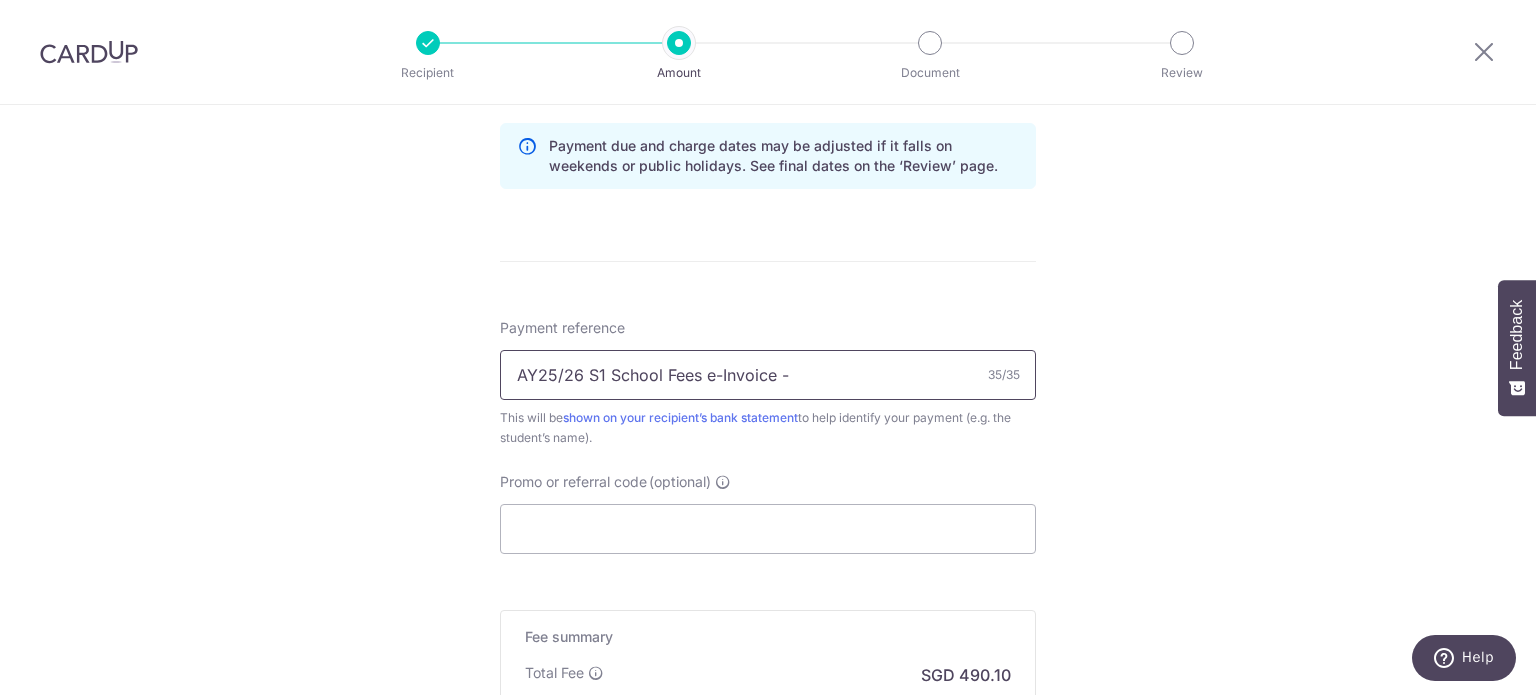 drag, startPoint x: 702, startPoint y: 372, endPoint x: 793, endPoint y: 375, distance: 91.04944 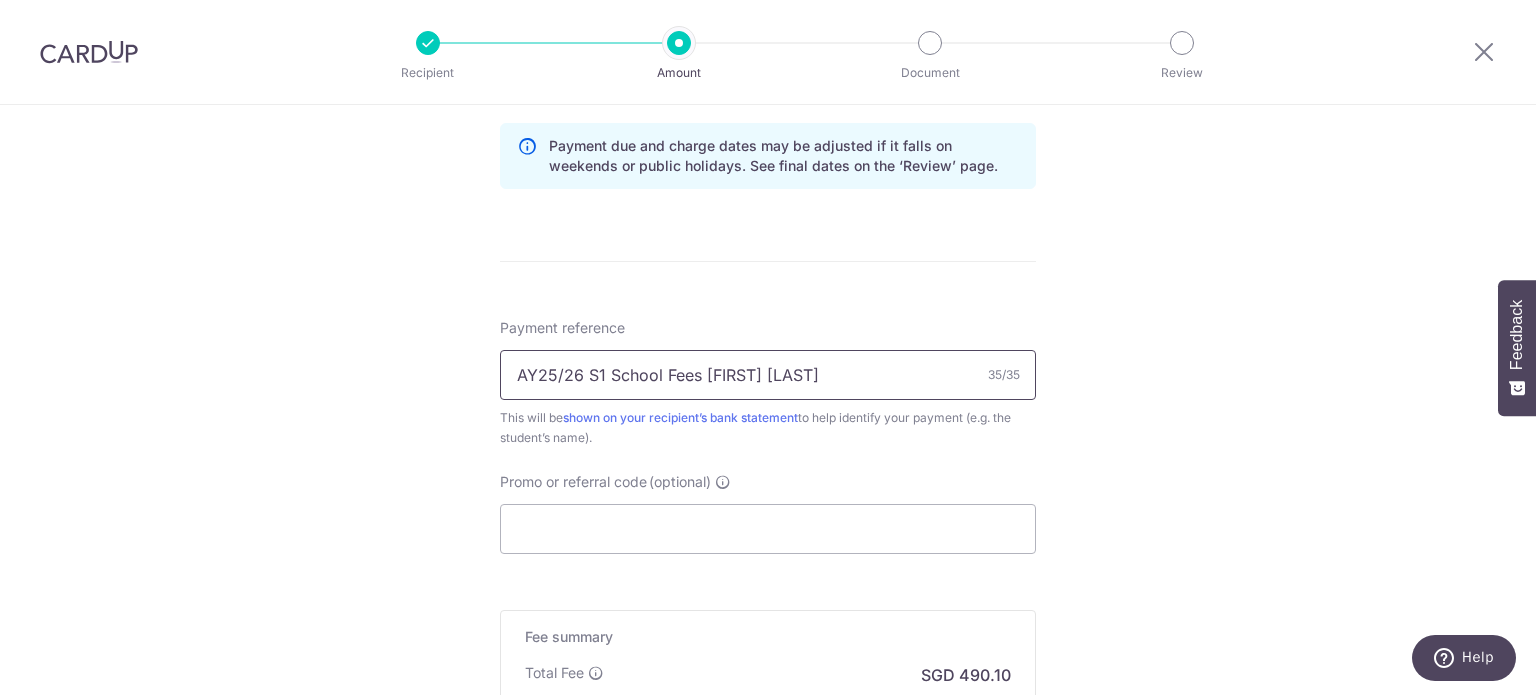 click on "AY25/26 S1 School Fees Aryan Devara" at bounding box center [768, 375] 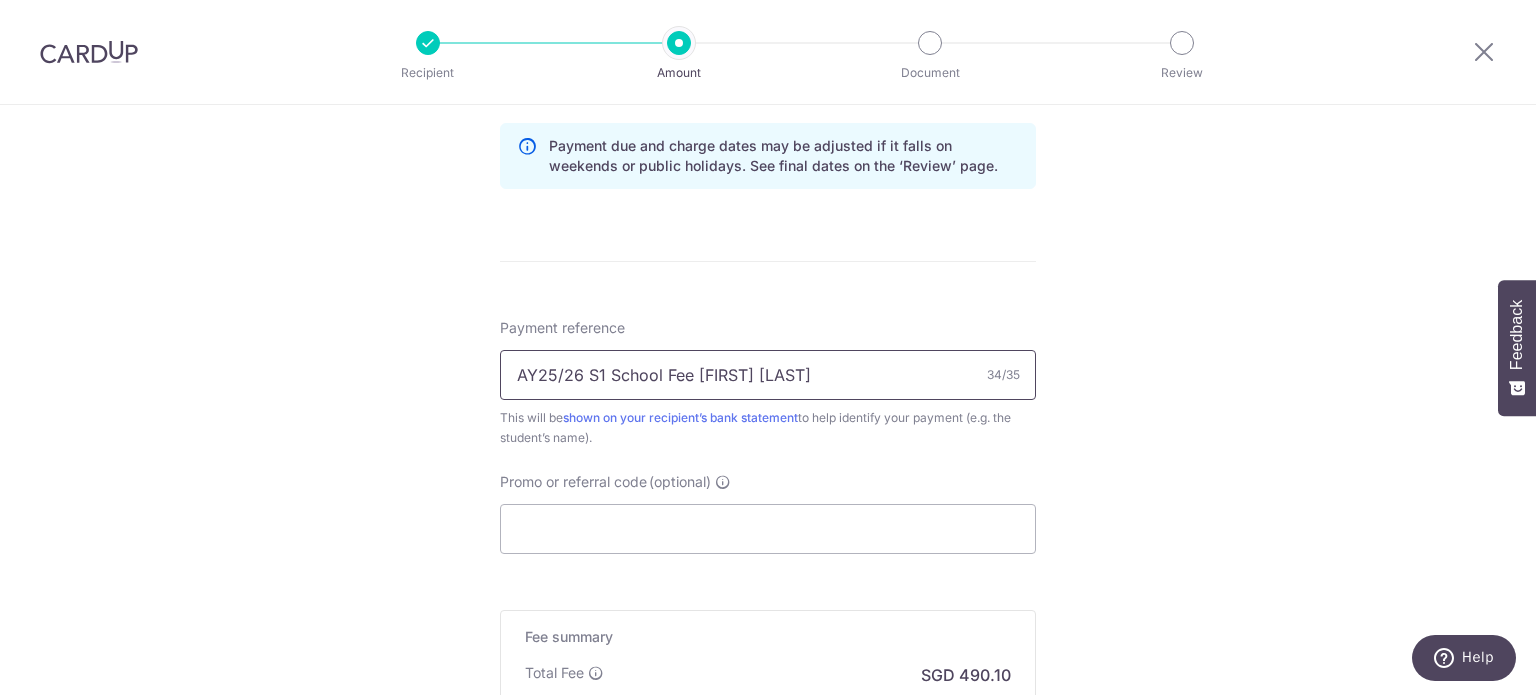 click on "AY25/26 S1 School Fee Aryan Devara" at bounding box center (768, 375) 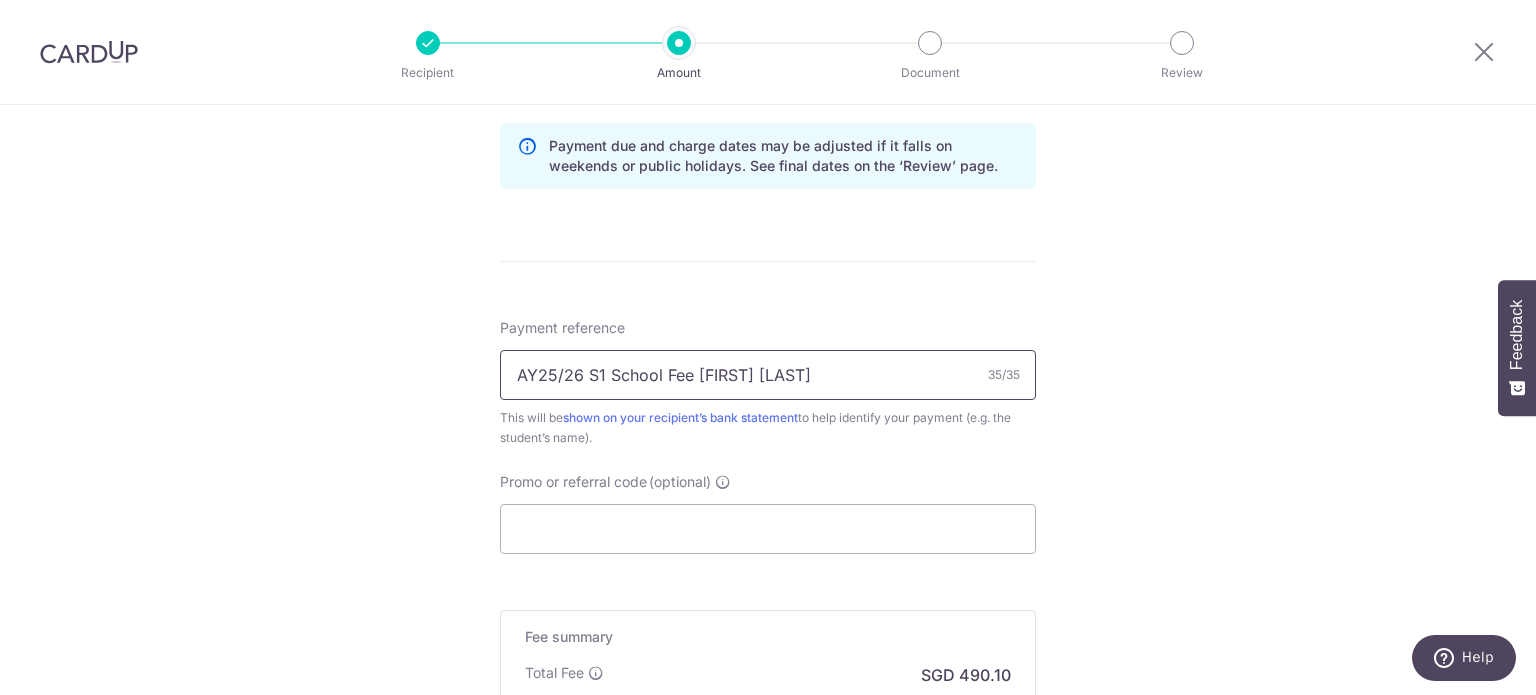 type on "AY25/26 S1 School Fee Aryan Devaraj" 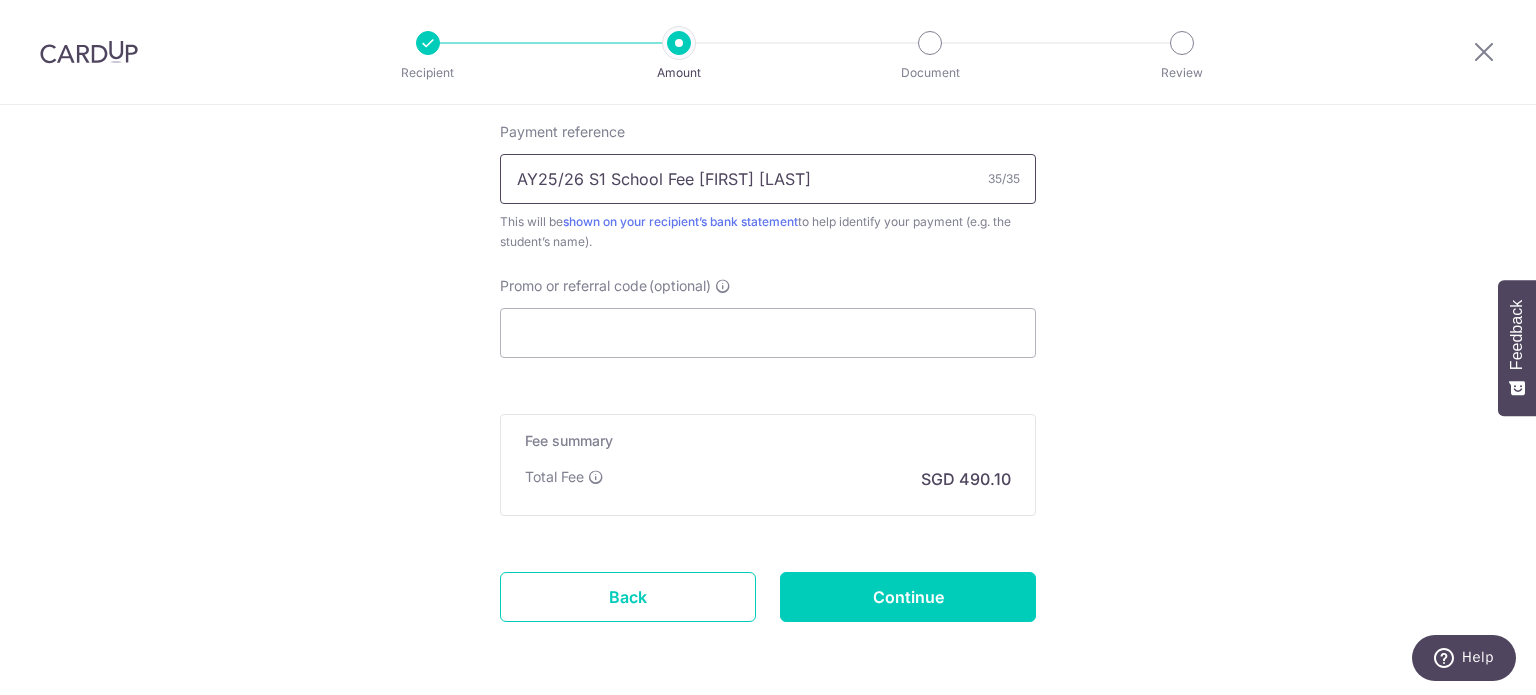 scroll, scrollTop: 1227, scrollLeft: 0, axis: vertical 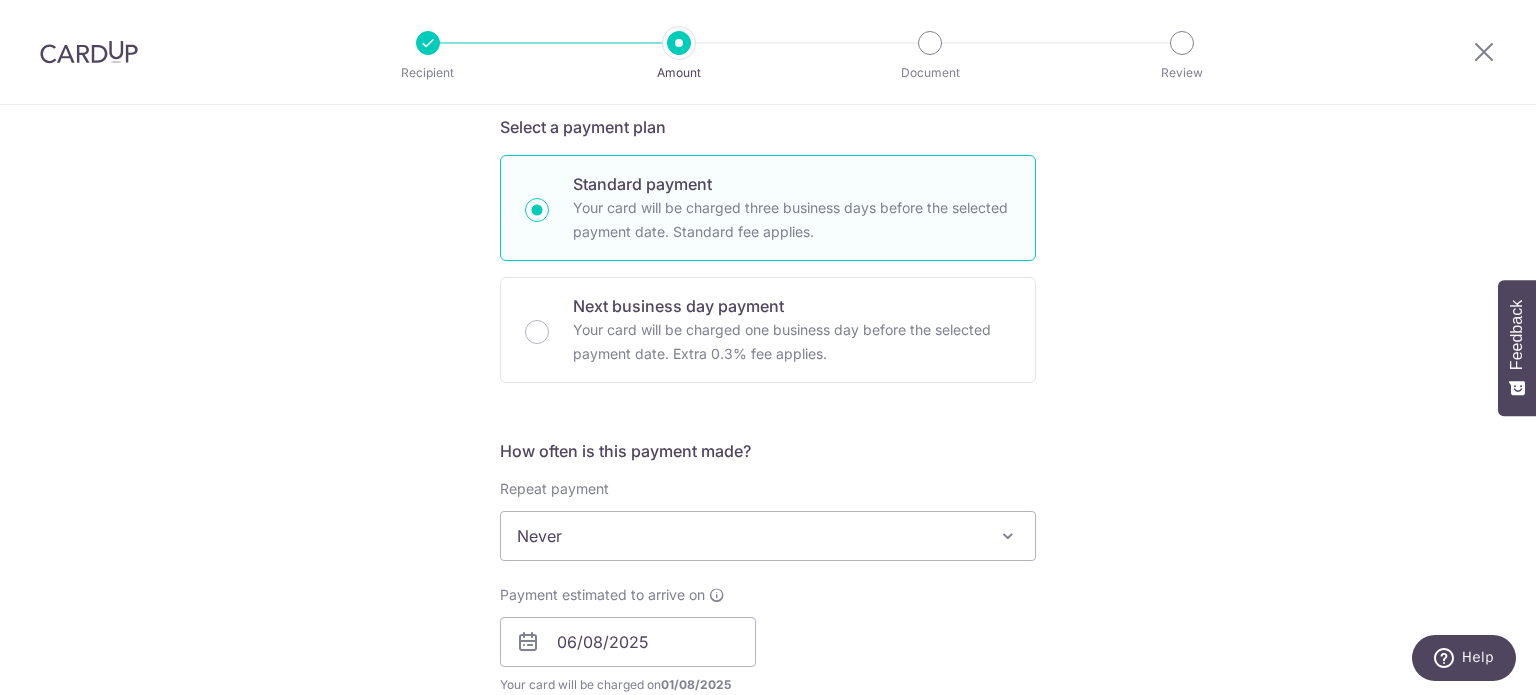 click on "Feedback" at bounding box center [1517, 347] 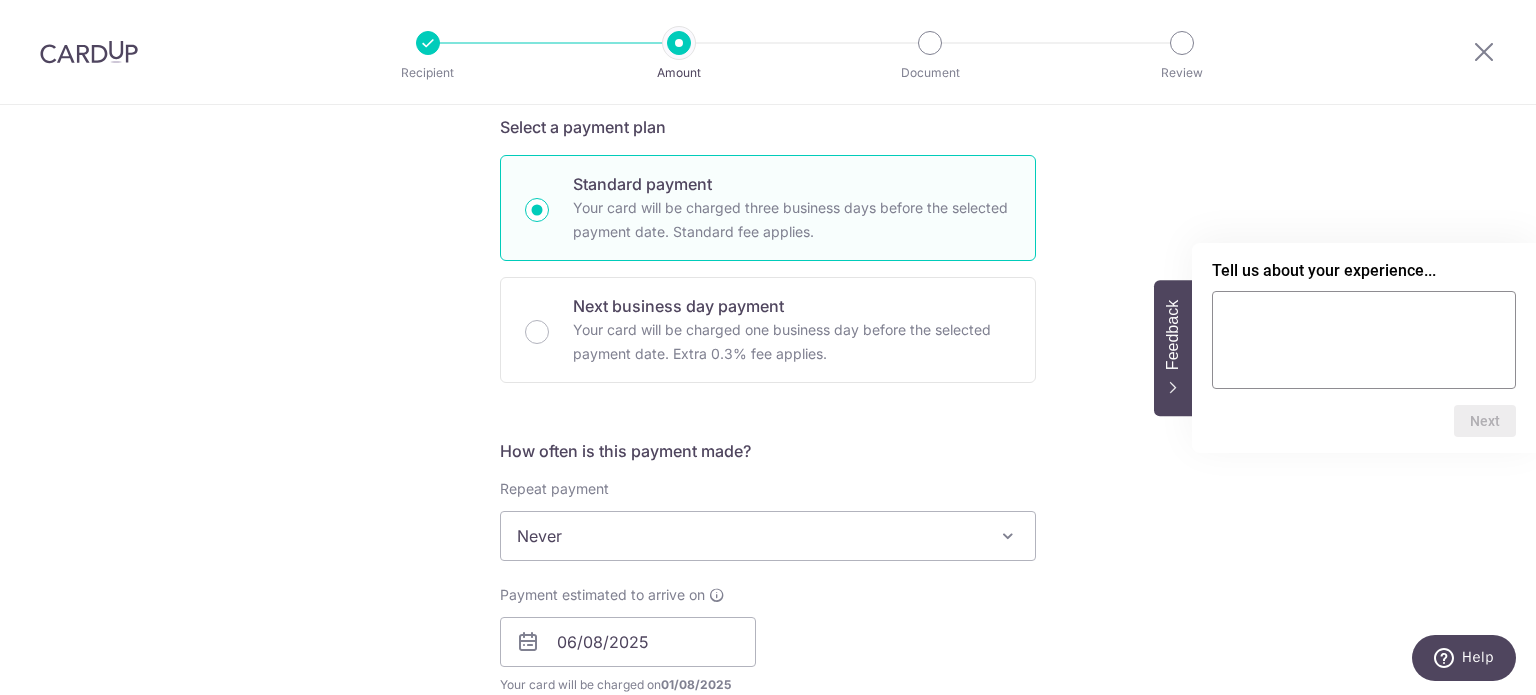 click on "Tell us more about your payment
Enter payment amount
SGD
18,850.00
18850.00
Select Card
**** 1009
Add credit card
Your Cards
**** 1009
Secure 256-bit SSL
Text
New card details
Card
Secure 256-bit SSL" at bounding box center (768, 610) 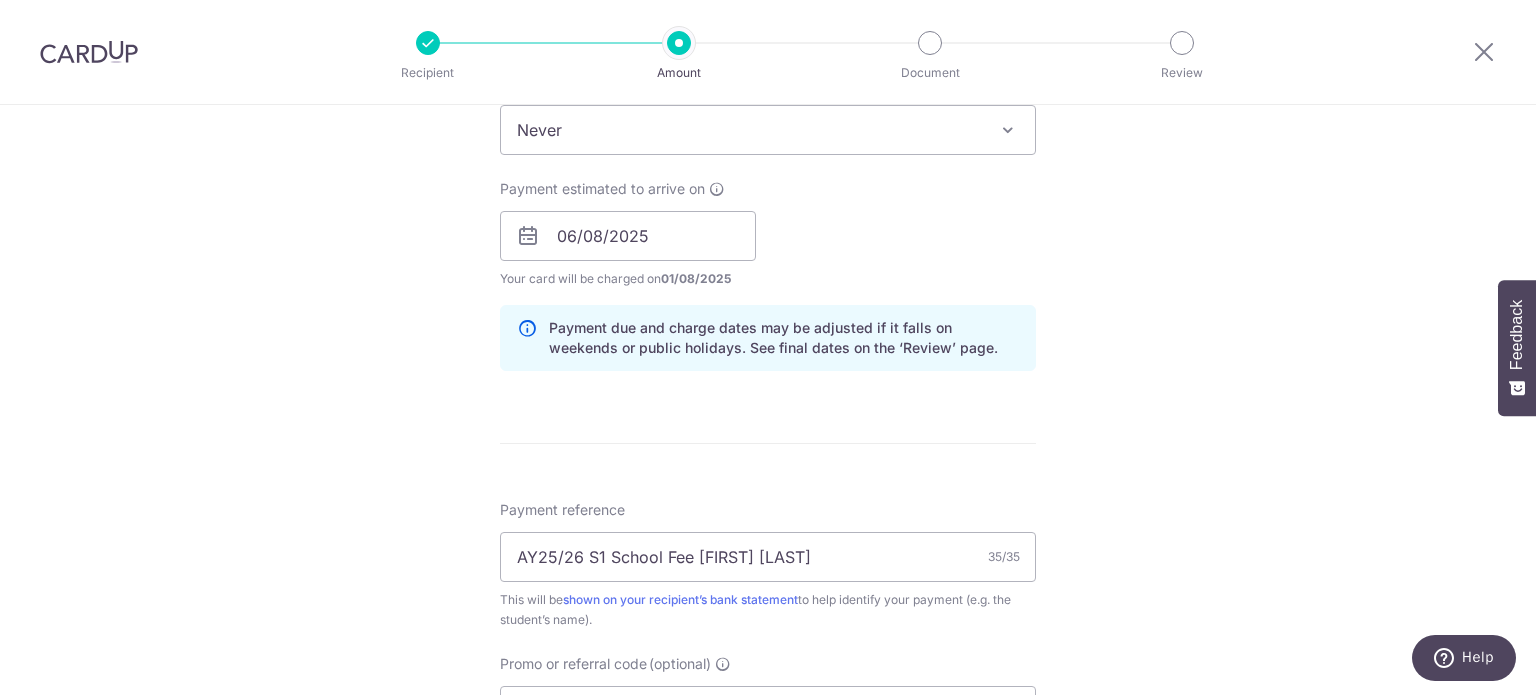 scroll, scrollTop: 804, scrollLeft: 0, axis: vertical 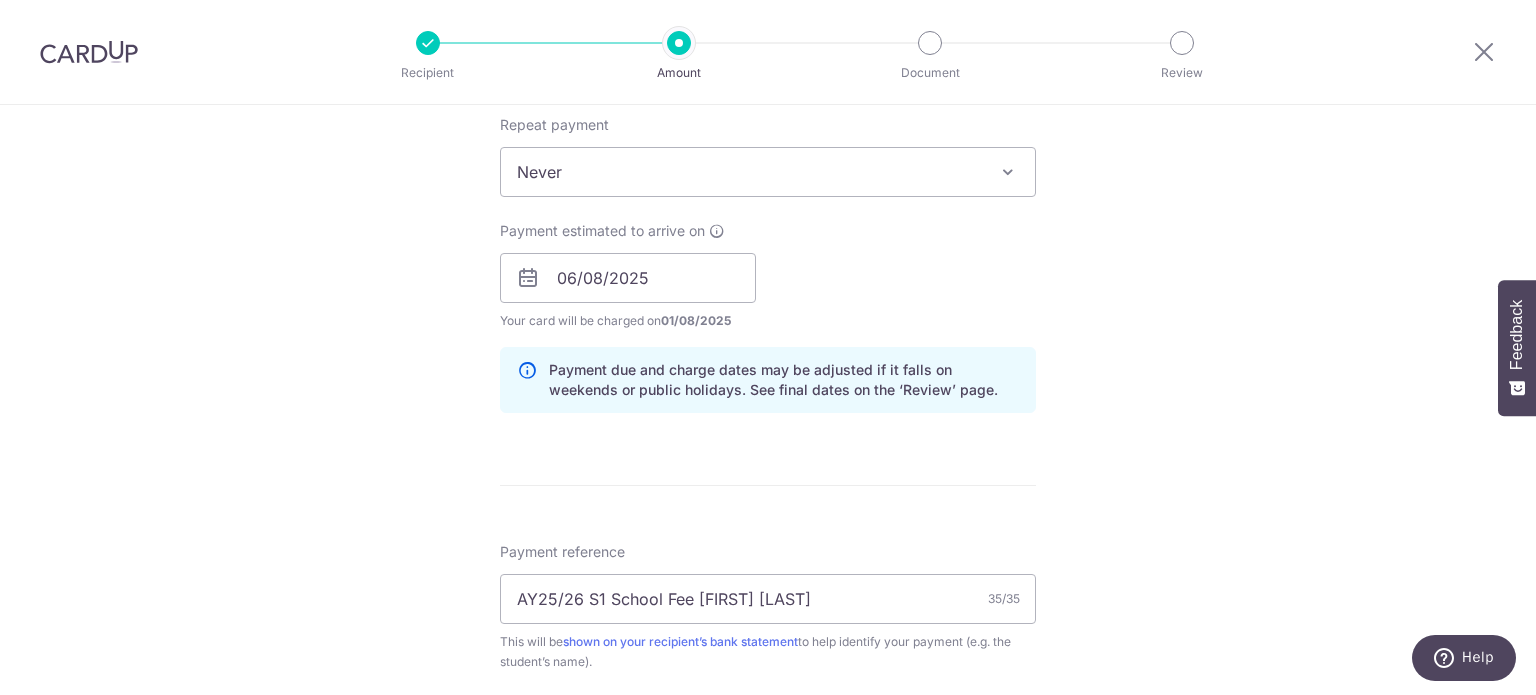 click on "Feedback" at bounding box center (1517, 347) 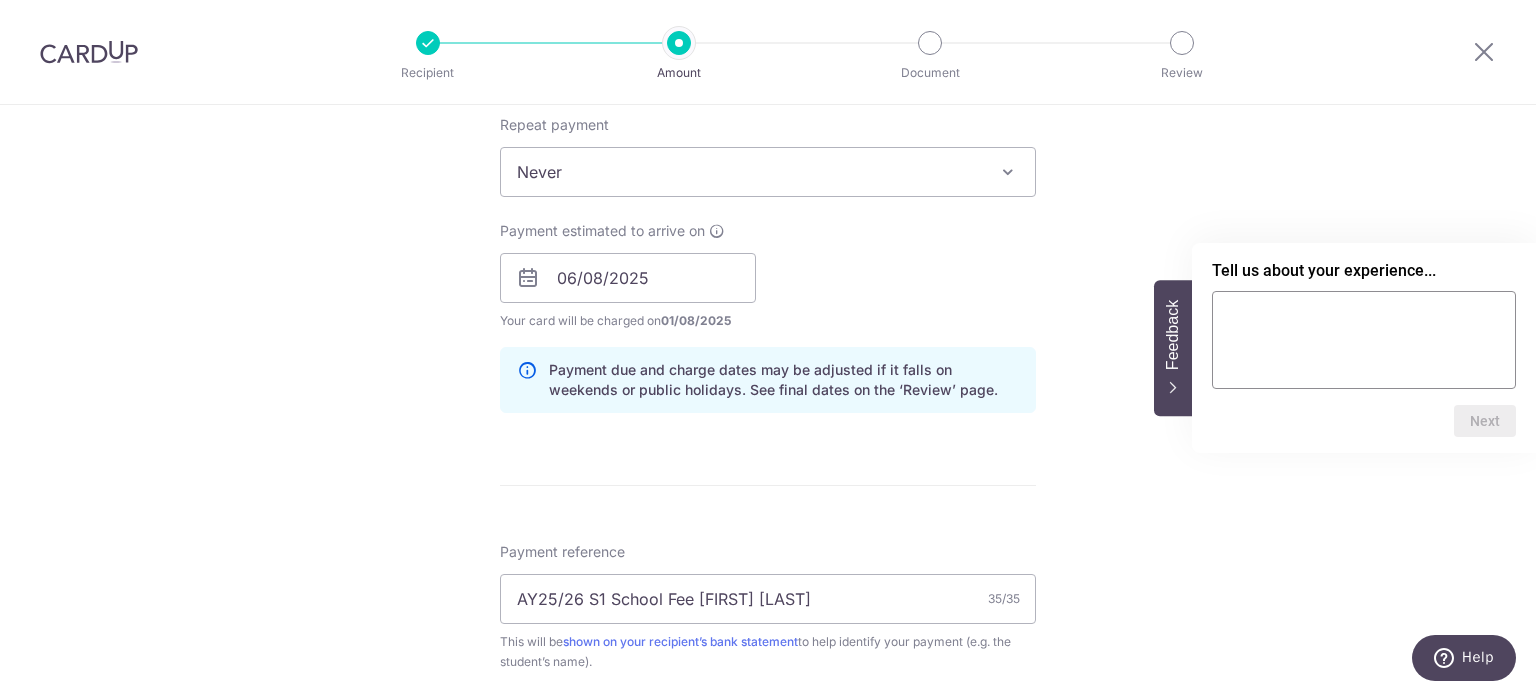 click on "Feedback Tell us about your experience... Next" at bounding box center [1364, 348] 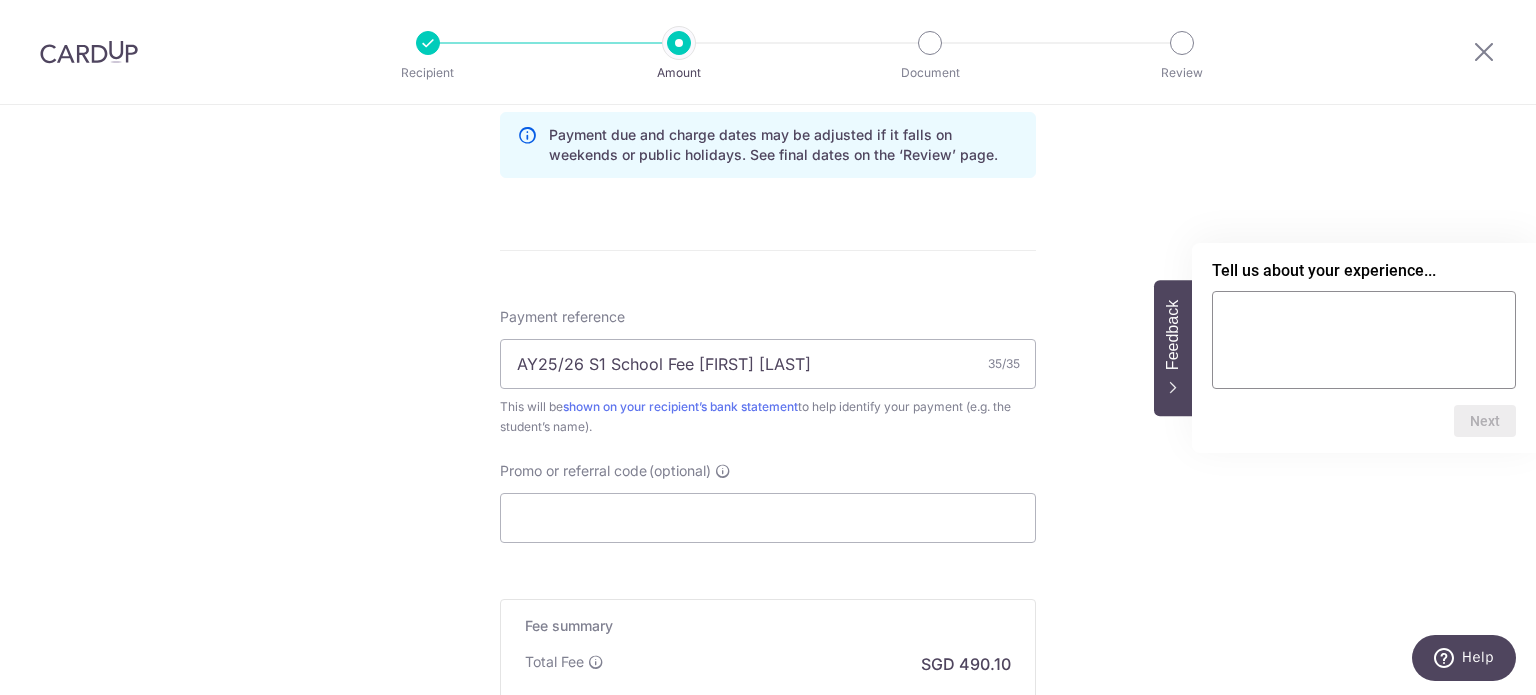 scroll, scrollTop: 1045, scrollLeft: 0, axis: vertical 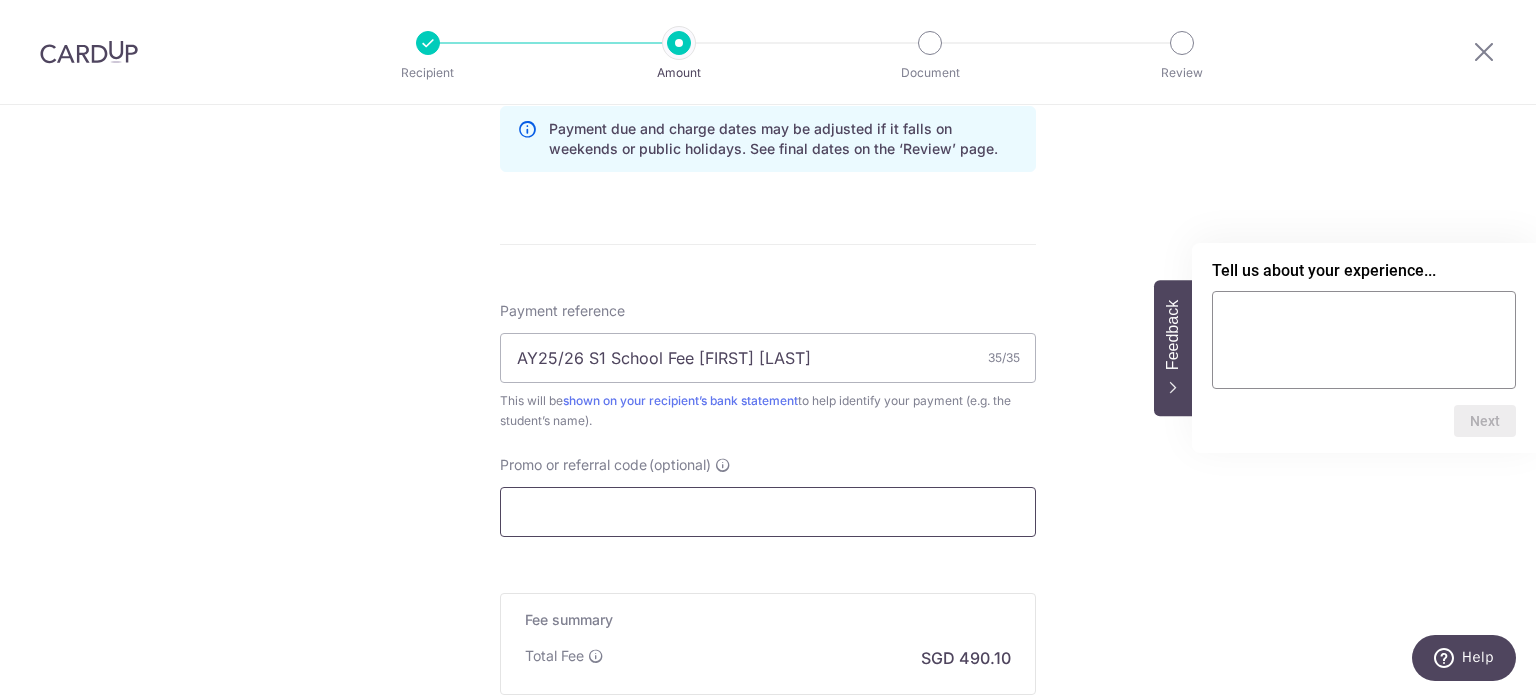 click on "Promo or referral code
(optional)" at bounding box center [768, 512] 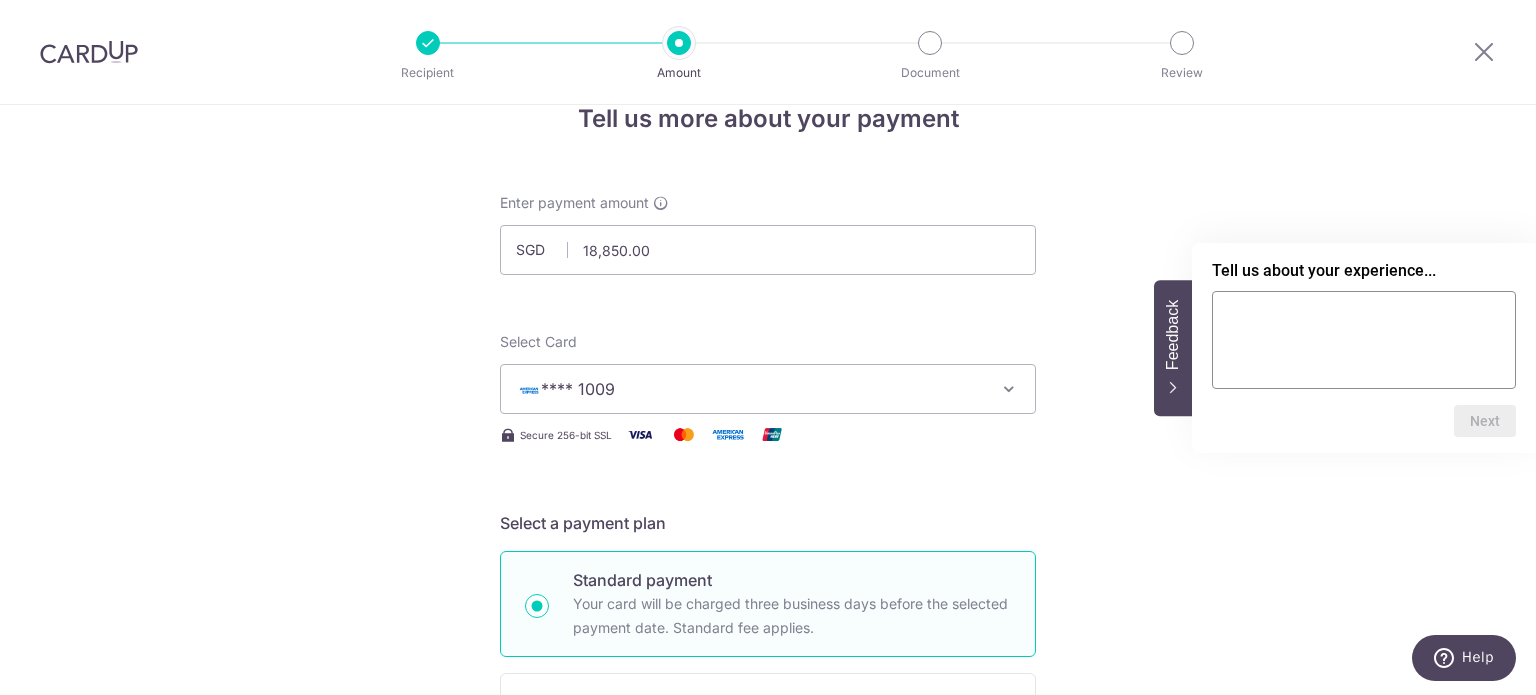 scroll, scrollTop: 0, scrollLeft: 0, axis: both 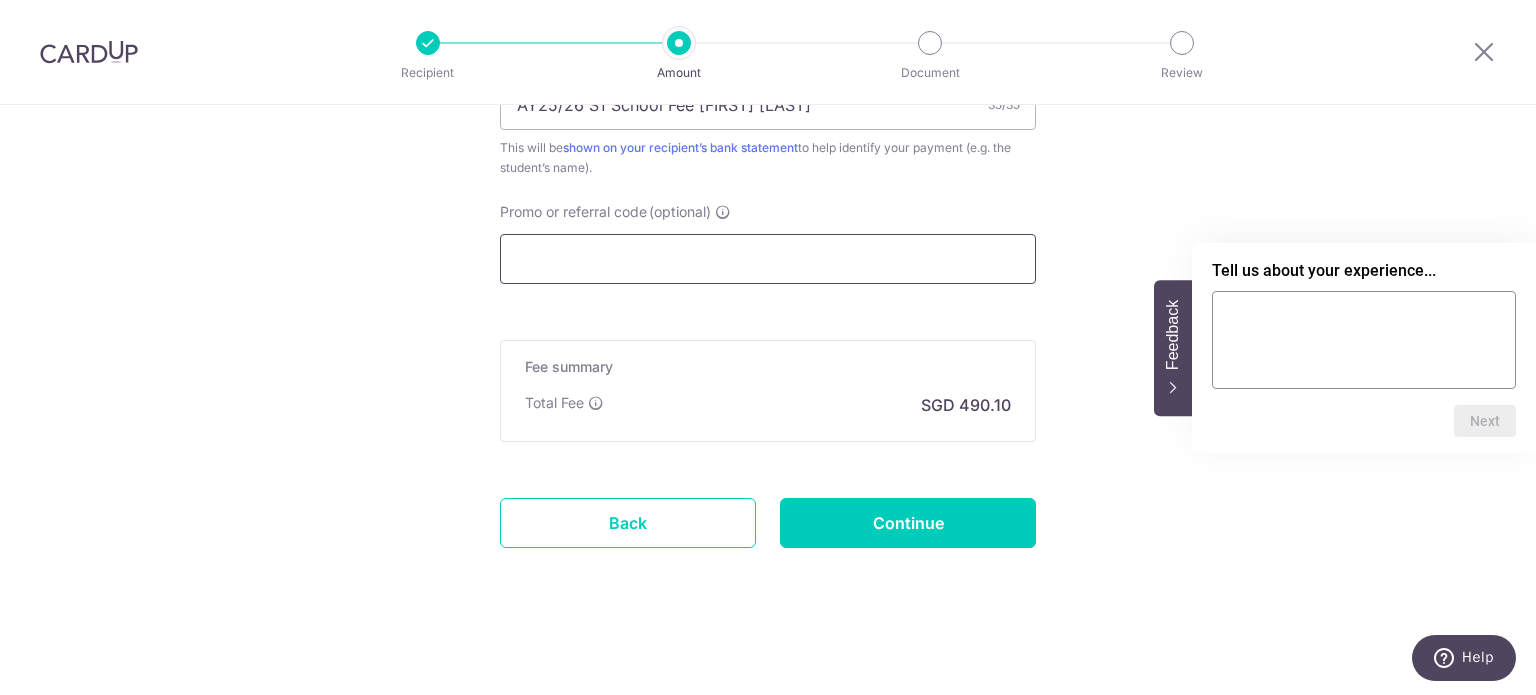 click on "Promo or referral code
(optional)" at bounding box center (768, 259) 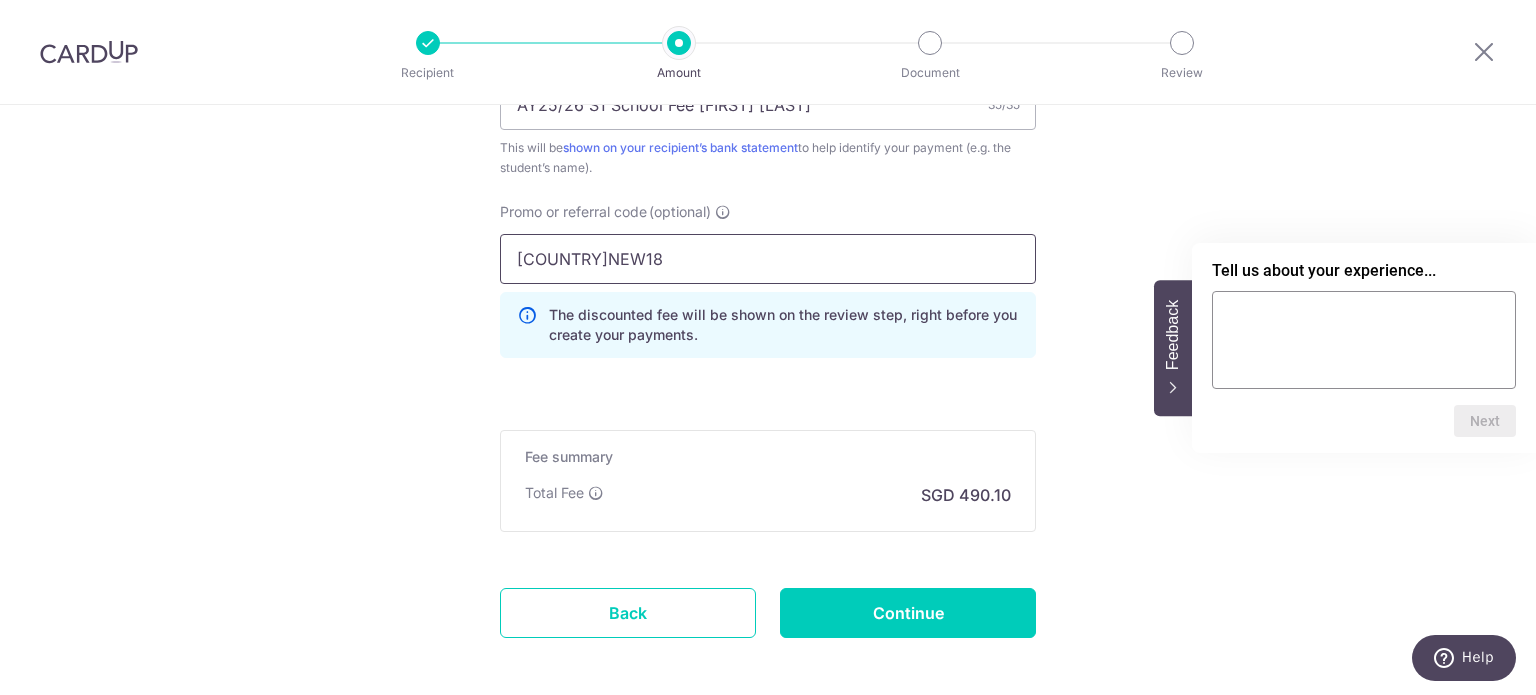 type on "MXNEW18" 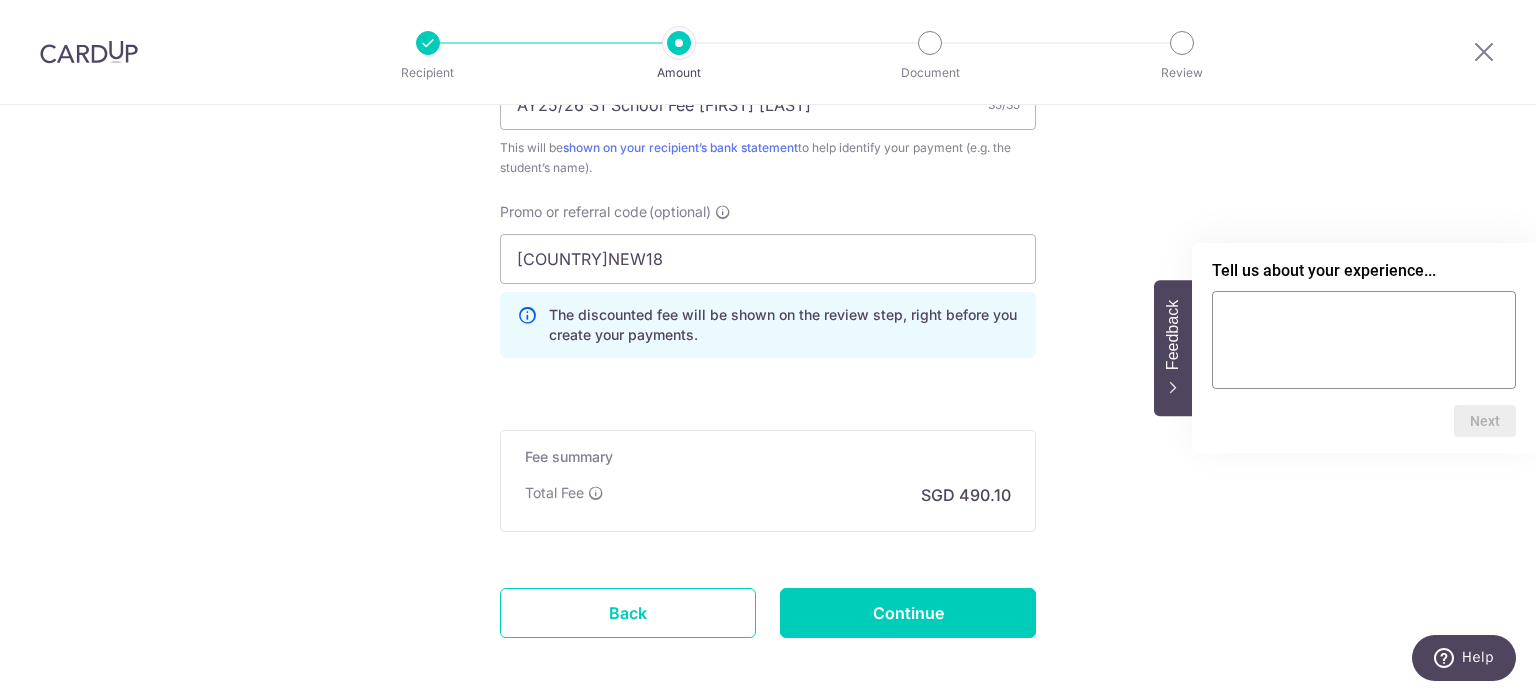 click on "Enter payment amount
SGD
18,850.00
18850.00
Select Card
**** 1009
Add credit card
Your Cards
**** 1009
Secure 256-bit SSL
Text
New card details
Card
Secure 256-bit SSL" at bounding box center [768, -184] 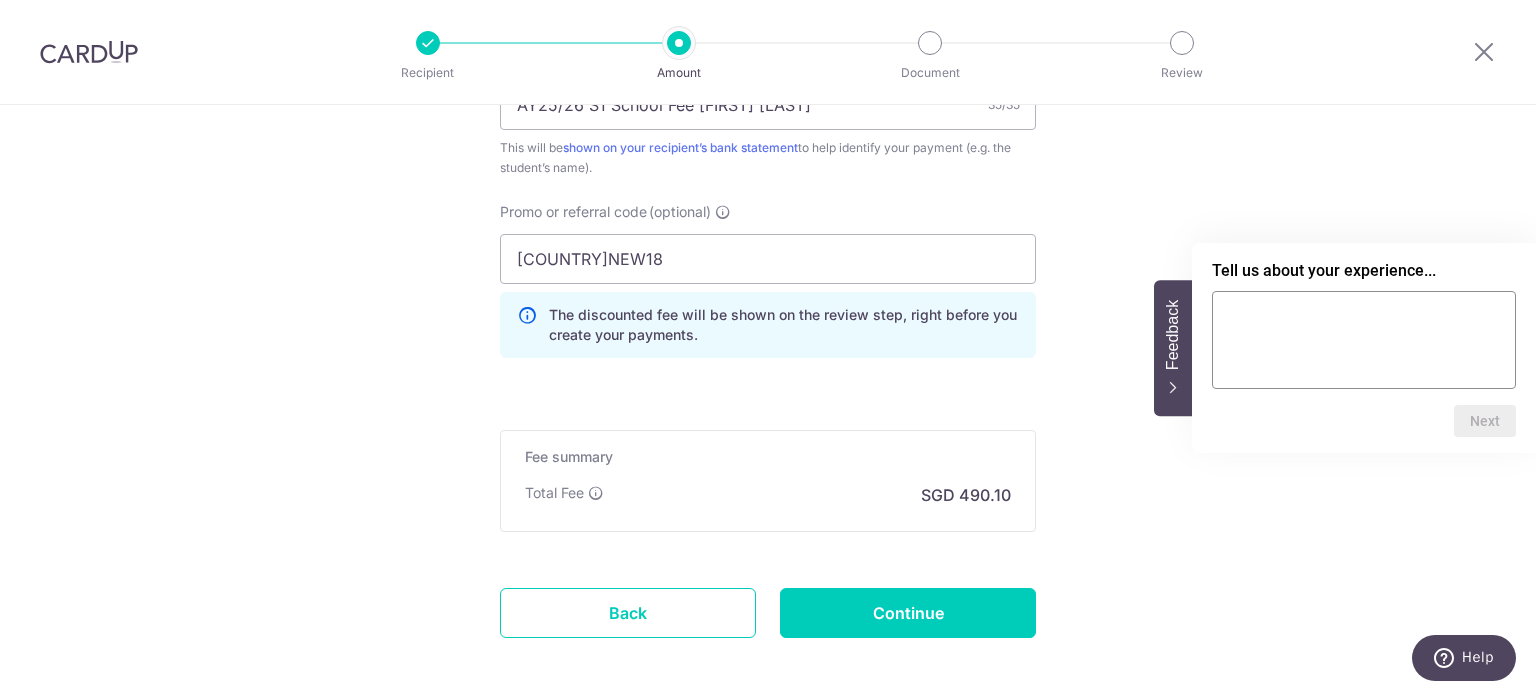 click on "Tell us more about your payment
Enter payment amount
SGD
18,850.00
18850.00
Select Card
**** 1009
Add credit card
Your Cards
**** 1009
Secure 256-bit SSL
Text
New card details
Card
Secure 256-bit SSL" at bounding box center [768, -203] 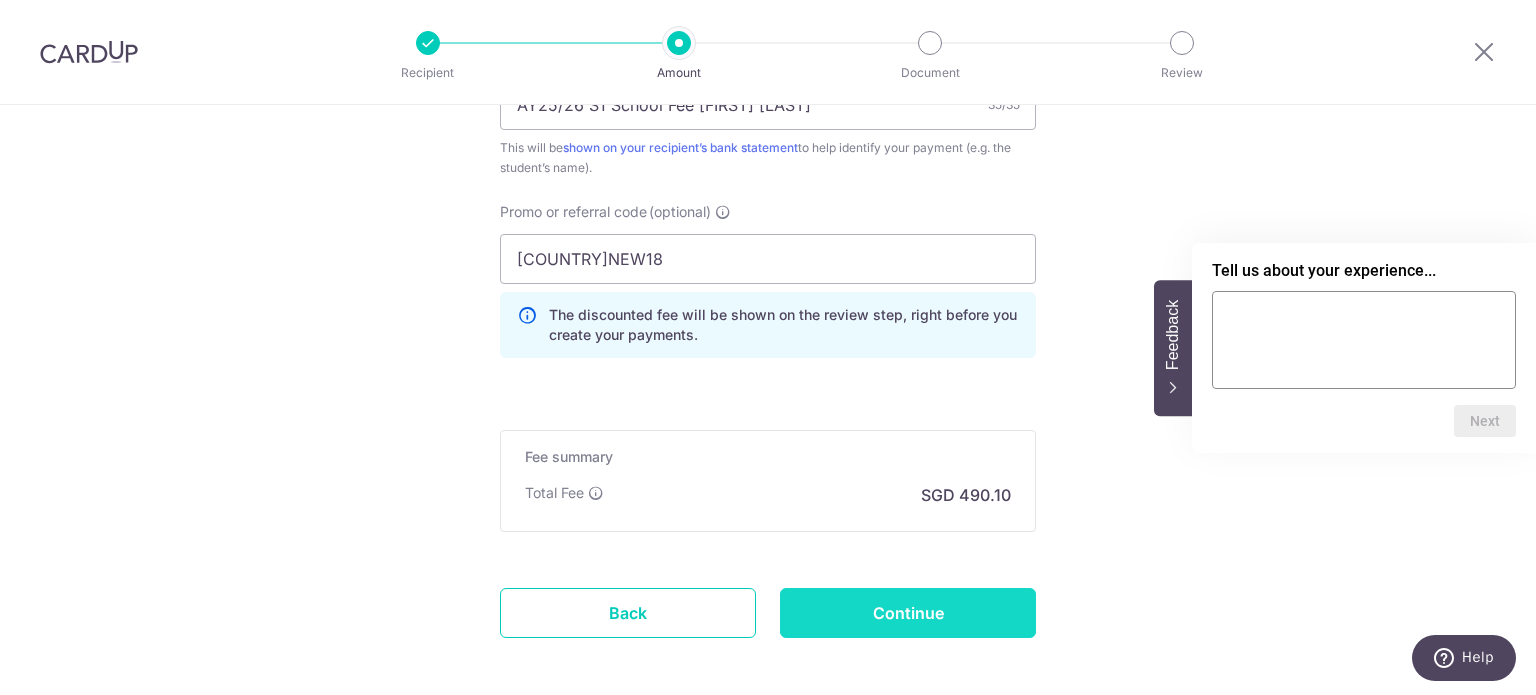 click on "Continue" at bounding box center (908, 613) 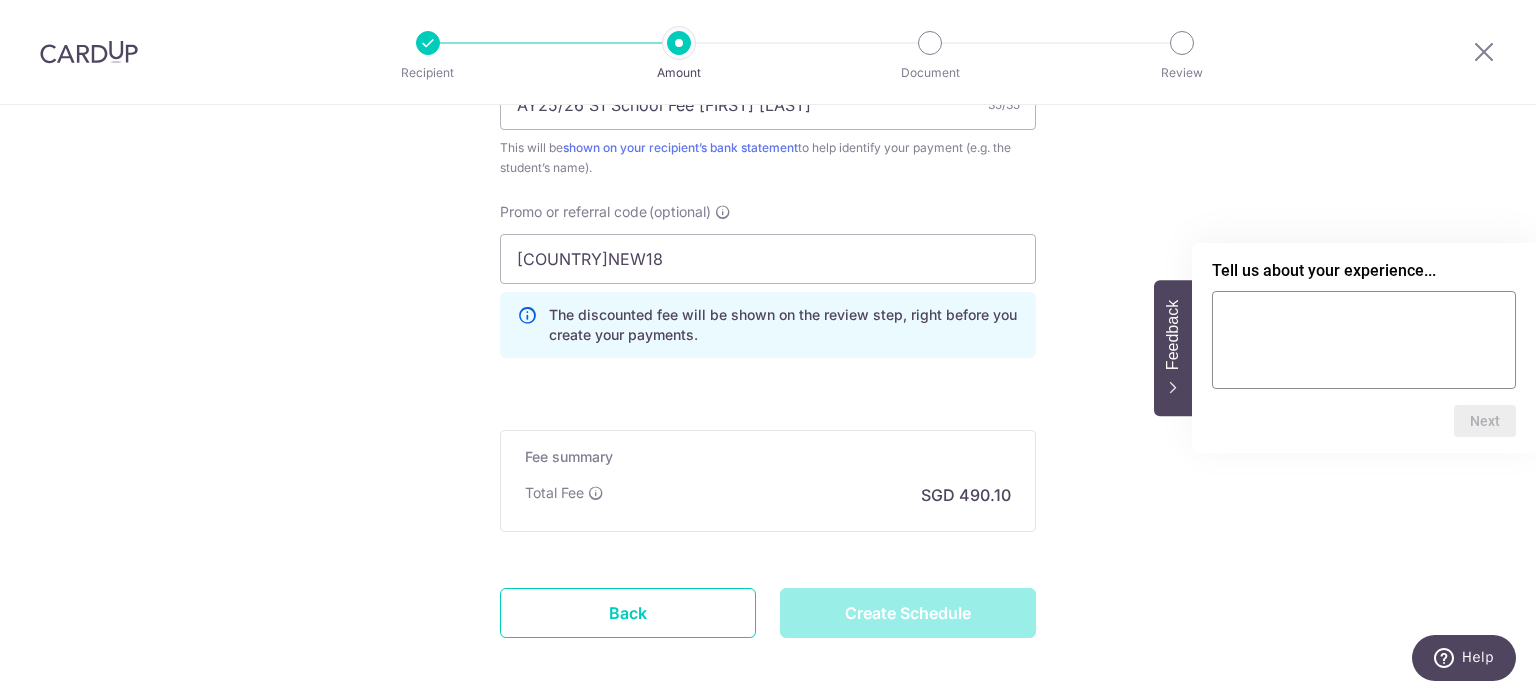 type on "Create Schedule" 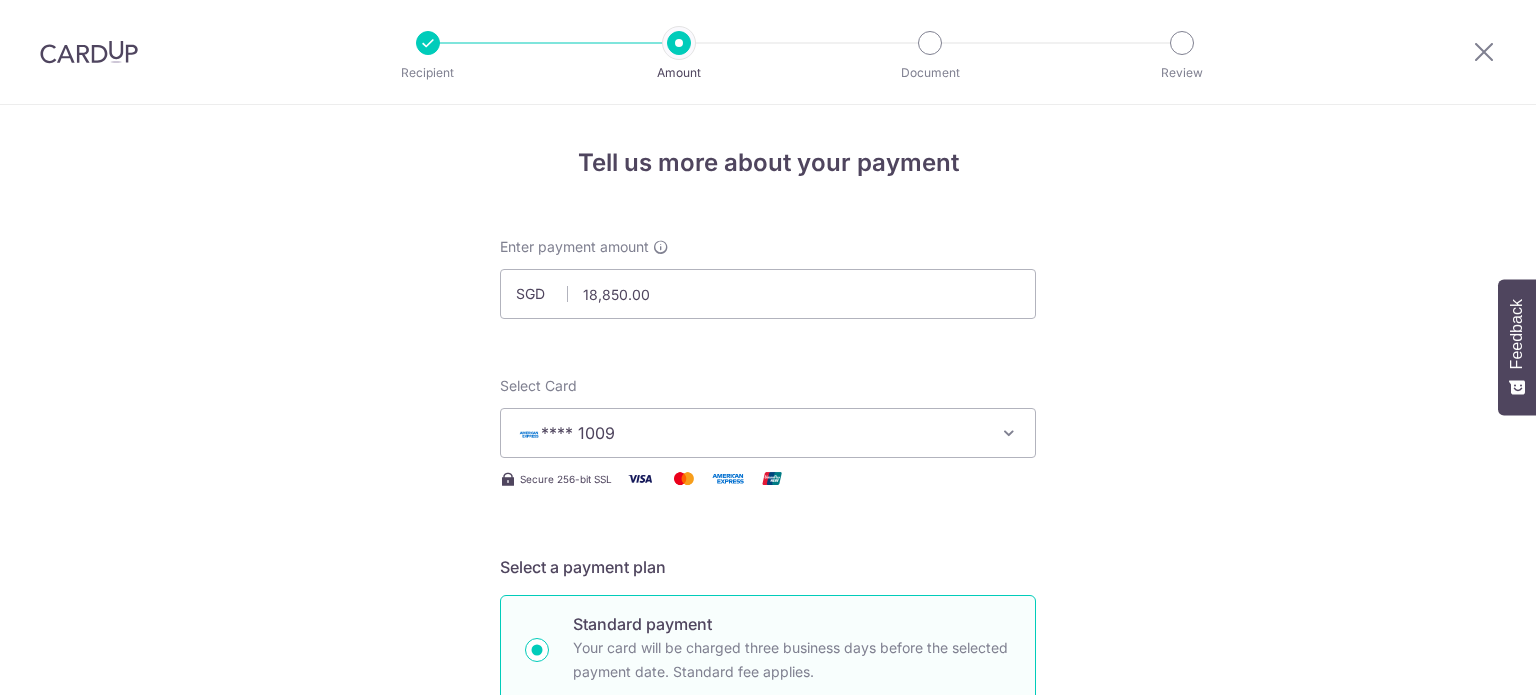 scroll, scrollTop: 0, scrollLeft: 0, axis: both 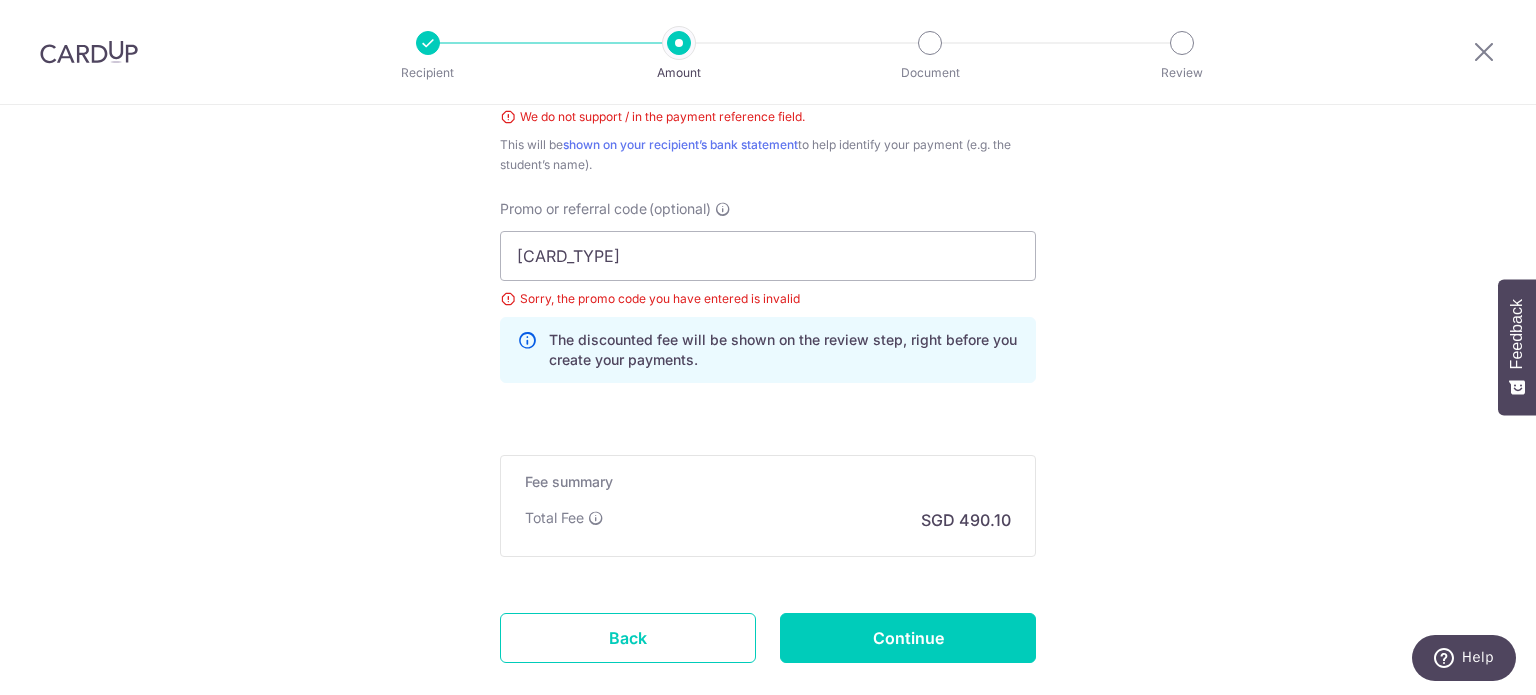 click on "Tell us more about your payment
Enter payment amount
SGD
[AMOUNT]
[AMOUNT]
Select Card
**** [NUMBER]
Add credit card
Your Cards
**** [NUMBER]
Secure 256-bit SSL
Text
New card details
Card
Secure 256-bit SSL" at bounding box center [768, -206] 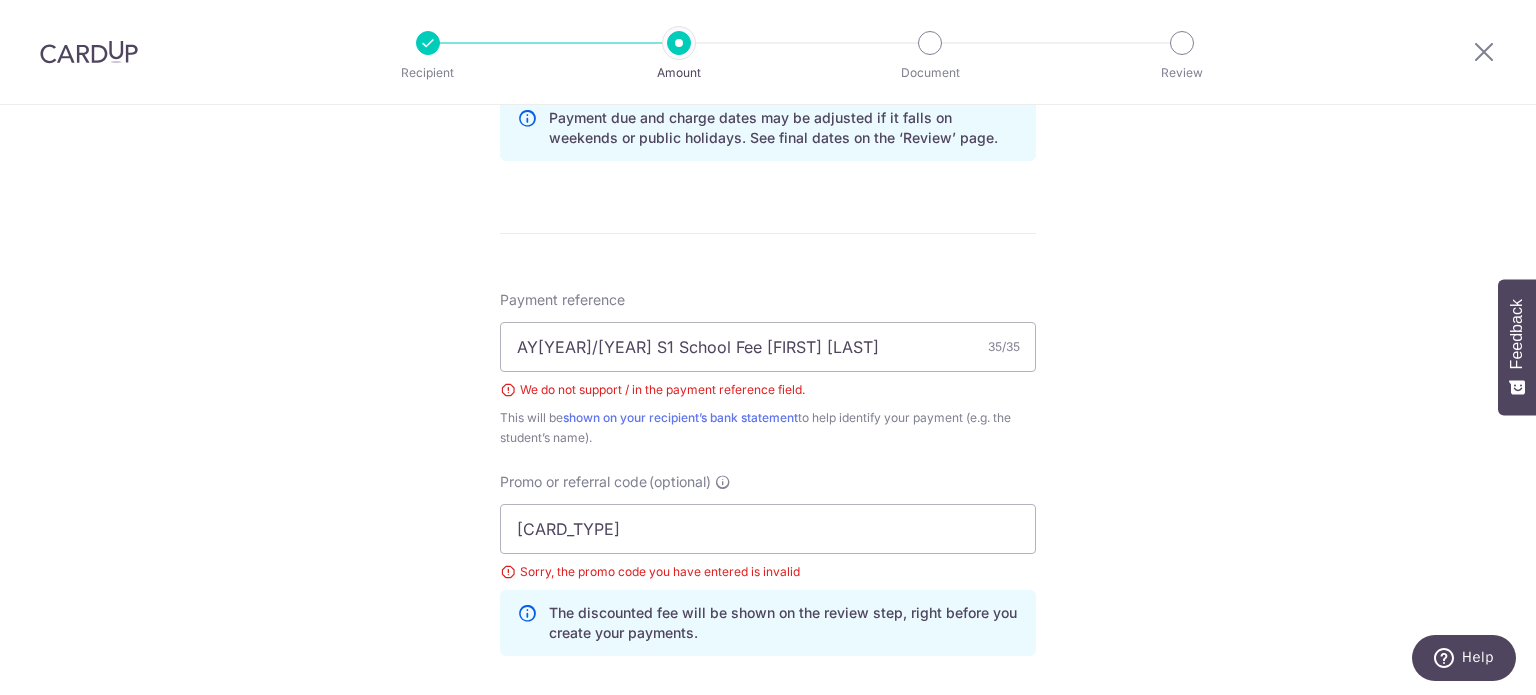 scroll, scrollTop: 1009, scrollLeft: 0, axis: vertical 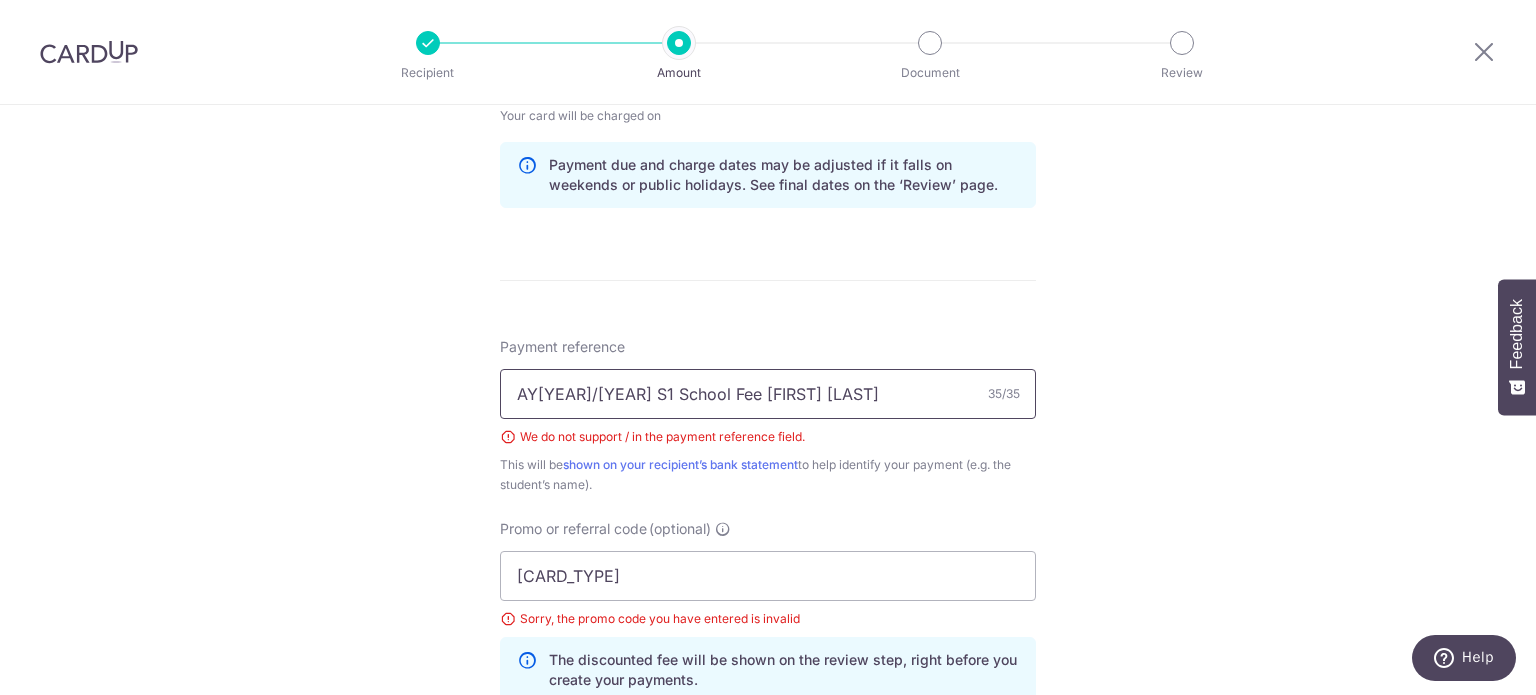 click on "AY25/26 S1 School Fee Aryan Devaraj" at bounding box center [768, 394] 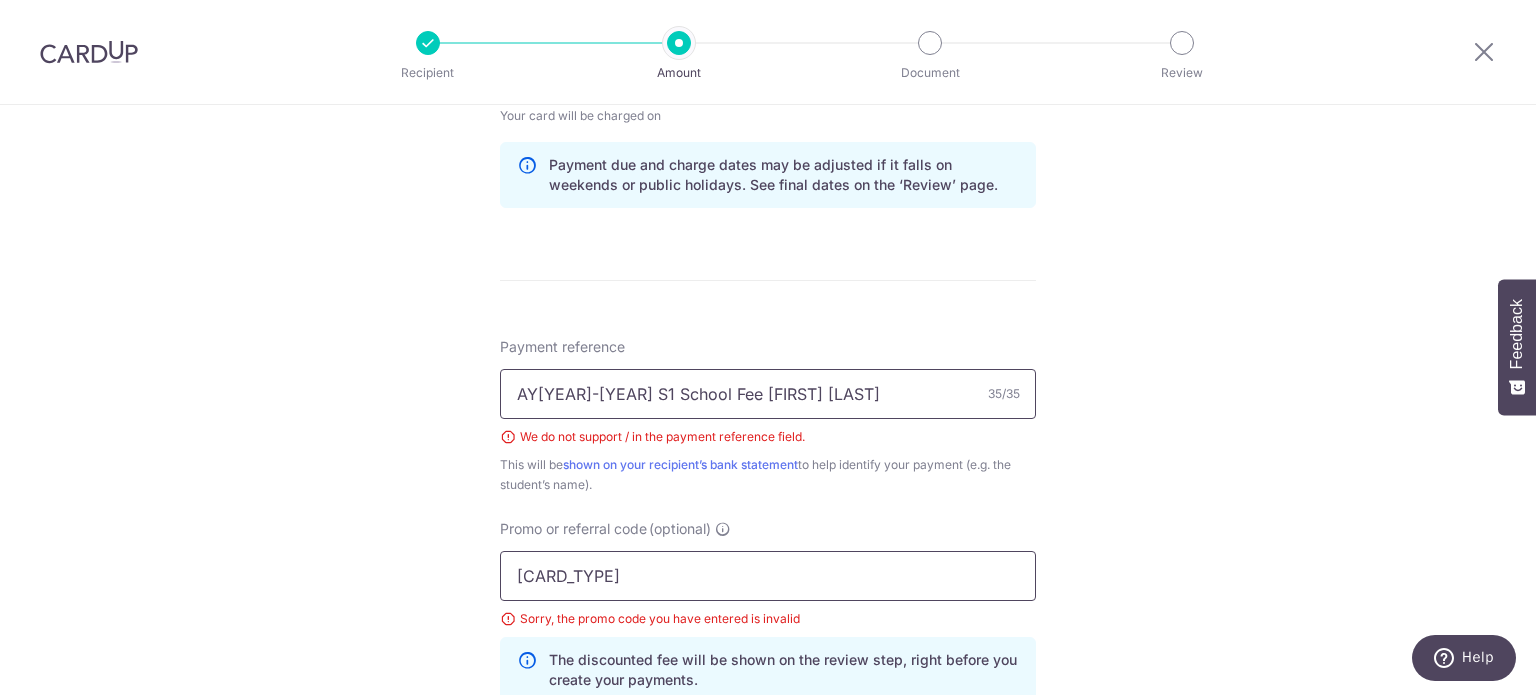 type on "[YEAR]-[YEAR] [SCHOOL_ID] [SCHOOL_NAME] [FIRST] [LAST]" 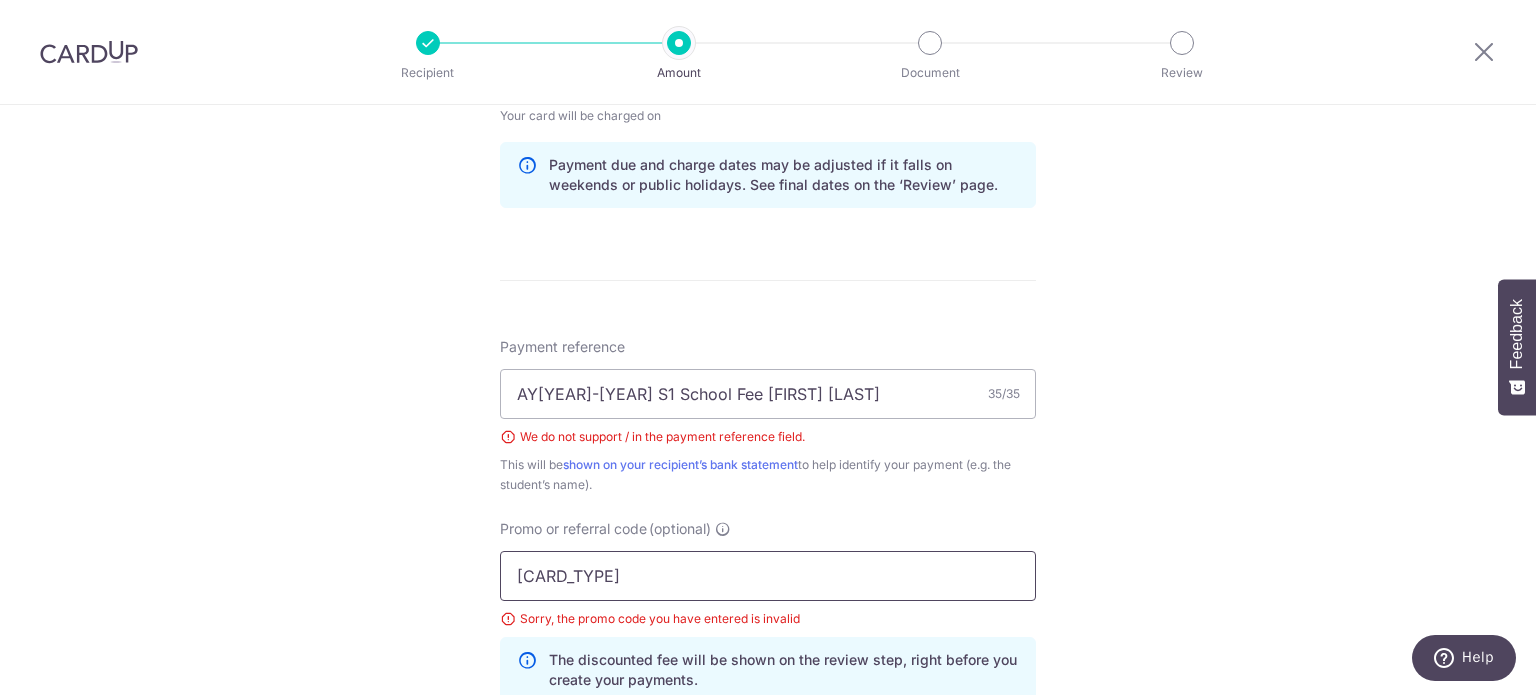 click on "MXNEW18" at bounding box center (768, 576) 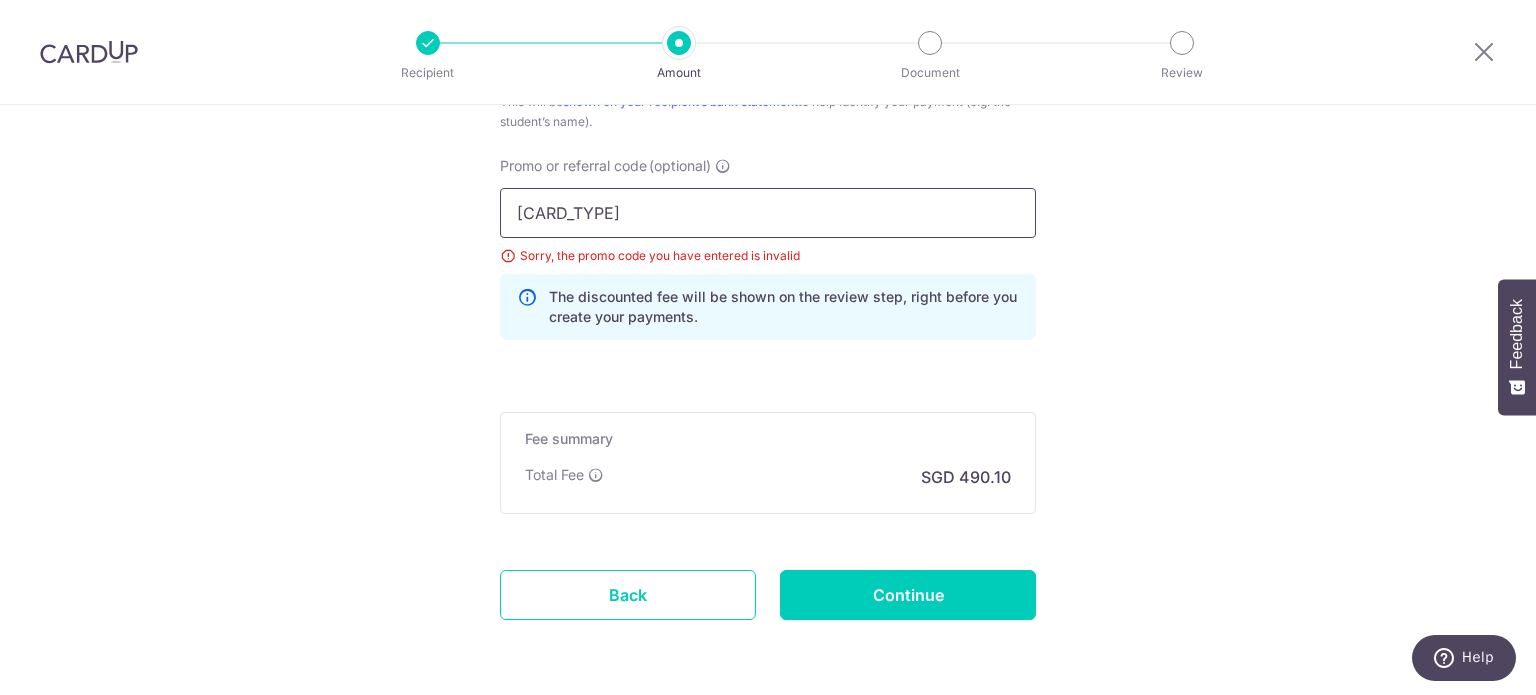 scroll, scrollTop: 1417, scrollLeft: 0, axis: vertical 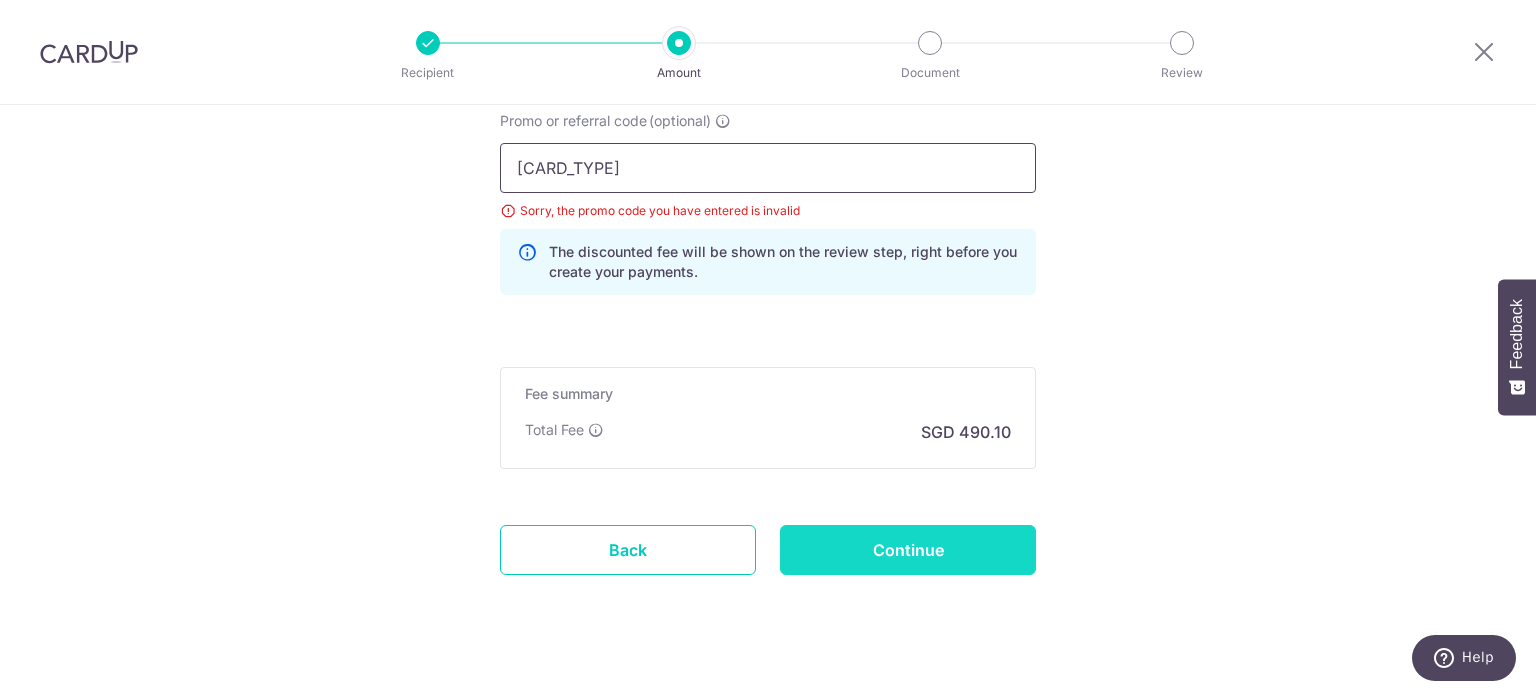 type on "24AMEX18" 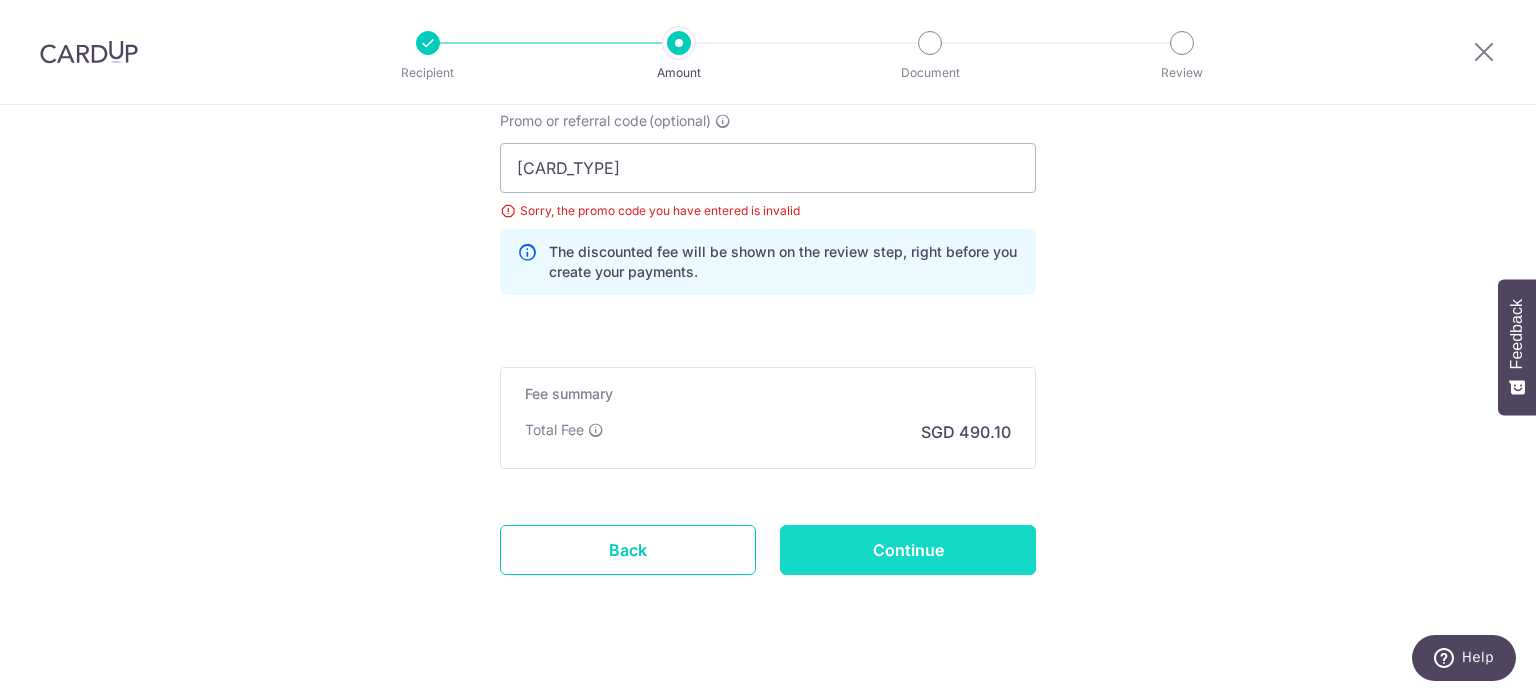 click on "Continue" at bounding box center [908, 550] 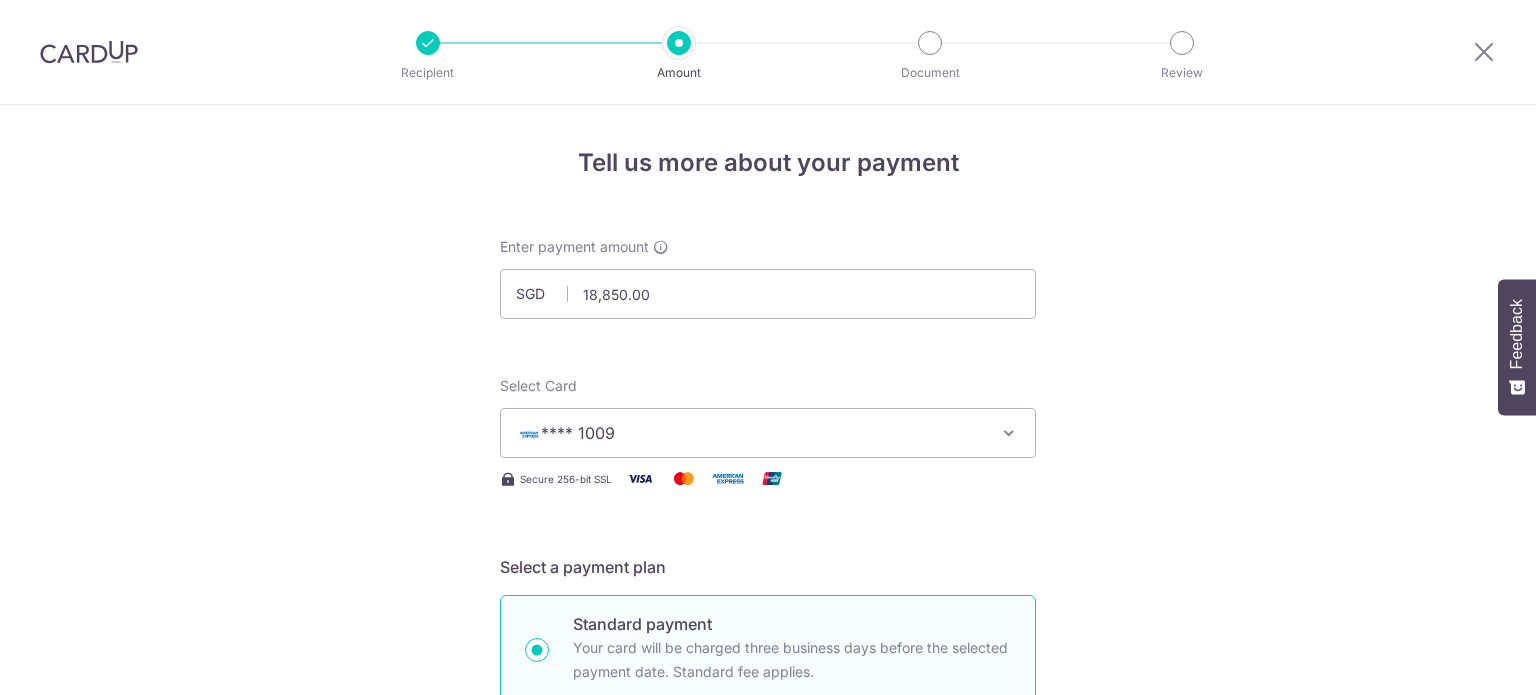 scroll, scrollTop: 0, scrollLeft: 0, axis: both 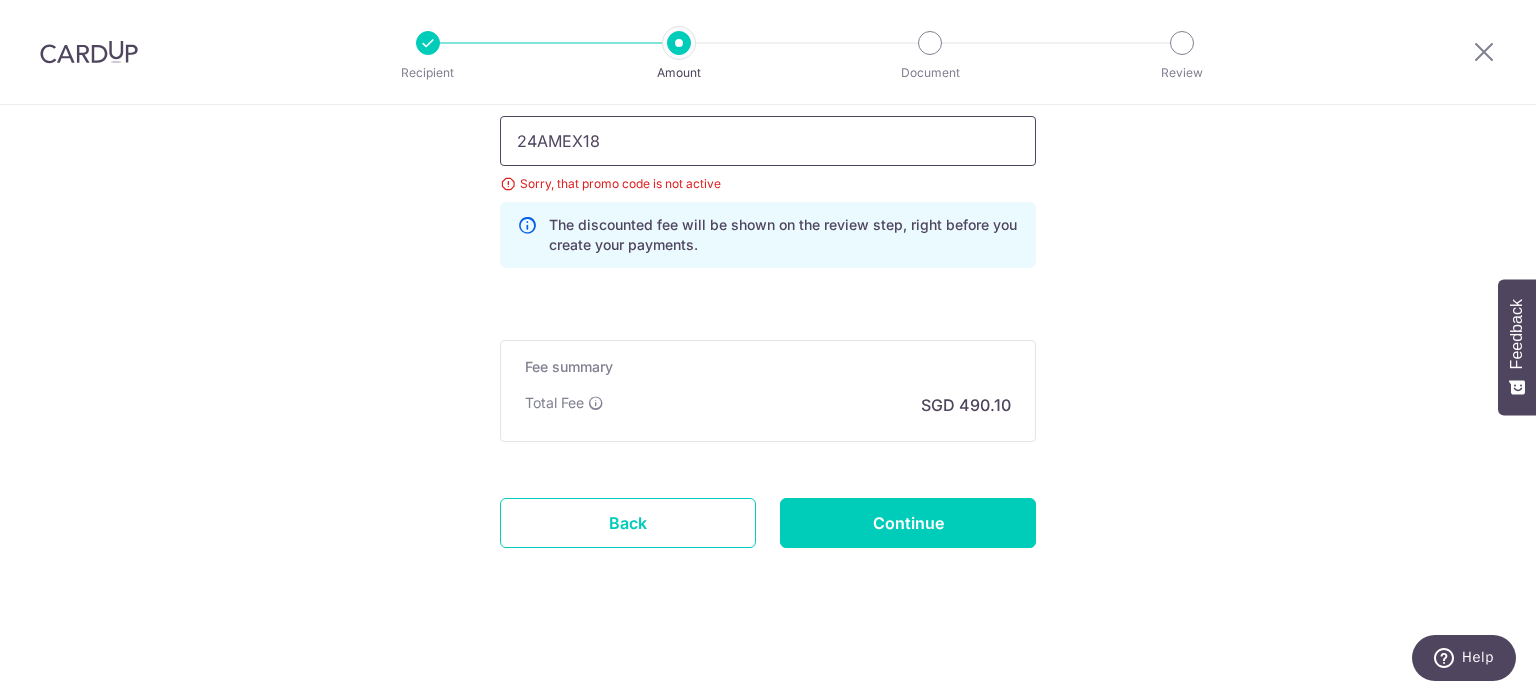 click on "24AMEX18" at bounding box center [768, 141] 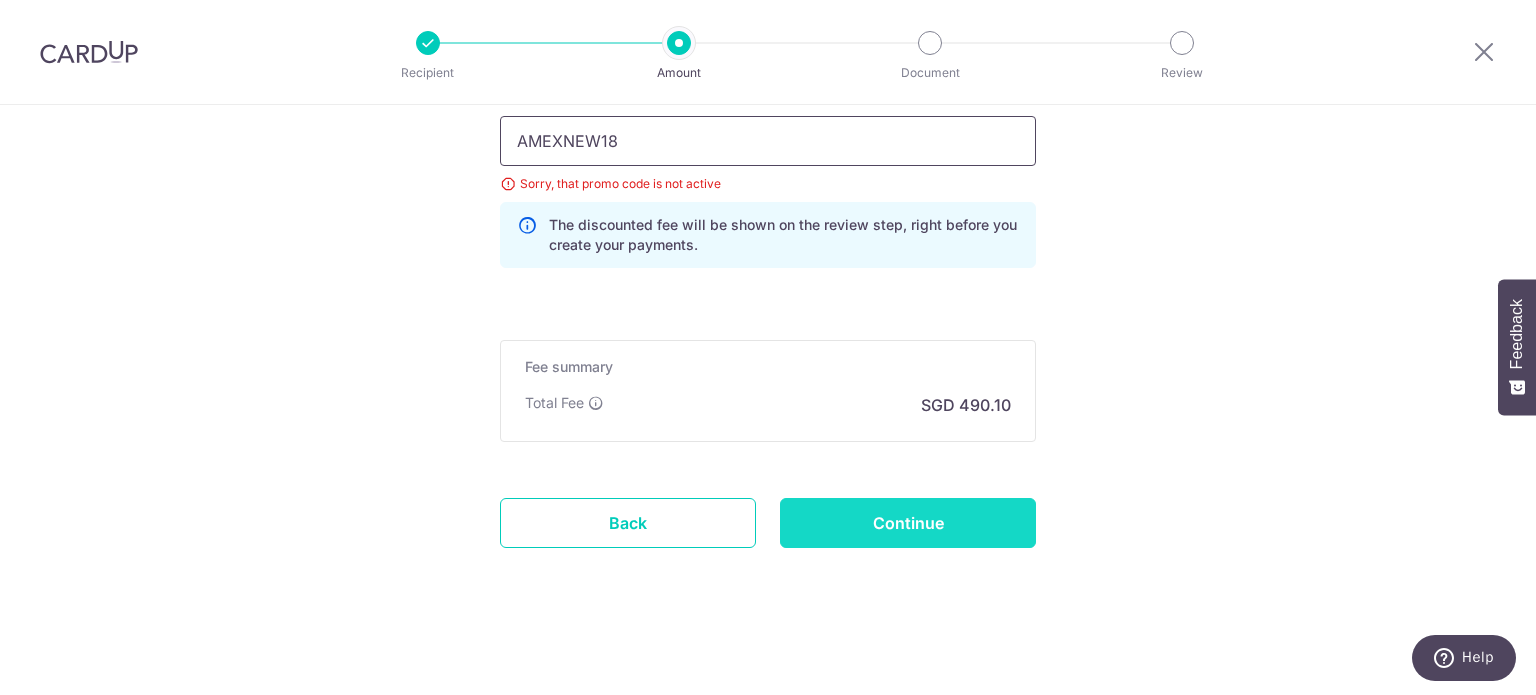 type on "AMEXNEW18" 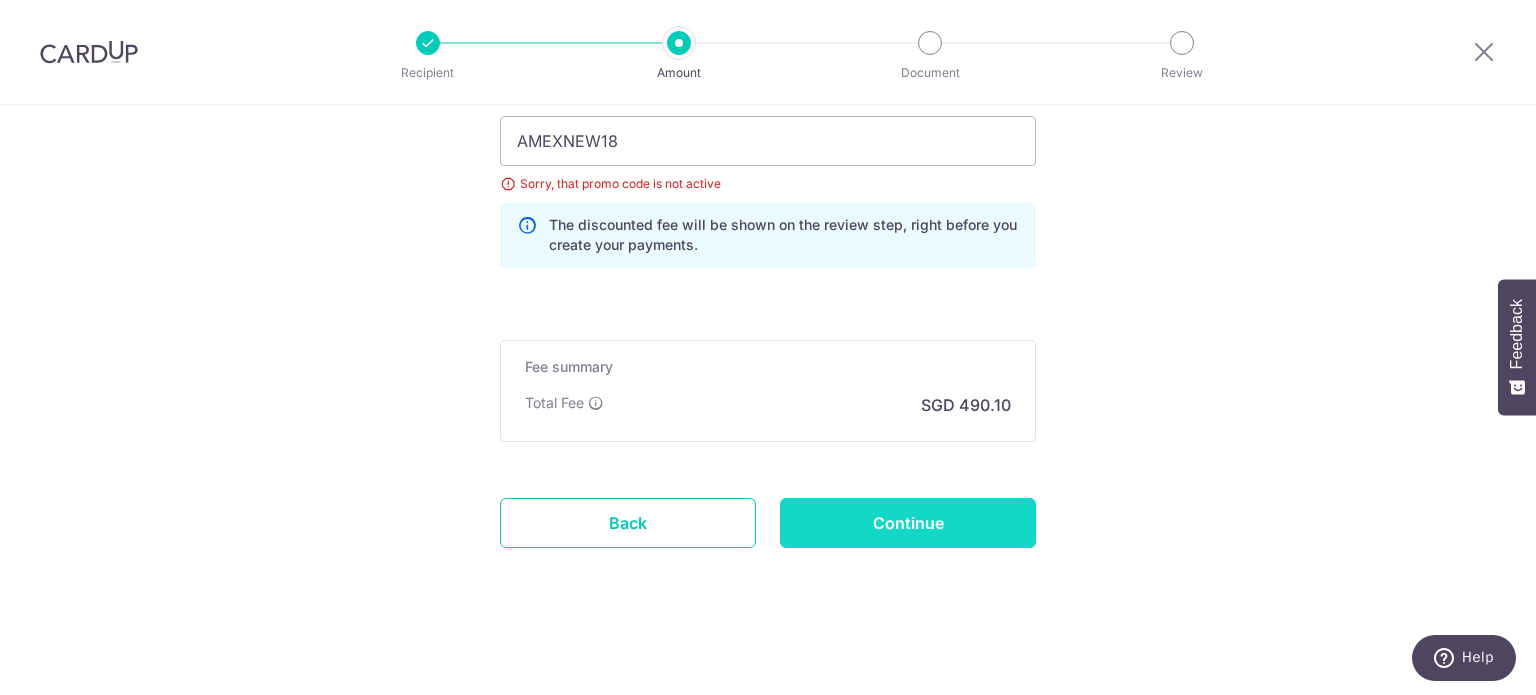 click on "Continue" at bounding box center (908, 523) 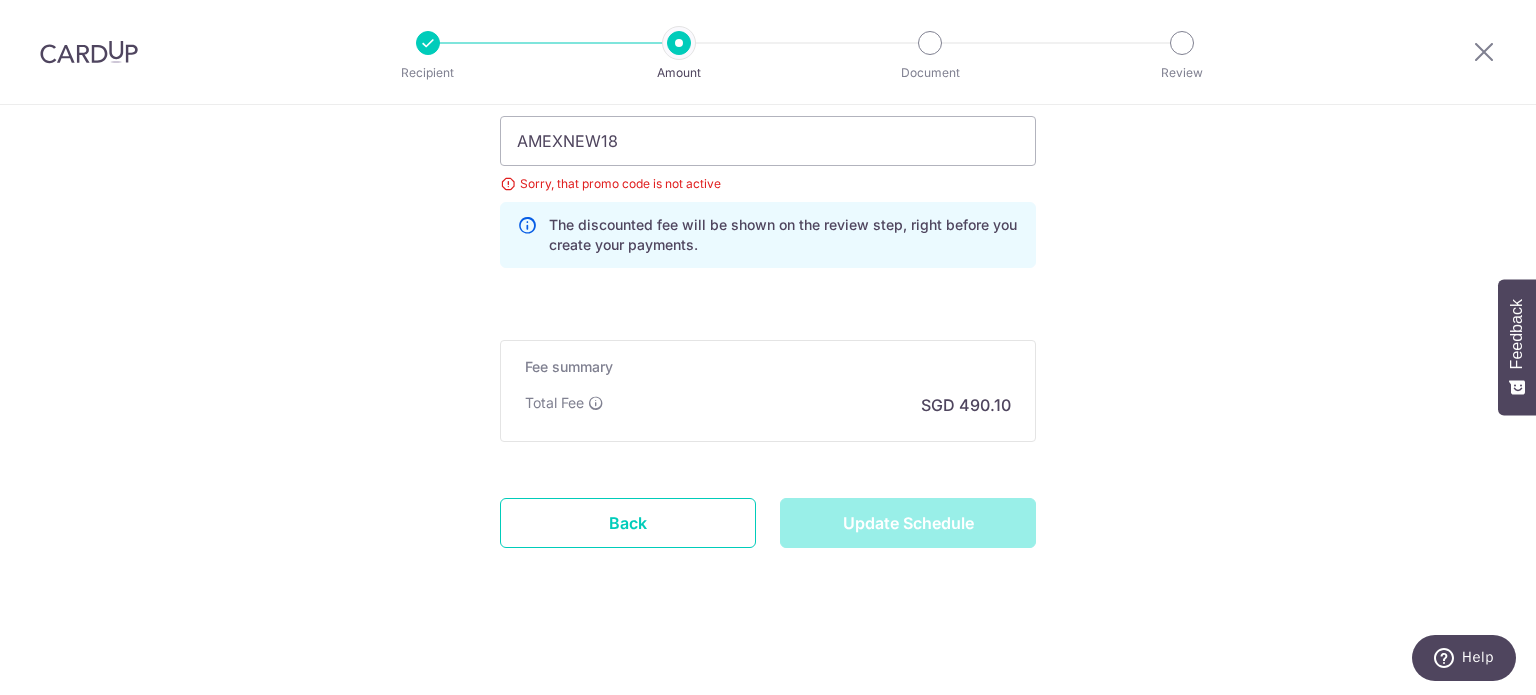type on "Update Schedule" 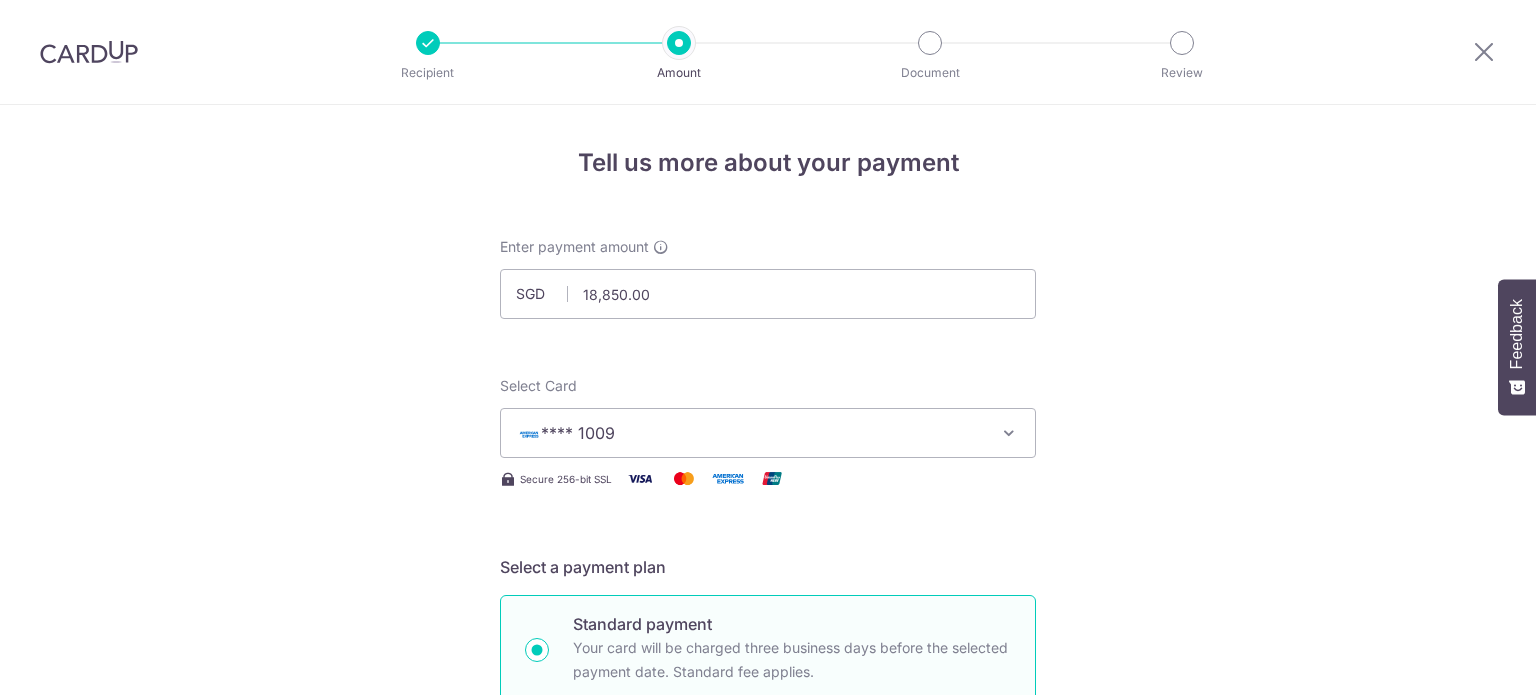scroll, scrollTop: 0, scrollLeft: 0, axis: both 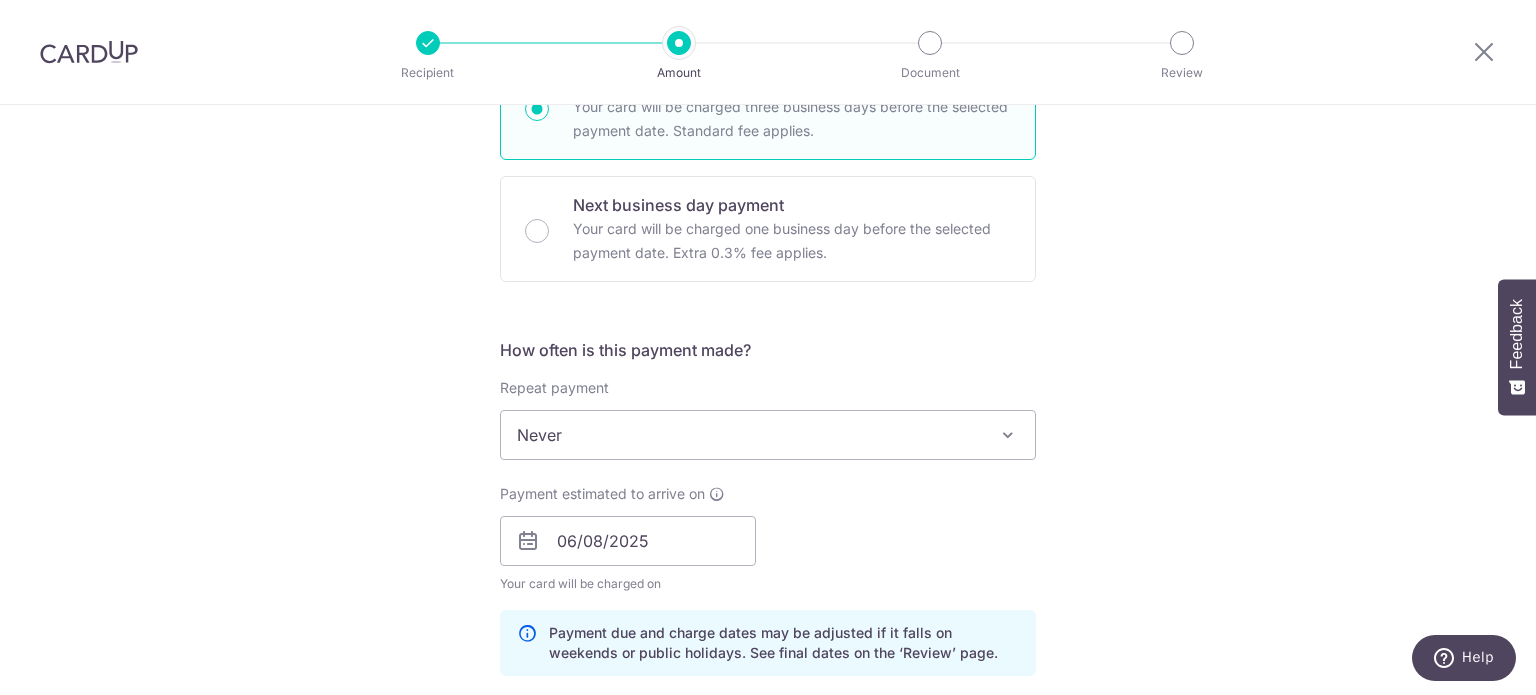 click on "Feedback" at bounding box center [1517, 347] 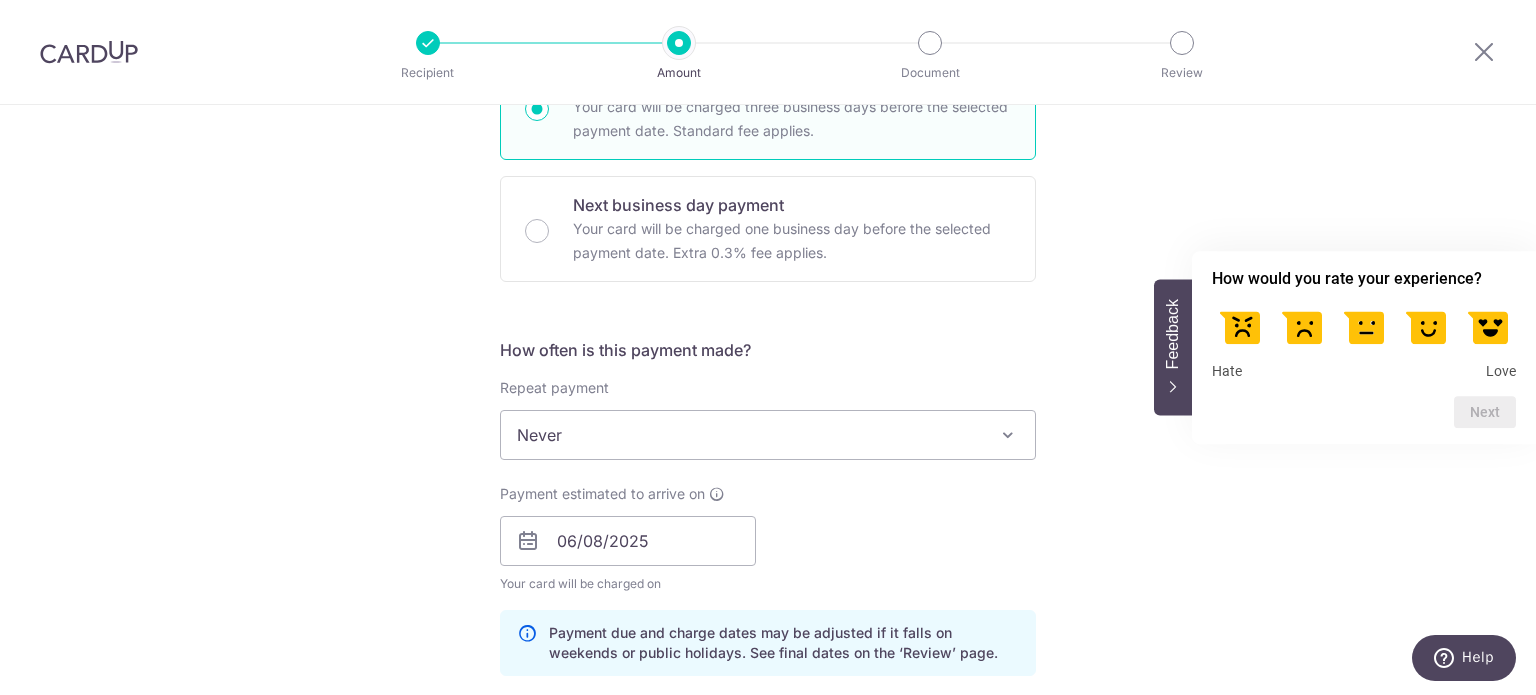 click on "Feedback" at bounding box center [1173, 334] 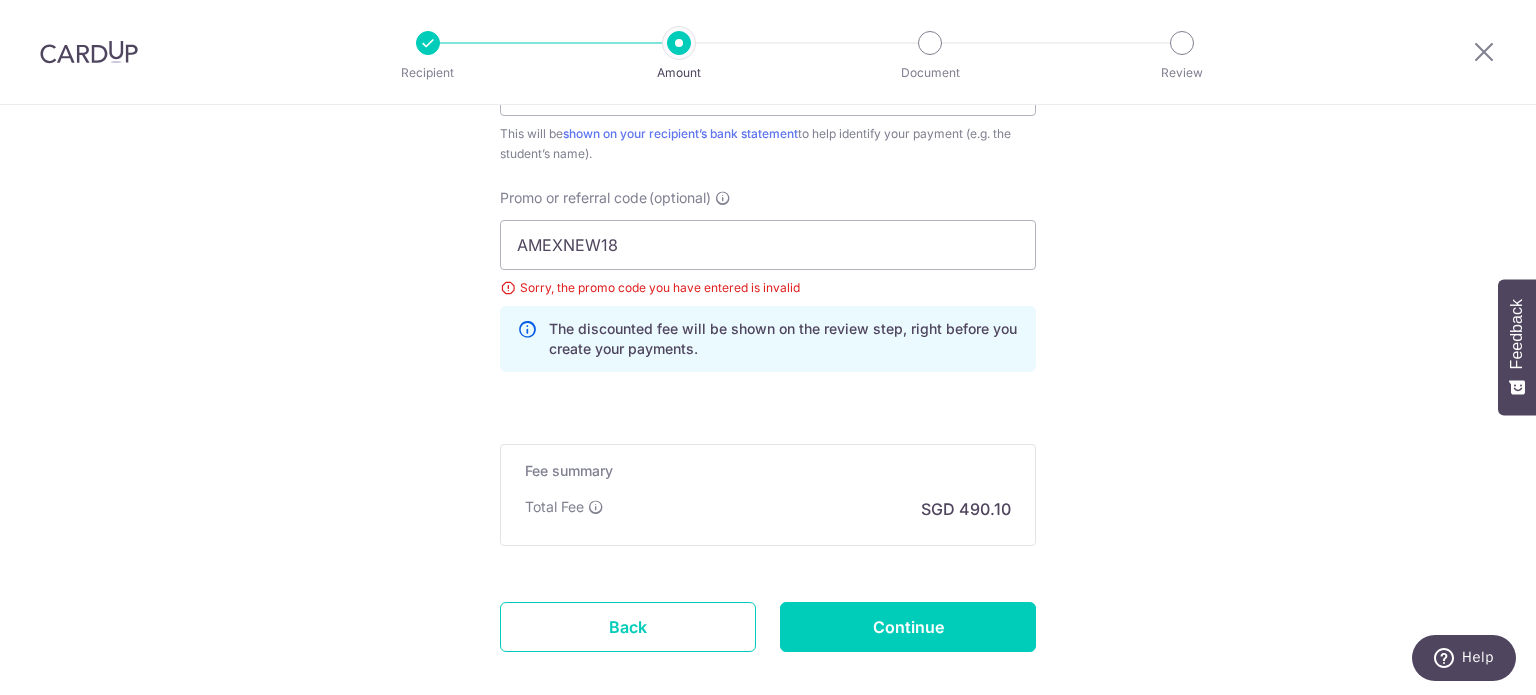 scroll, scrollTop: 1320, scrollLeft: 0, axis: vertical 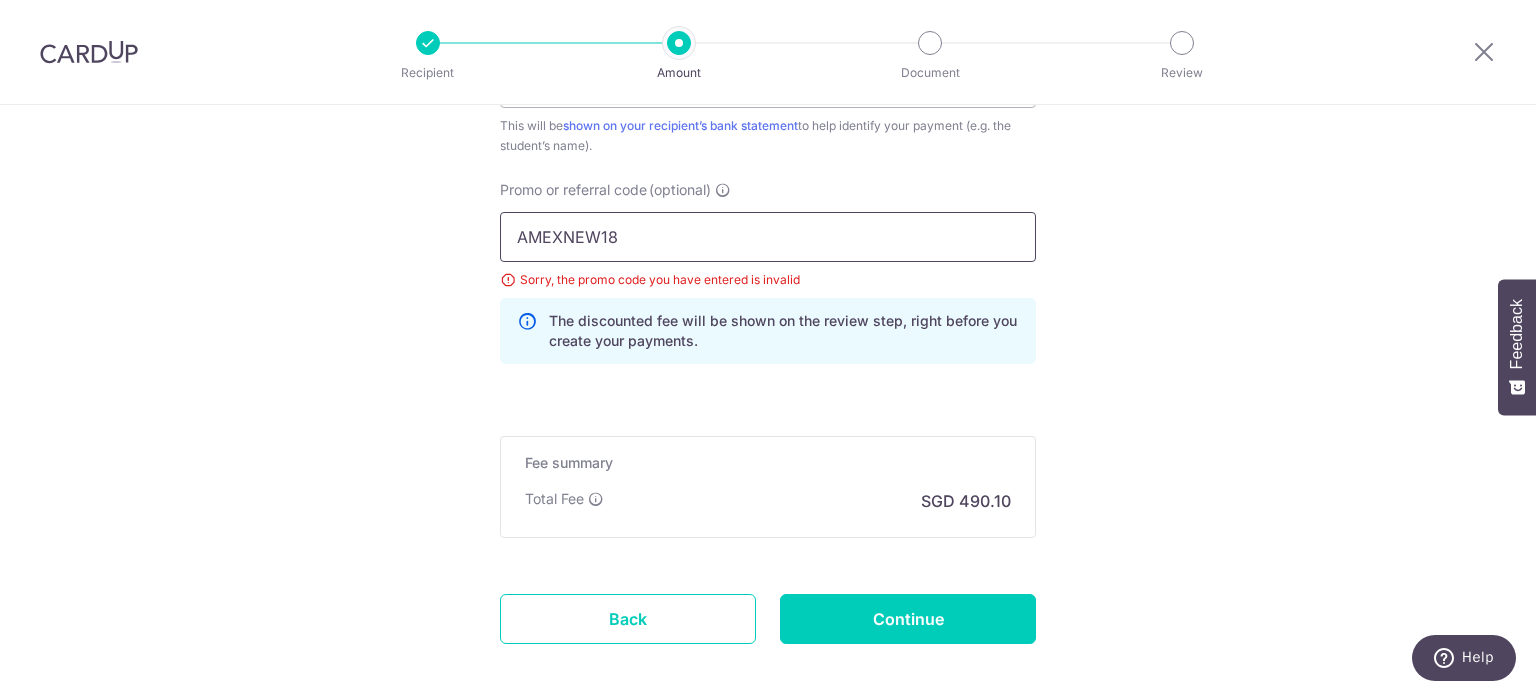 click on "AMEXNEW18" at bounding box center (768, 237) 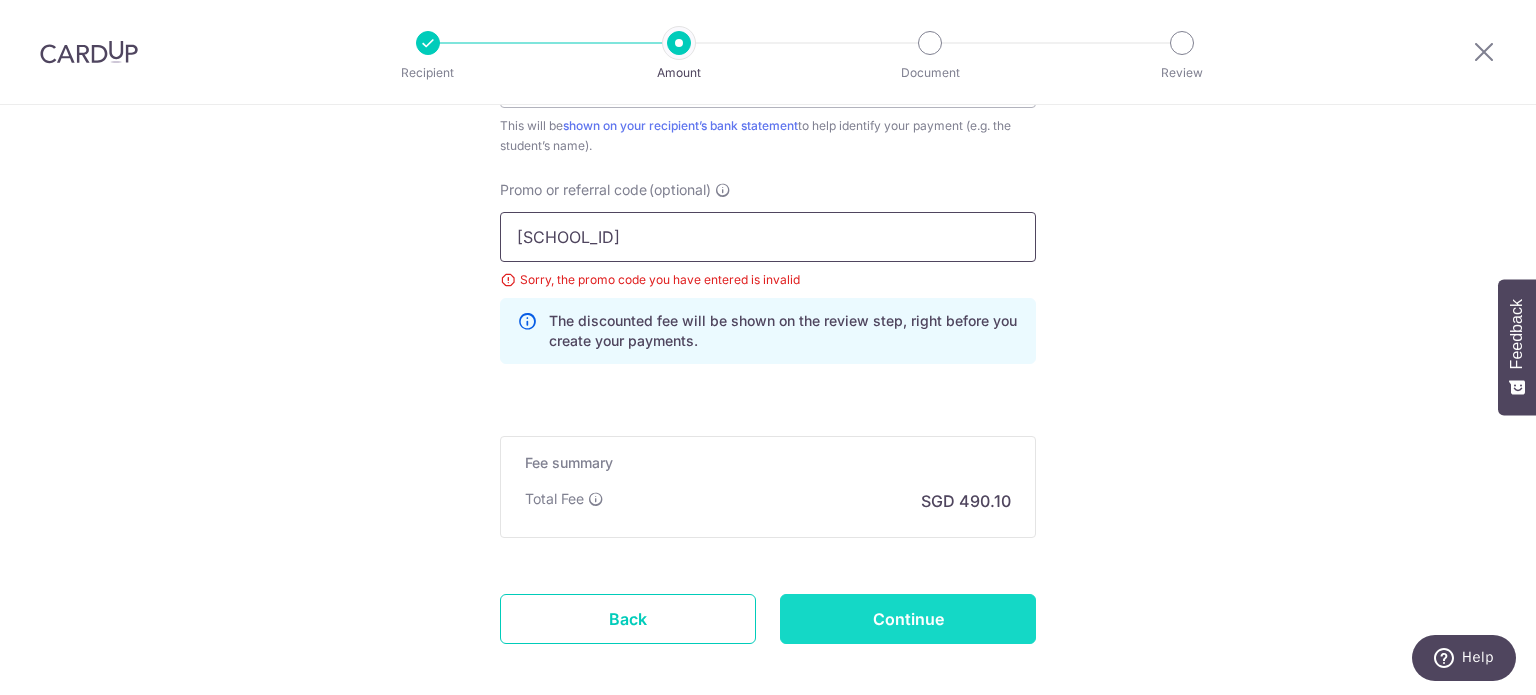 type on "[SCHOOL_ID]" 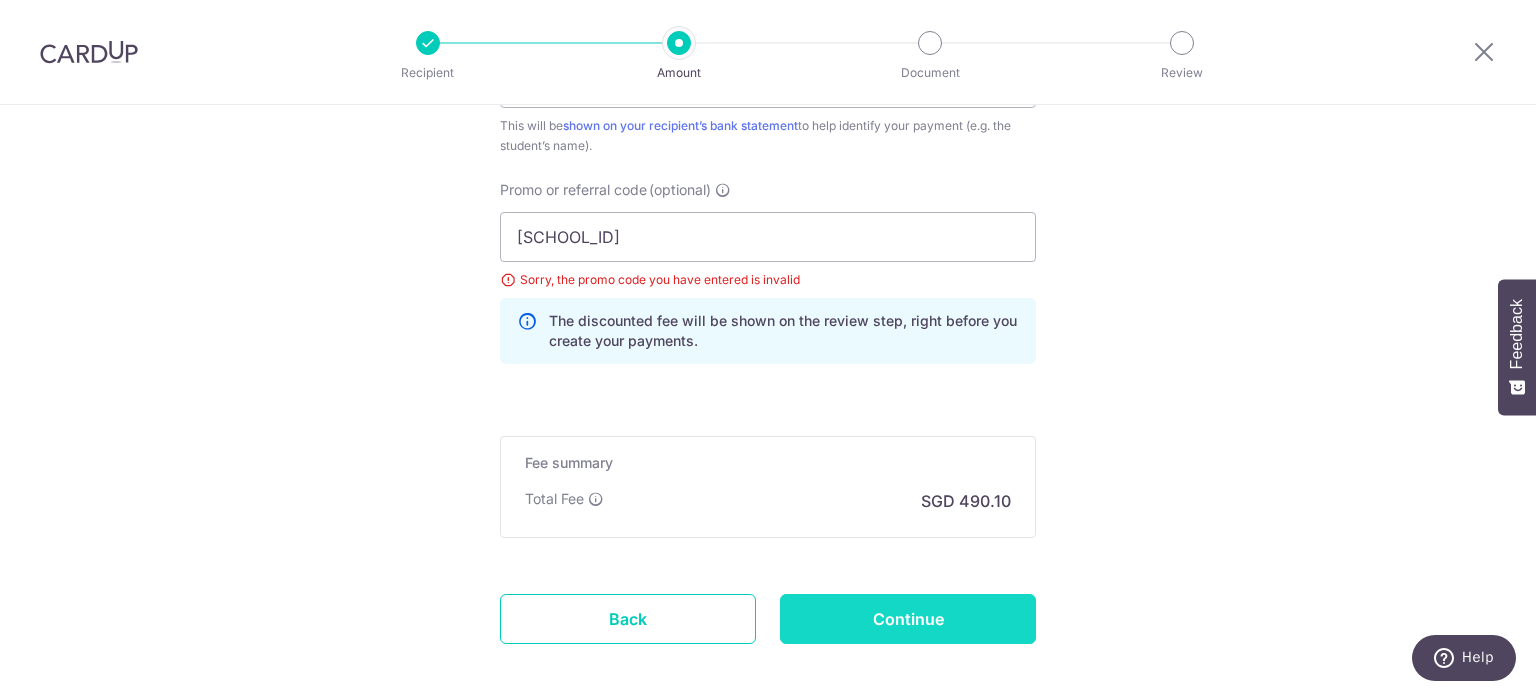click on "Continue" at bounding box center (908, 619) 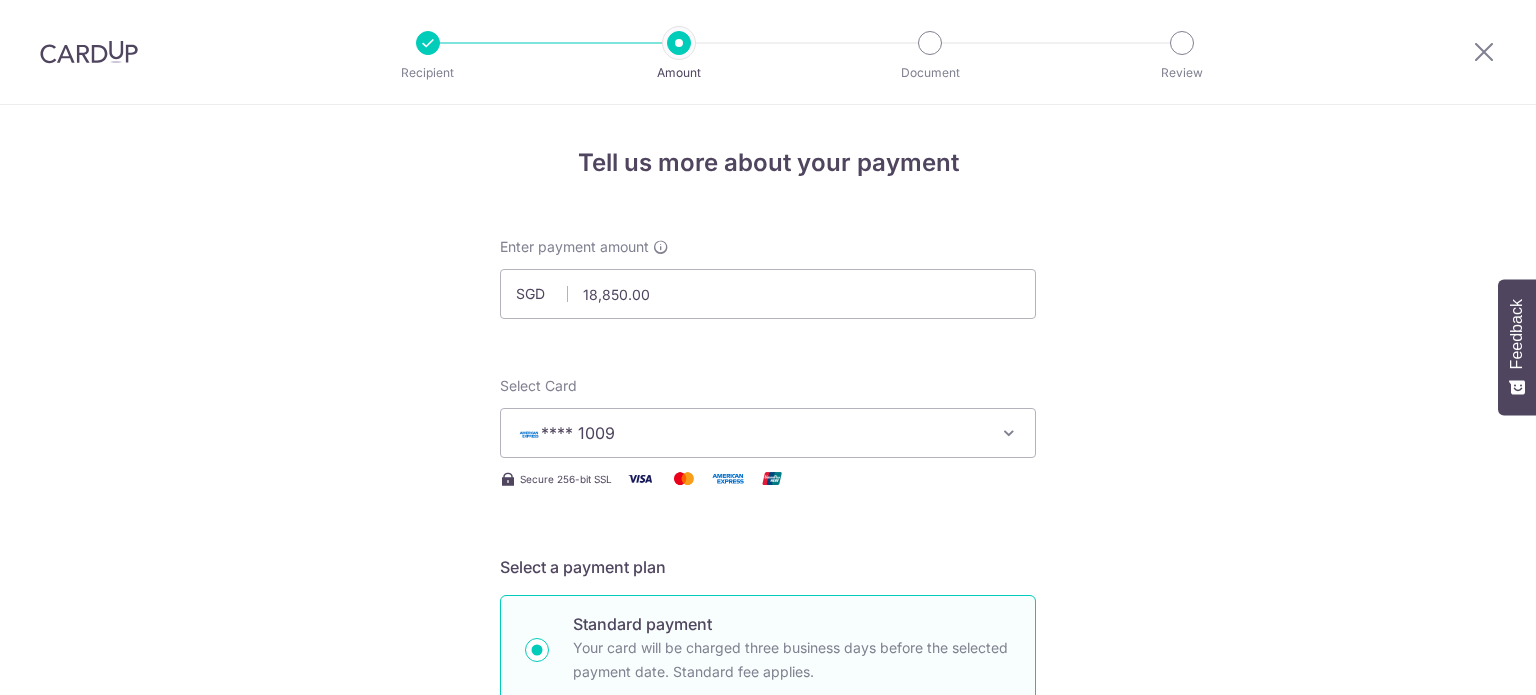 scroll, scrollTop: 0, scrollLeft: 0, axis: both 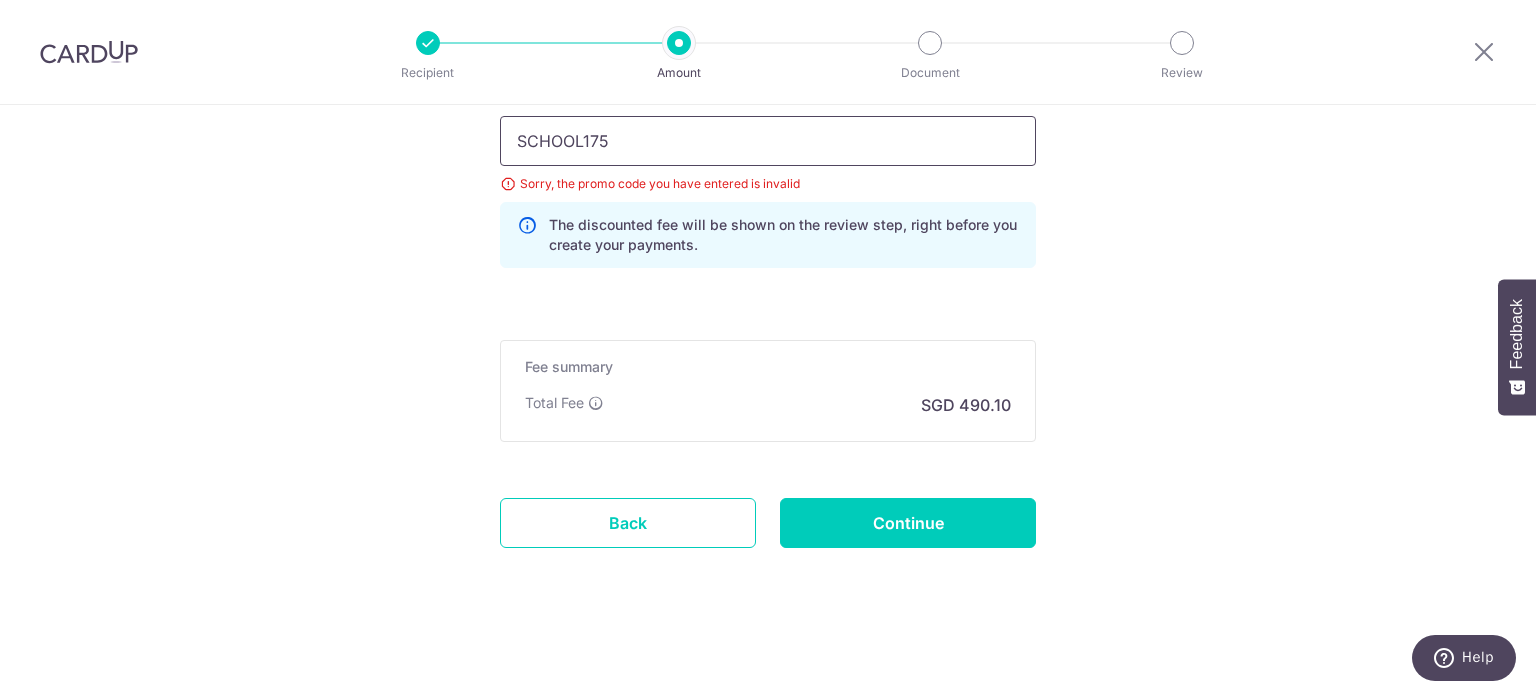 drag, startPoint x: 619, startPoint y: 136, endPoint x: 422, endPoint y: 134, distance: 197.01015 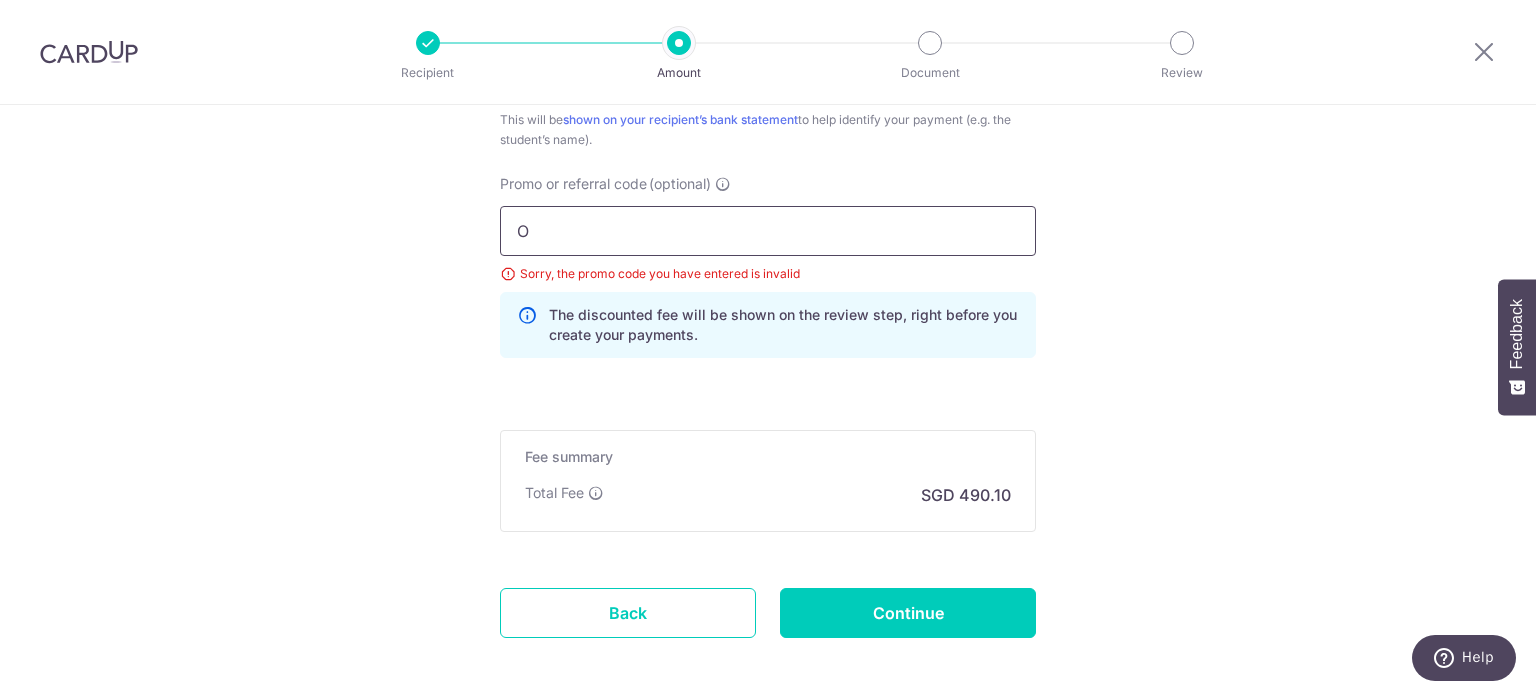 scroll, scrollTop: 1416, scrollLeft: 0, axis: vertical 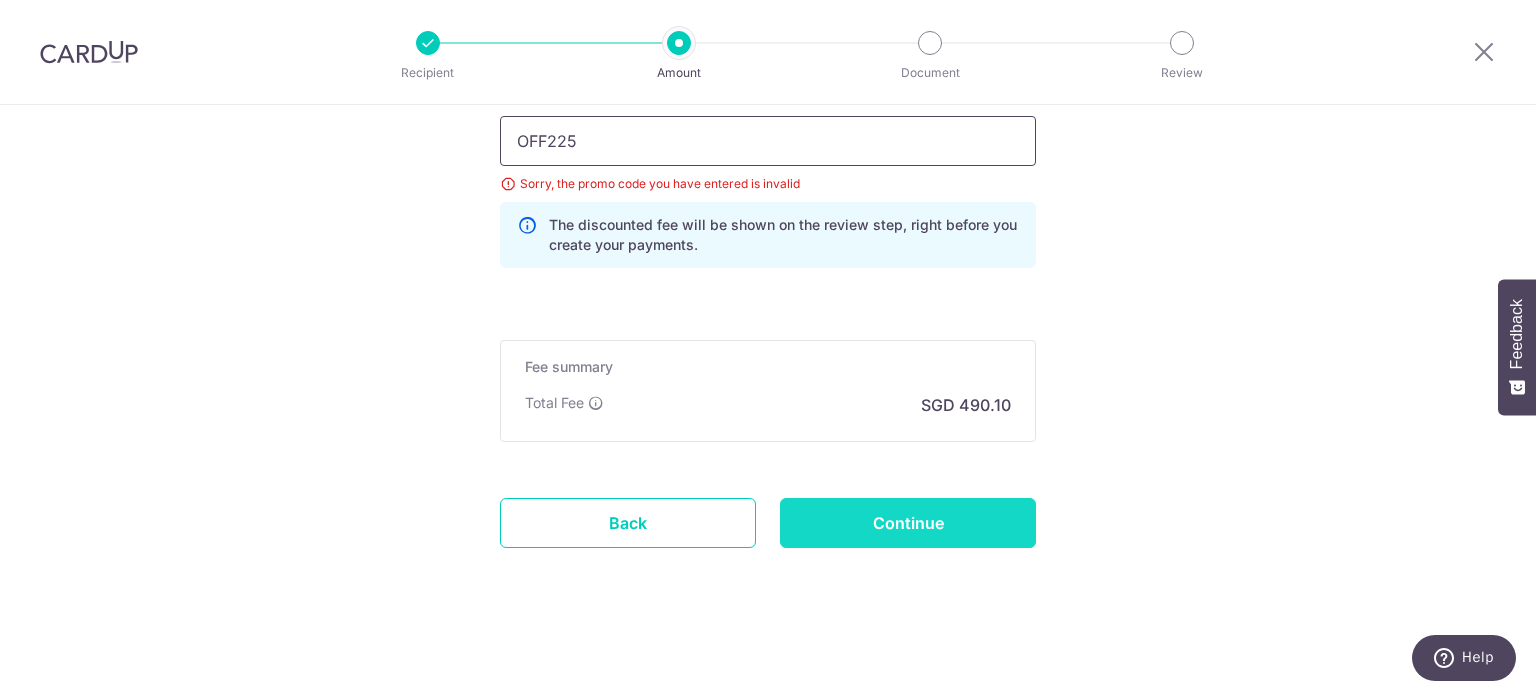 type on "OFF225" 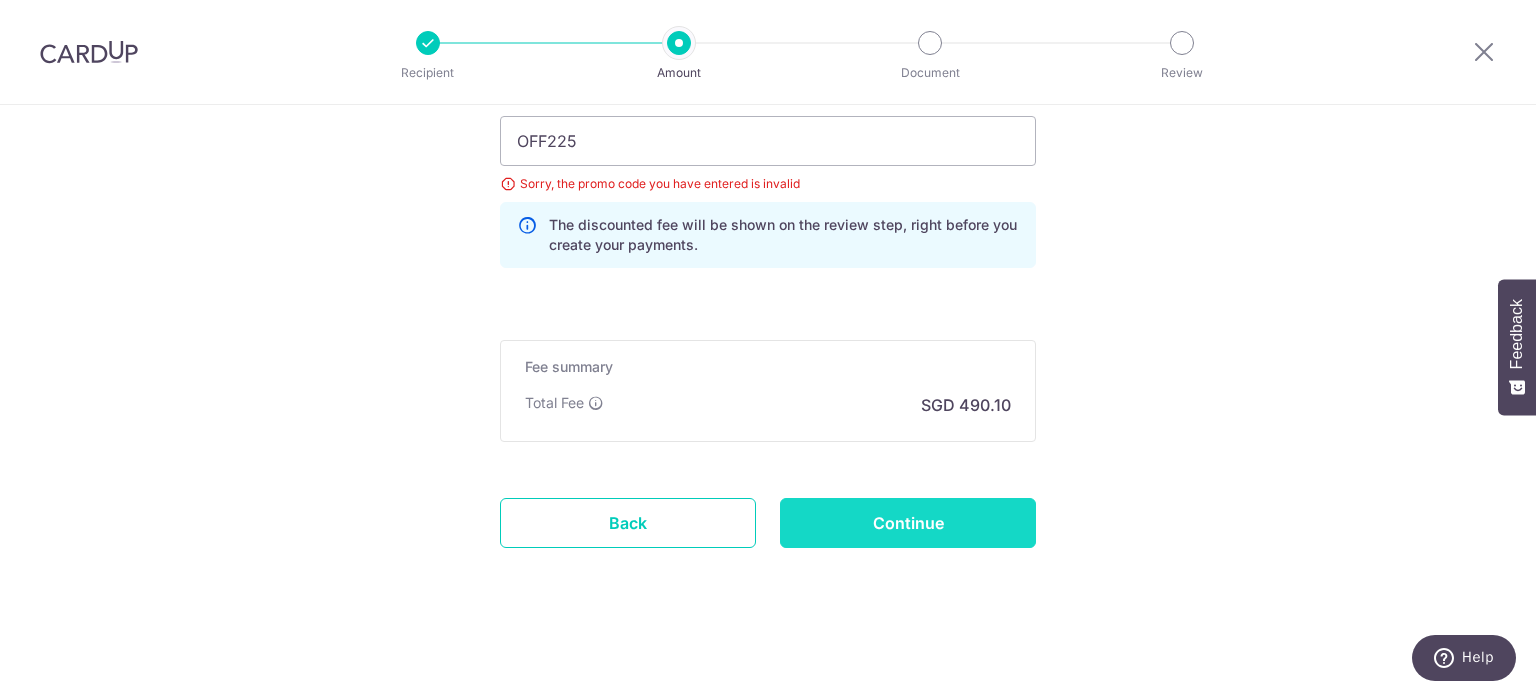 click on "Continue" at bounding box center [908, 523] 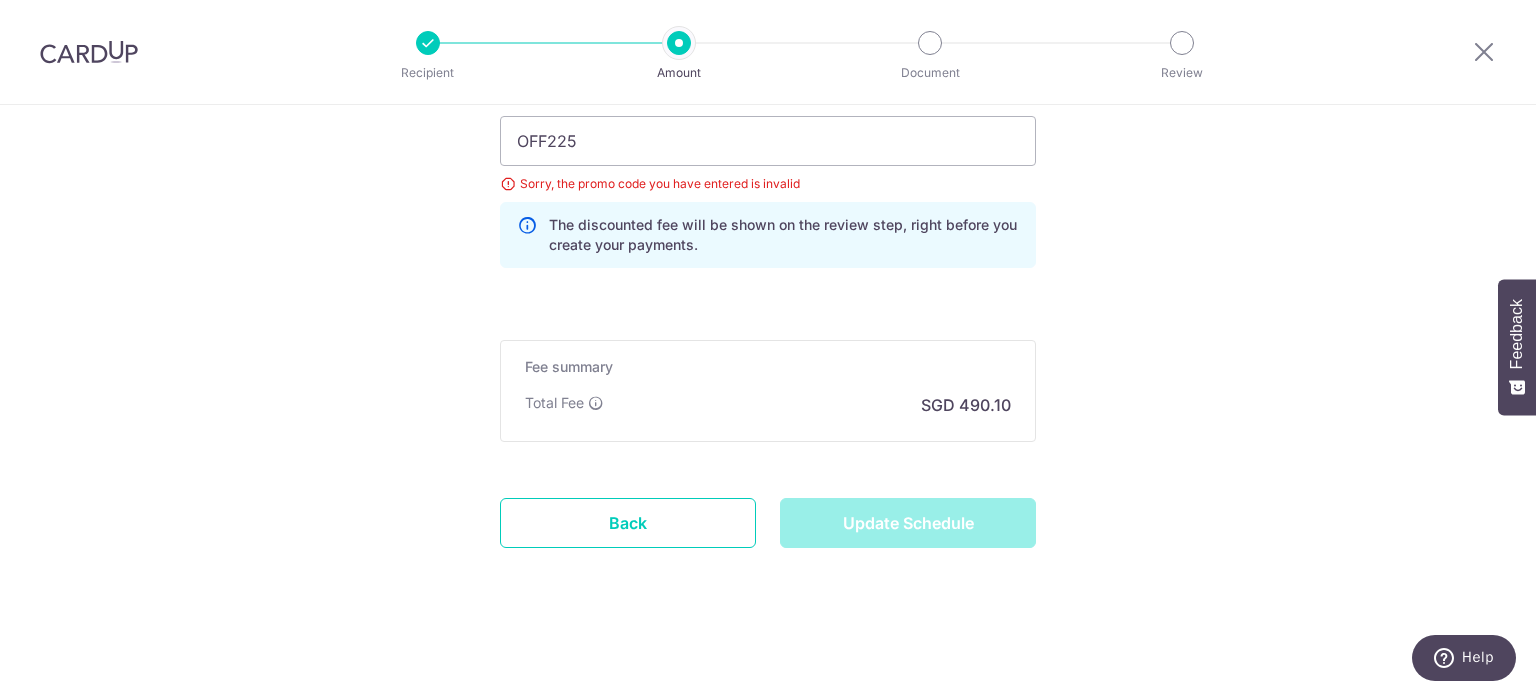 type on "Update Schedule" 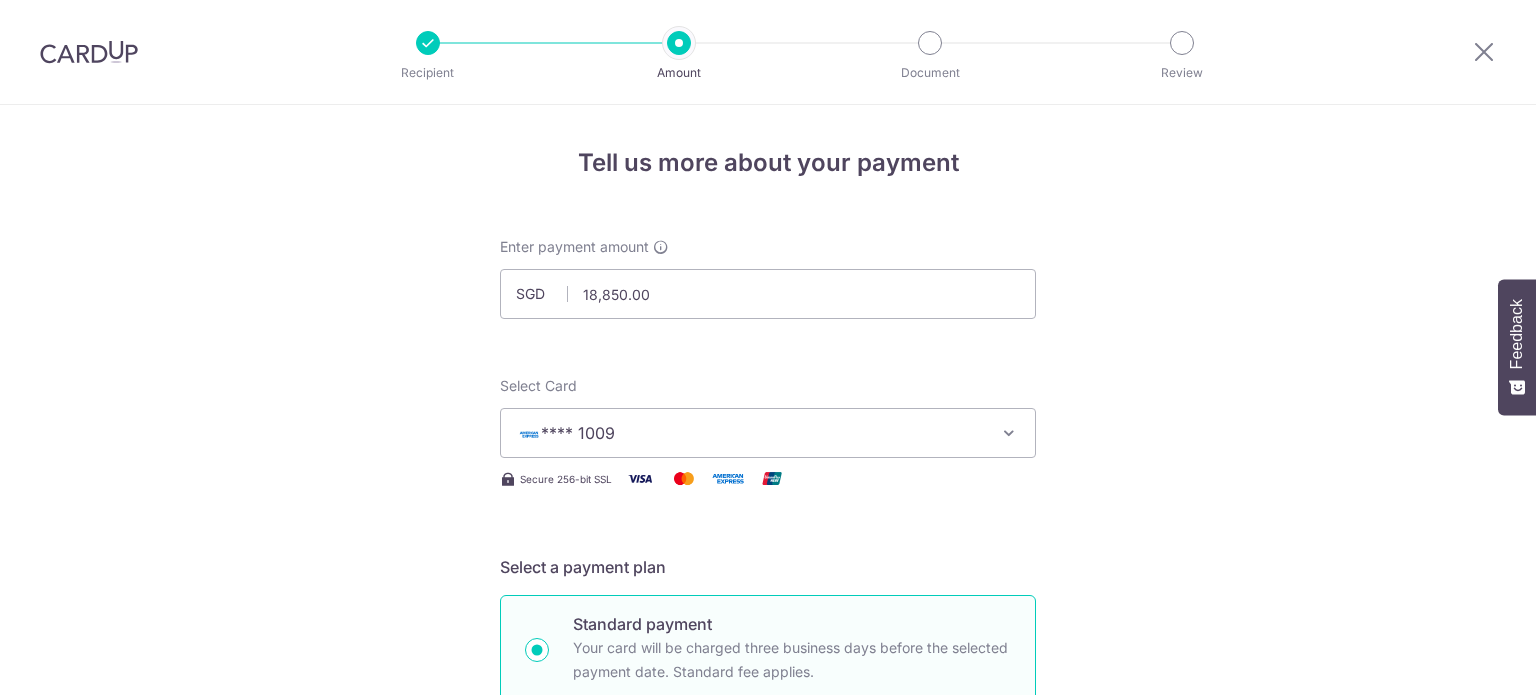 scroll, scrollTop: 0, scrollLeft: 0, axis: both 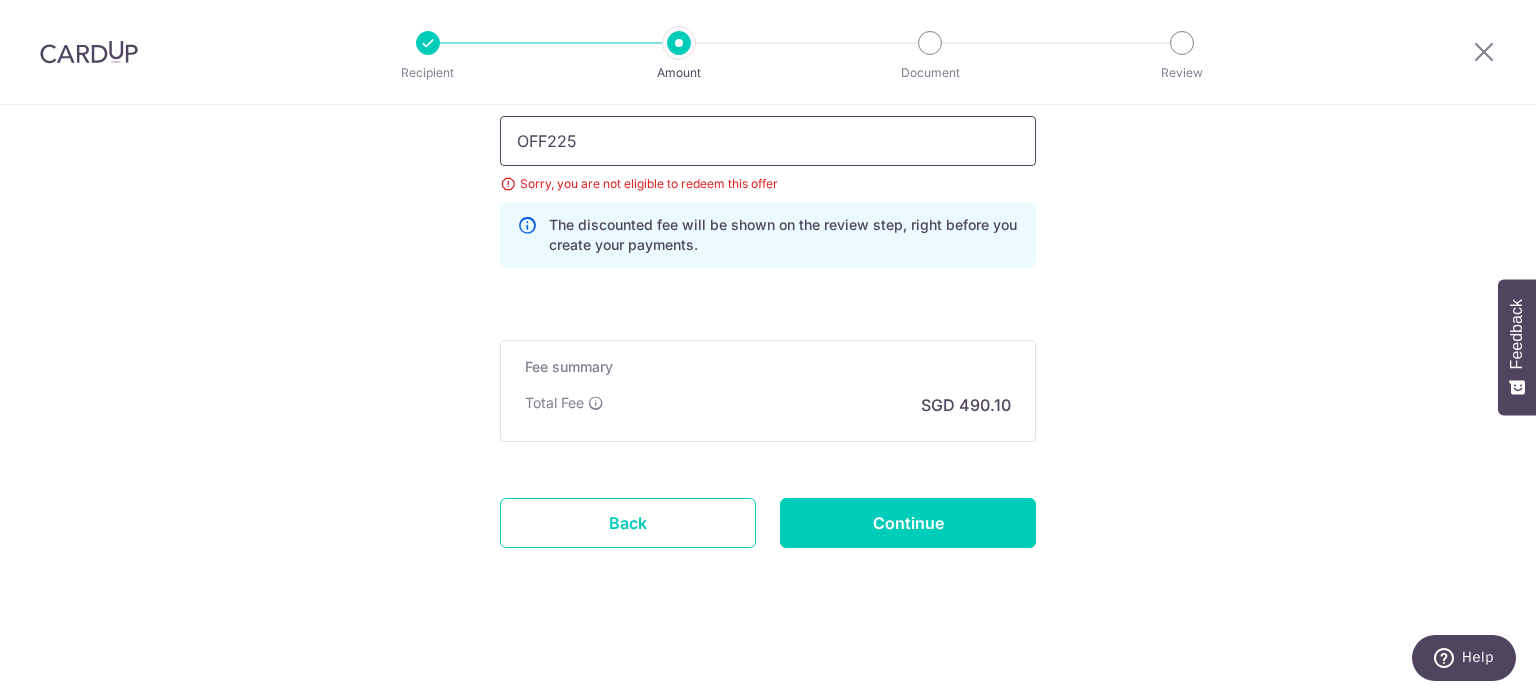 click on "OFF225" at bounding box center [768, 141] 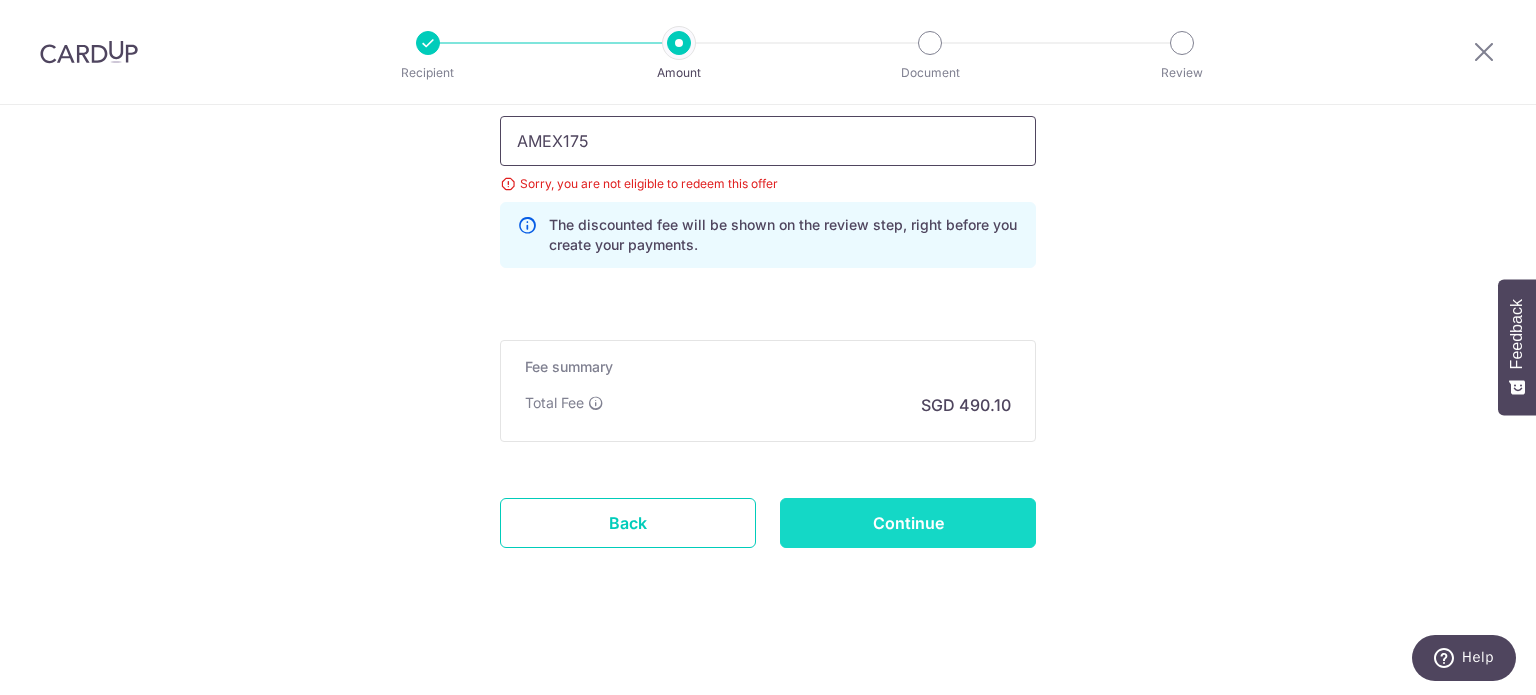 type on "AMEX175" 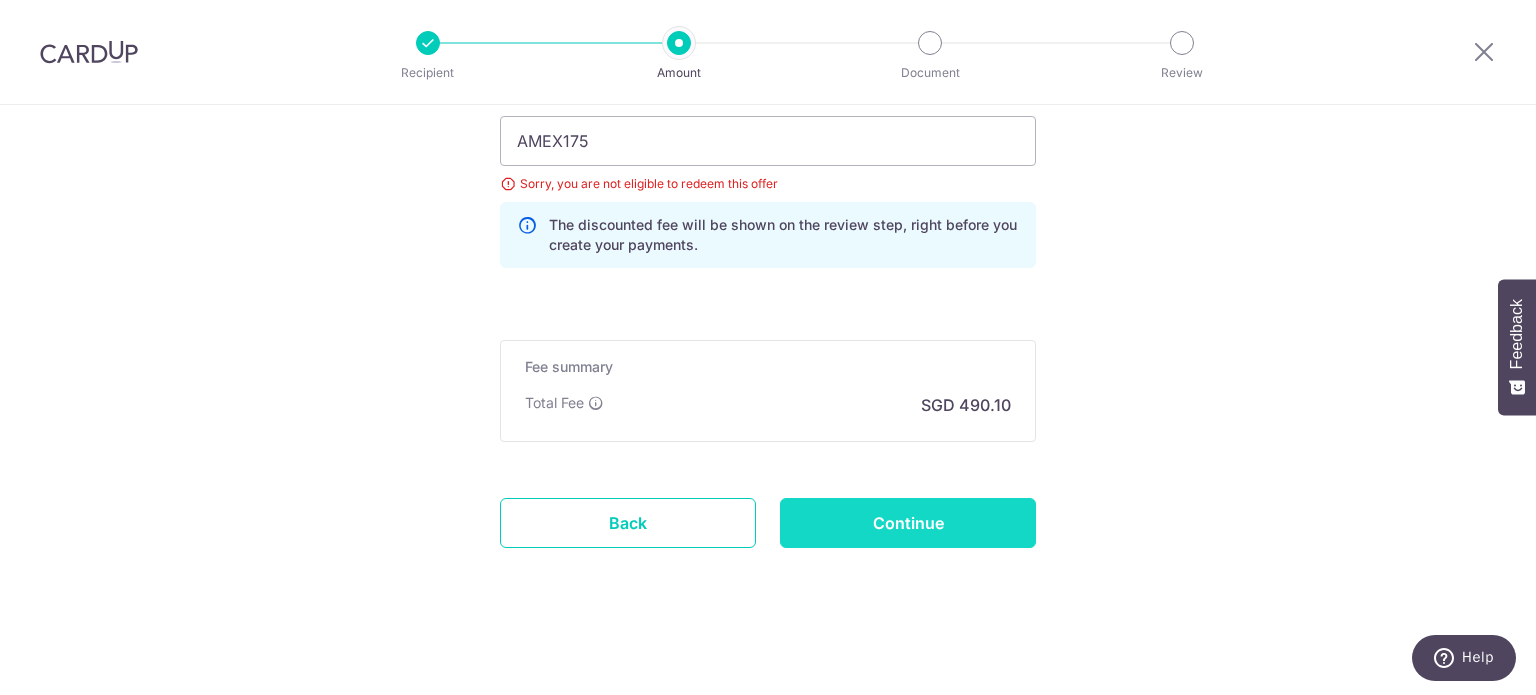 click on "Continue" at bounding box center [908, 523] 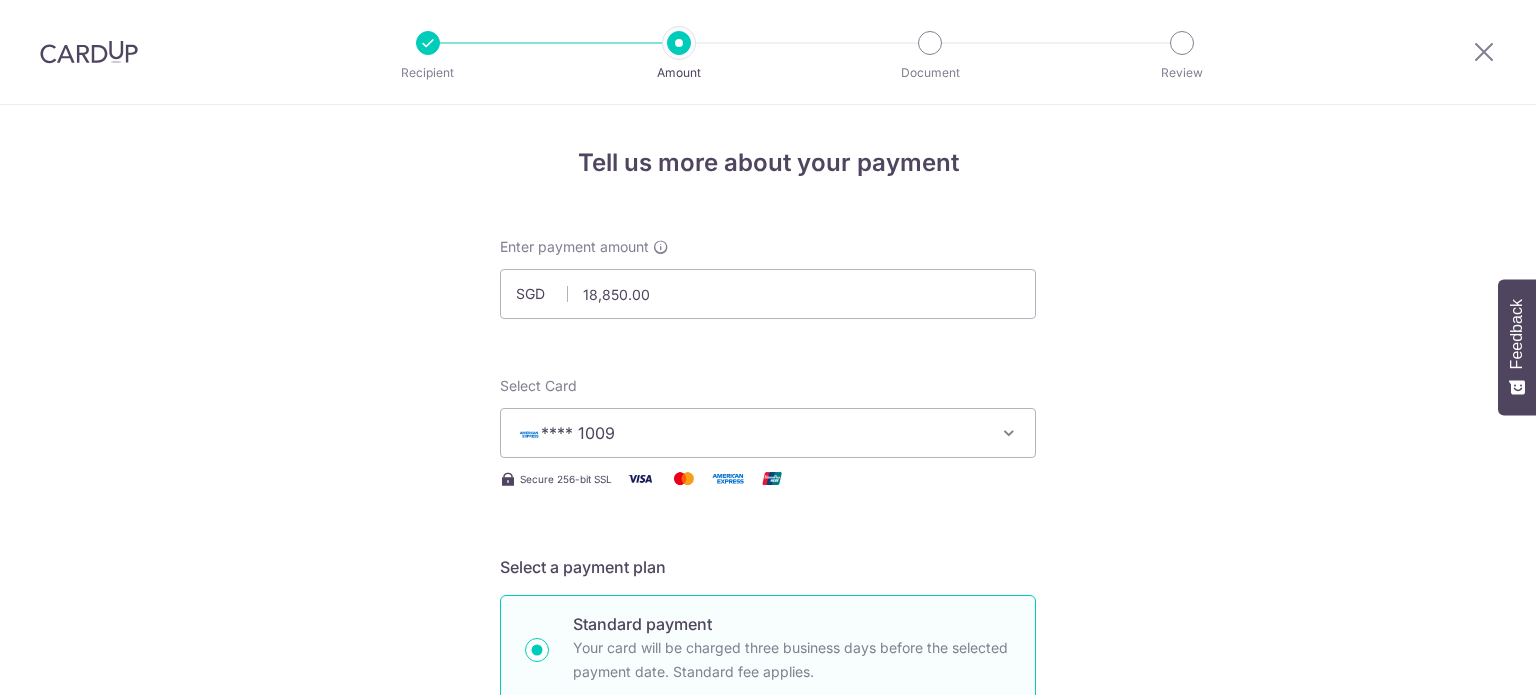 scroll, scrollTop: 0, scrollLeft: 0, axis: both 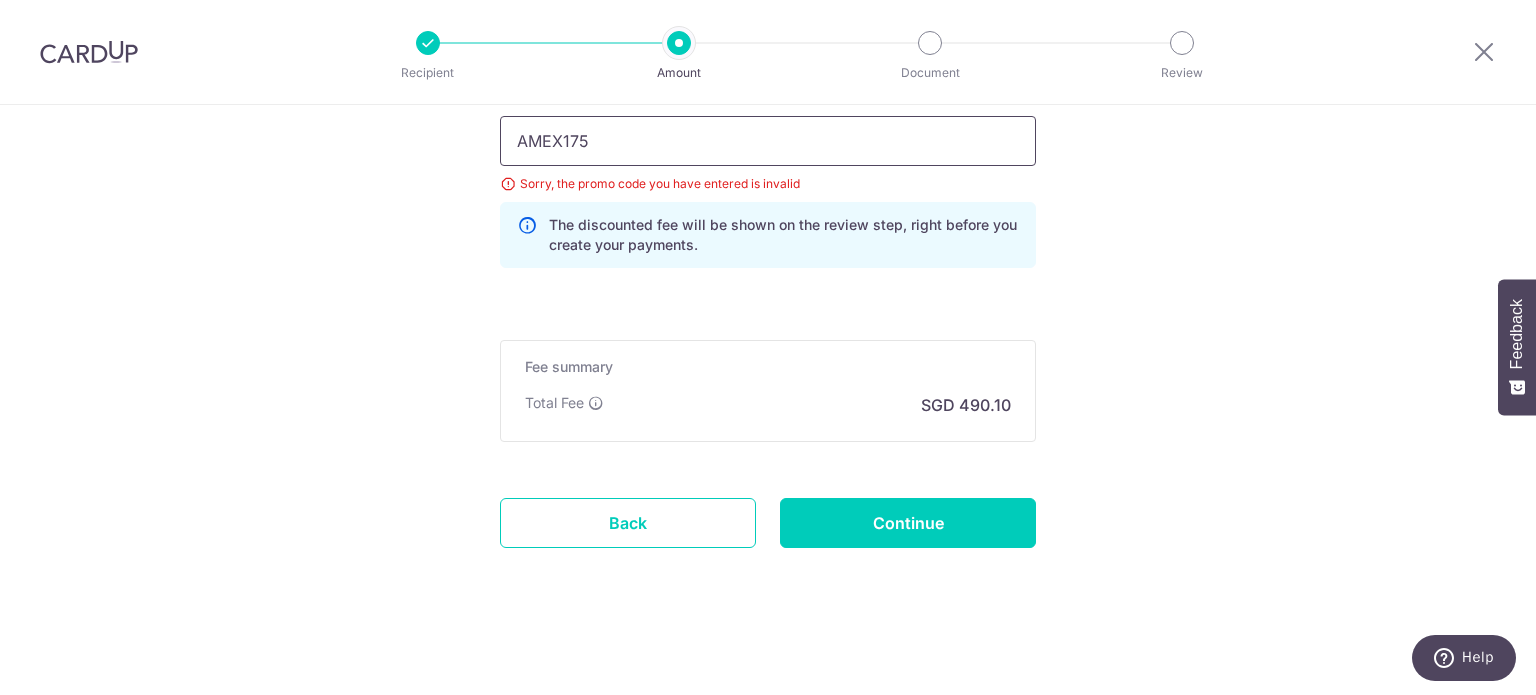 click on "AMEX175" at bounding box center [768, 141] 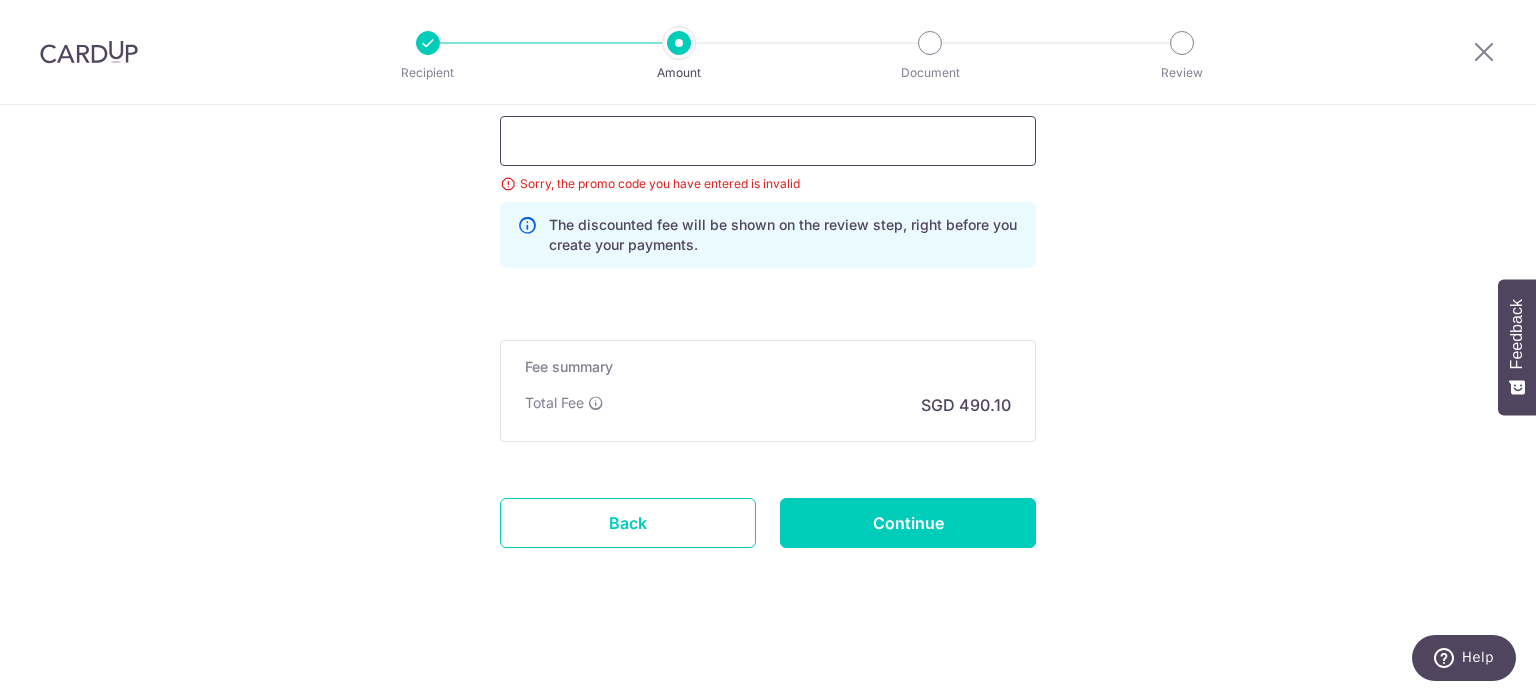 scroll, scrollTop: 1326, scrollLeft: 0, axis: vertical 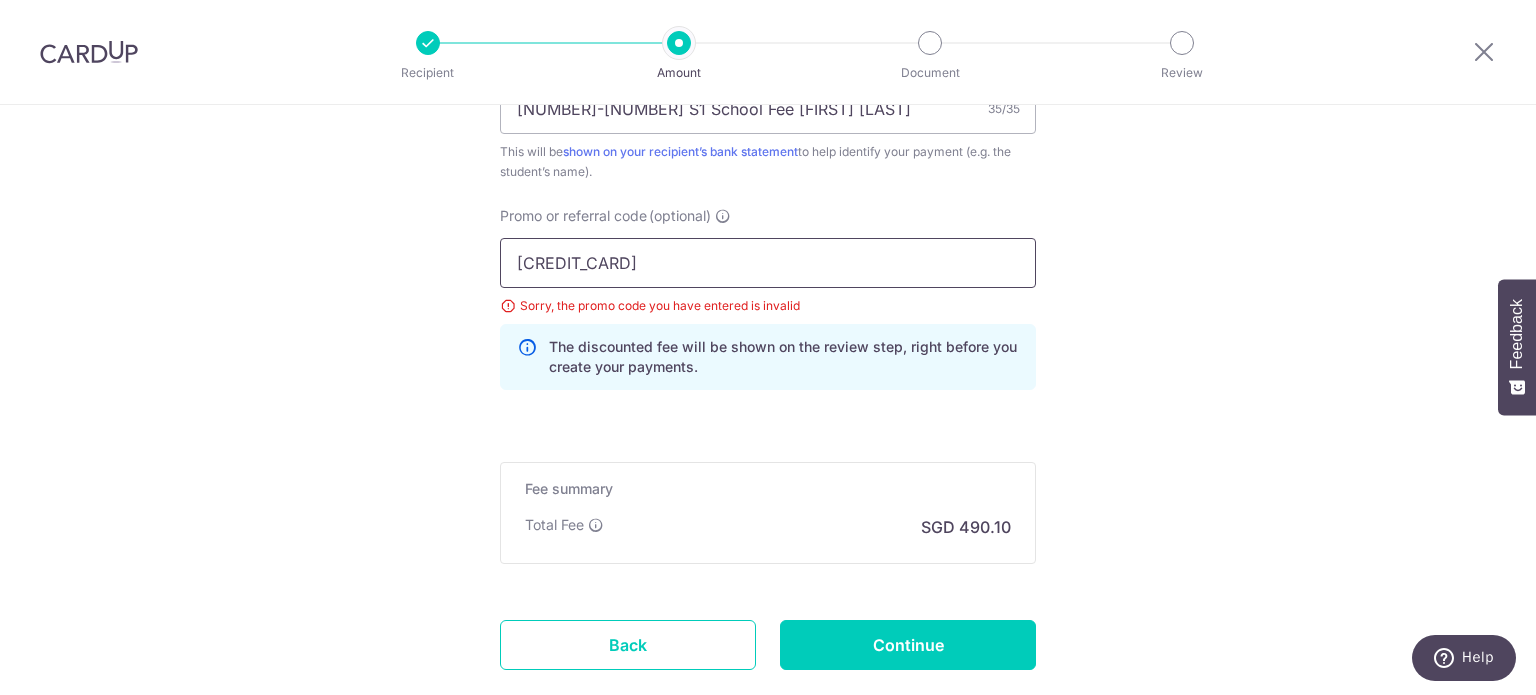 type on "25AMEX18" 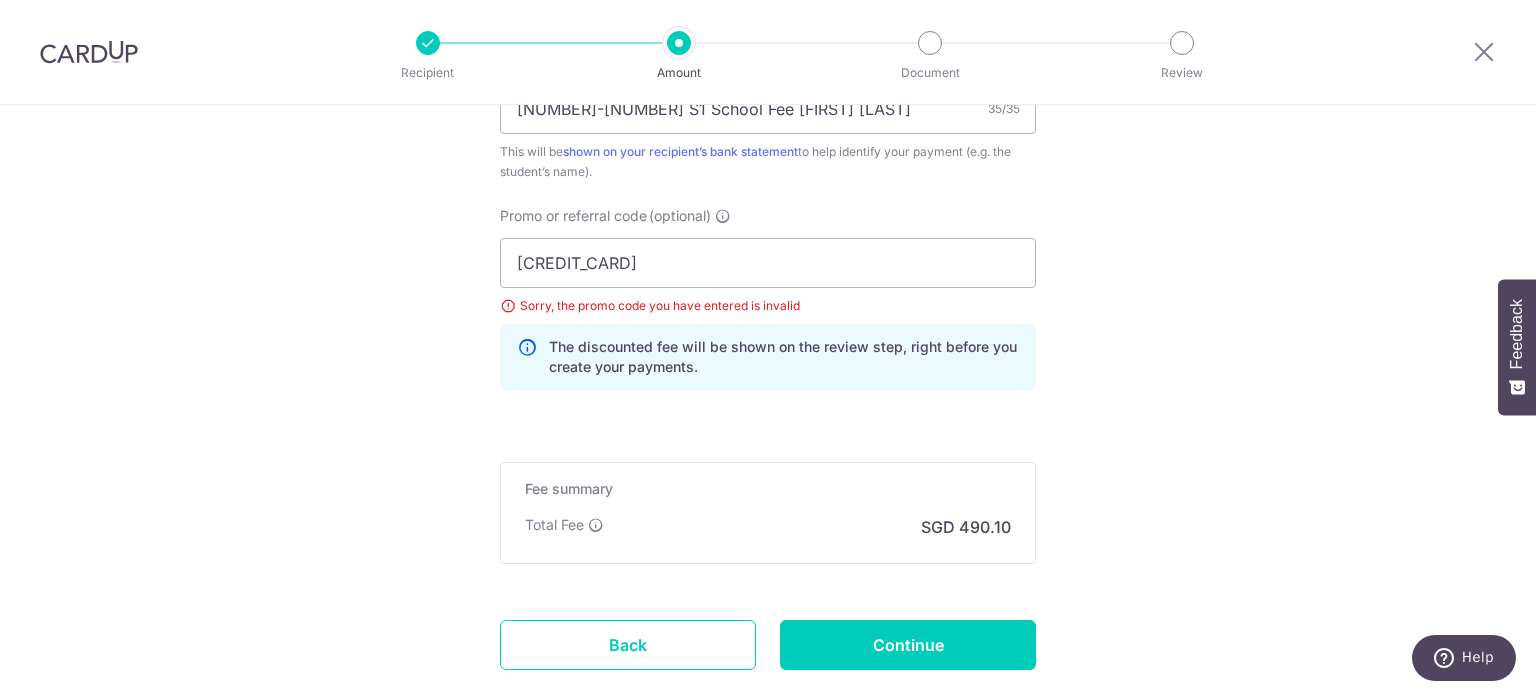 click on "Continue" at bounding box center (908, 645) 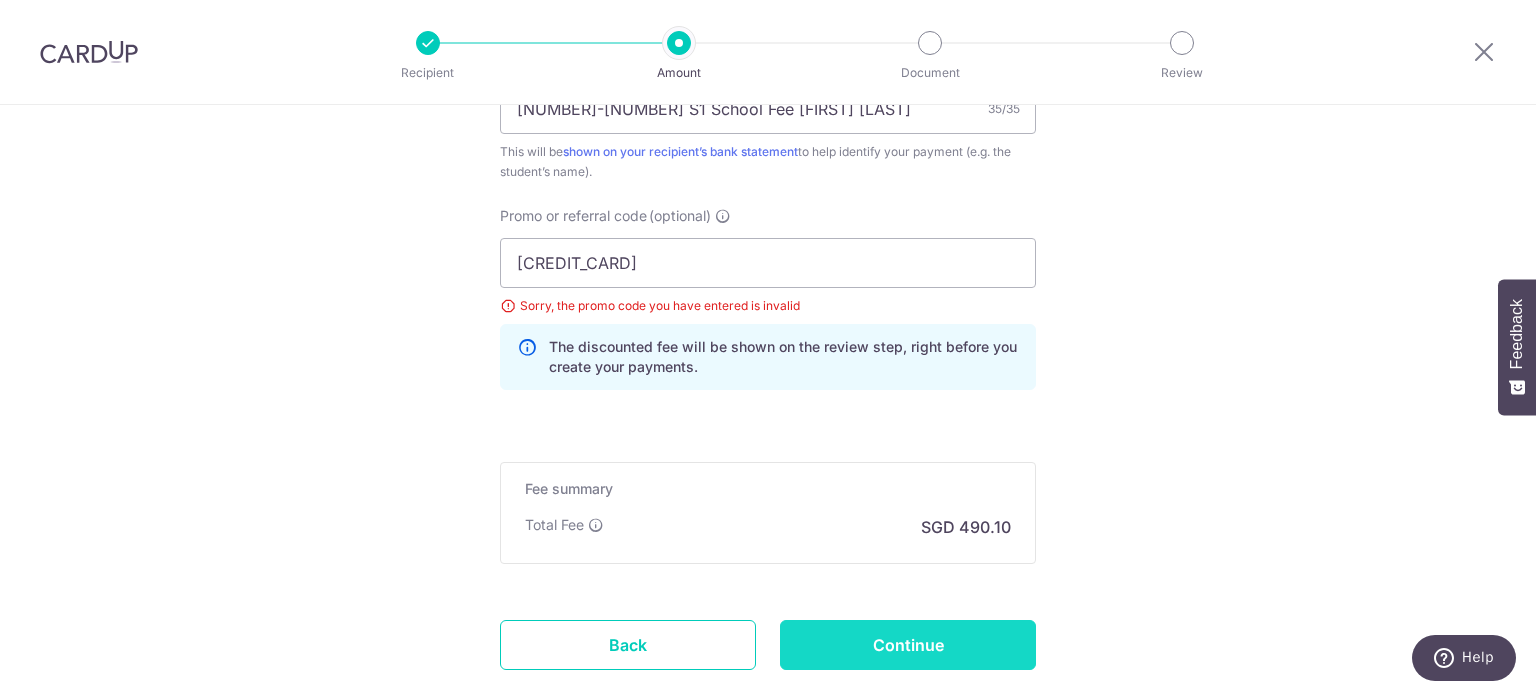 click on "Continue" at bounding box center [908, 645] 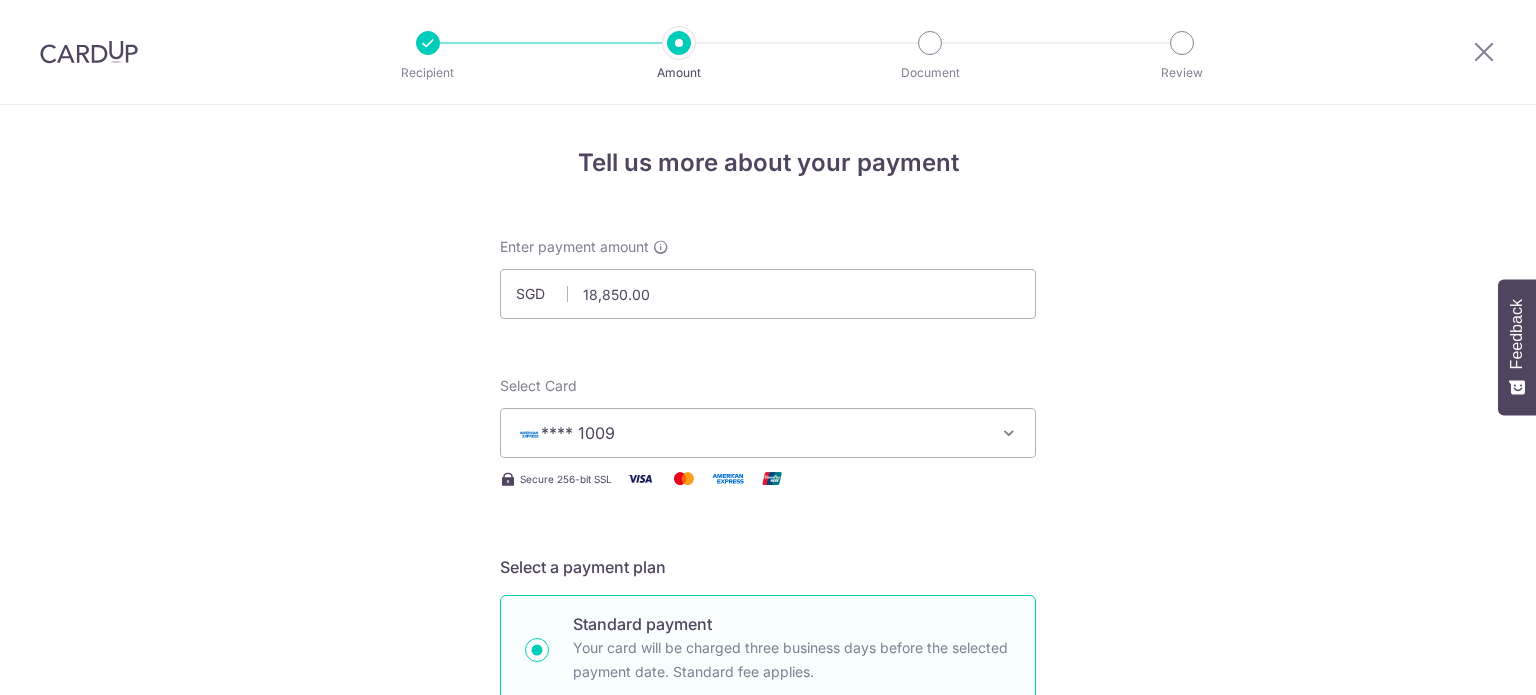 scroll, scrollTop: 0, scrollLeft: 0, axis: both 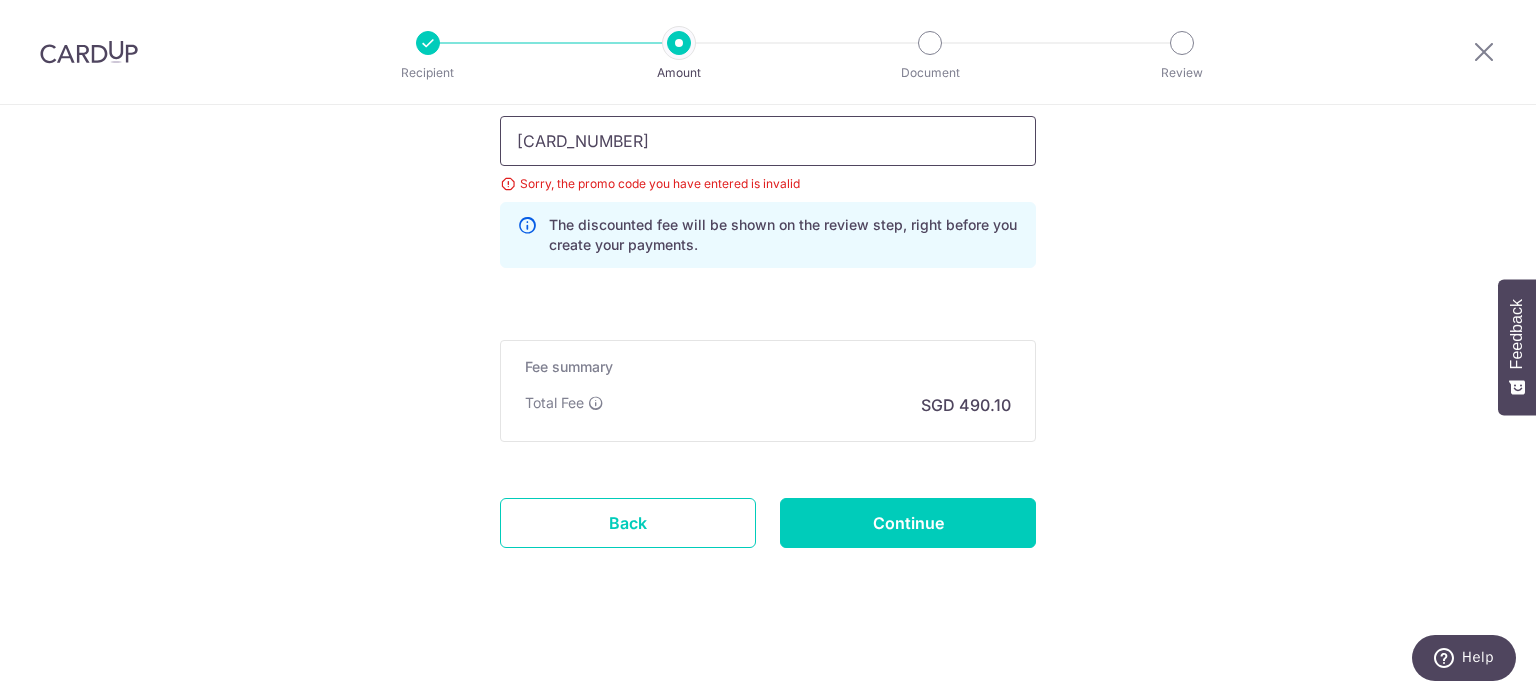 drag, startPoint x: 615, startPoint y: 131, endPoint x: 419, endPoint y: 137, distance: 196.09181 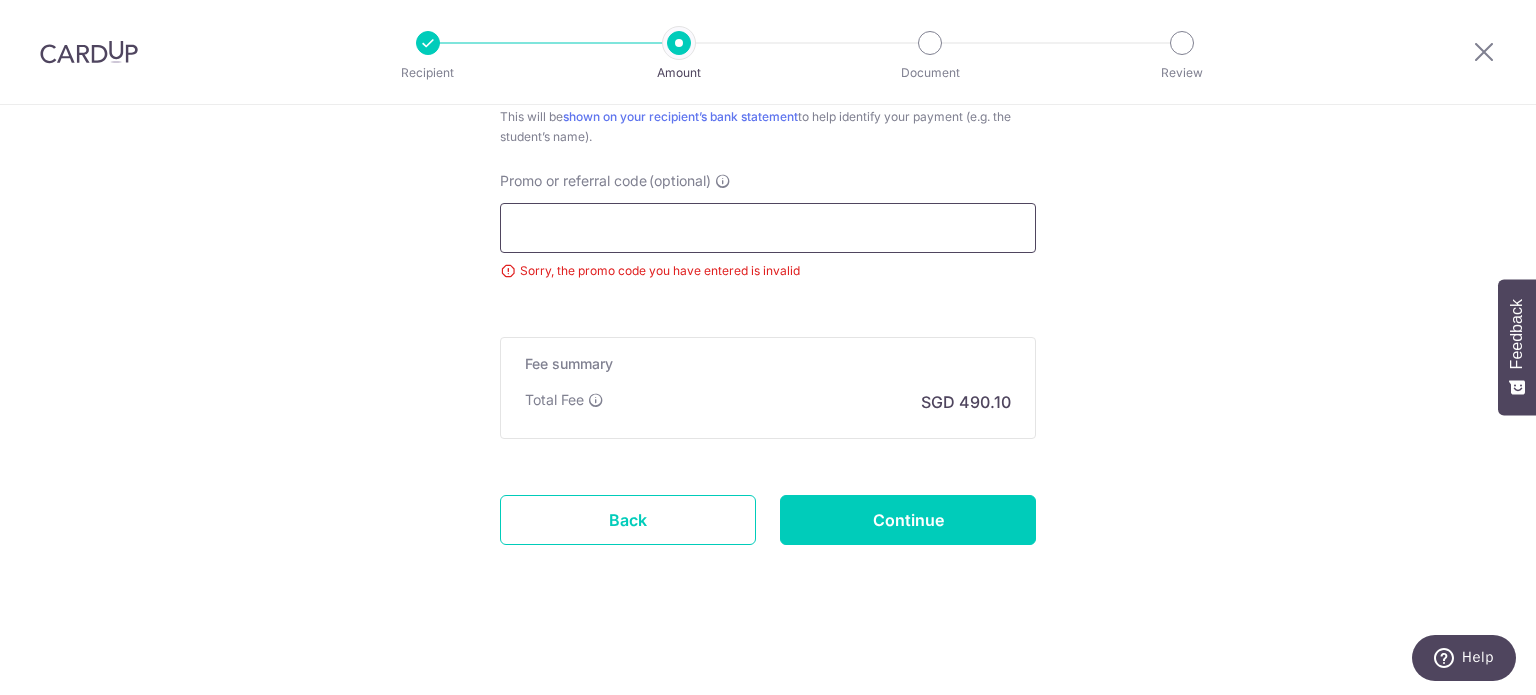 scroll, scrollTop: 1326, scrollLeft: 0, axis: vertical 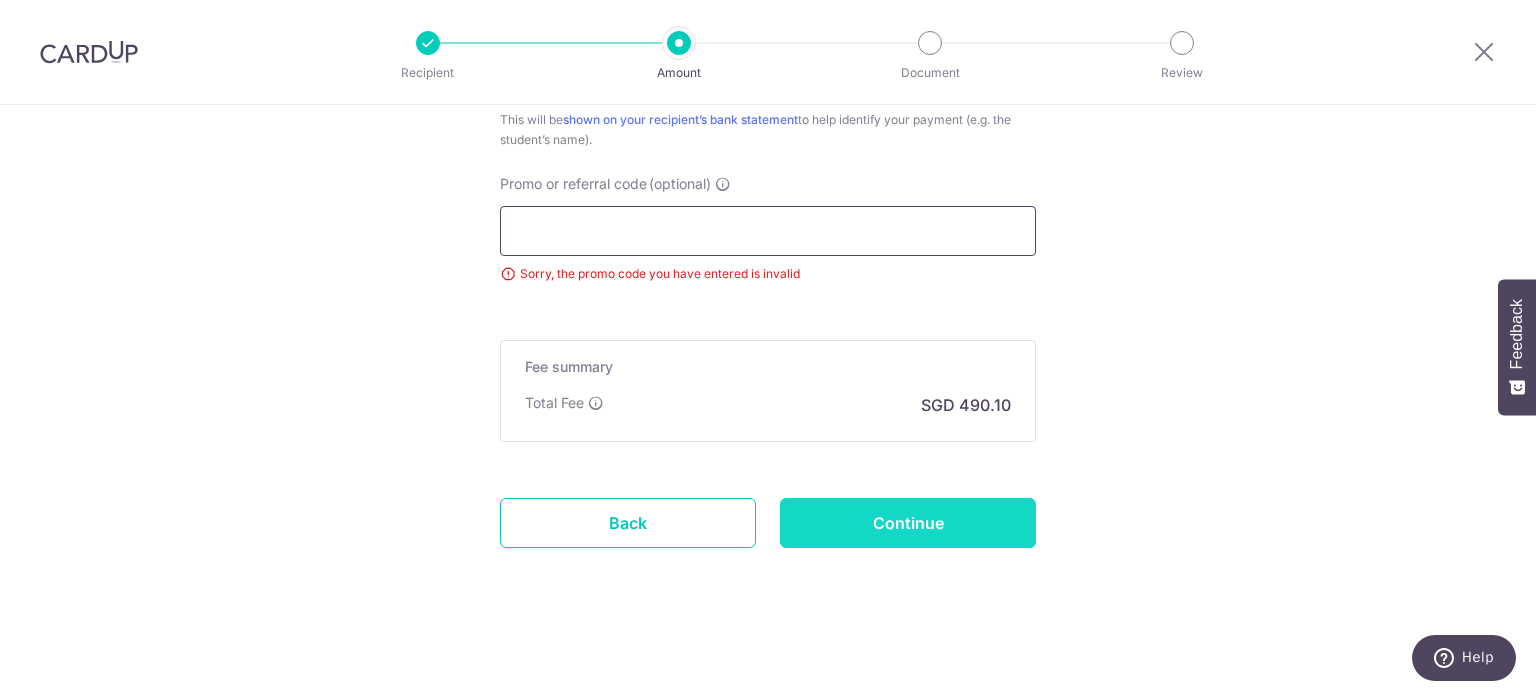 type 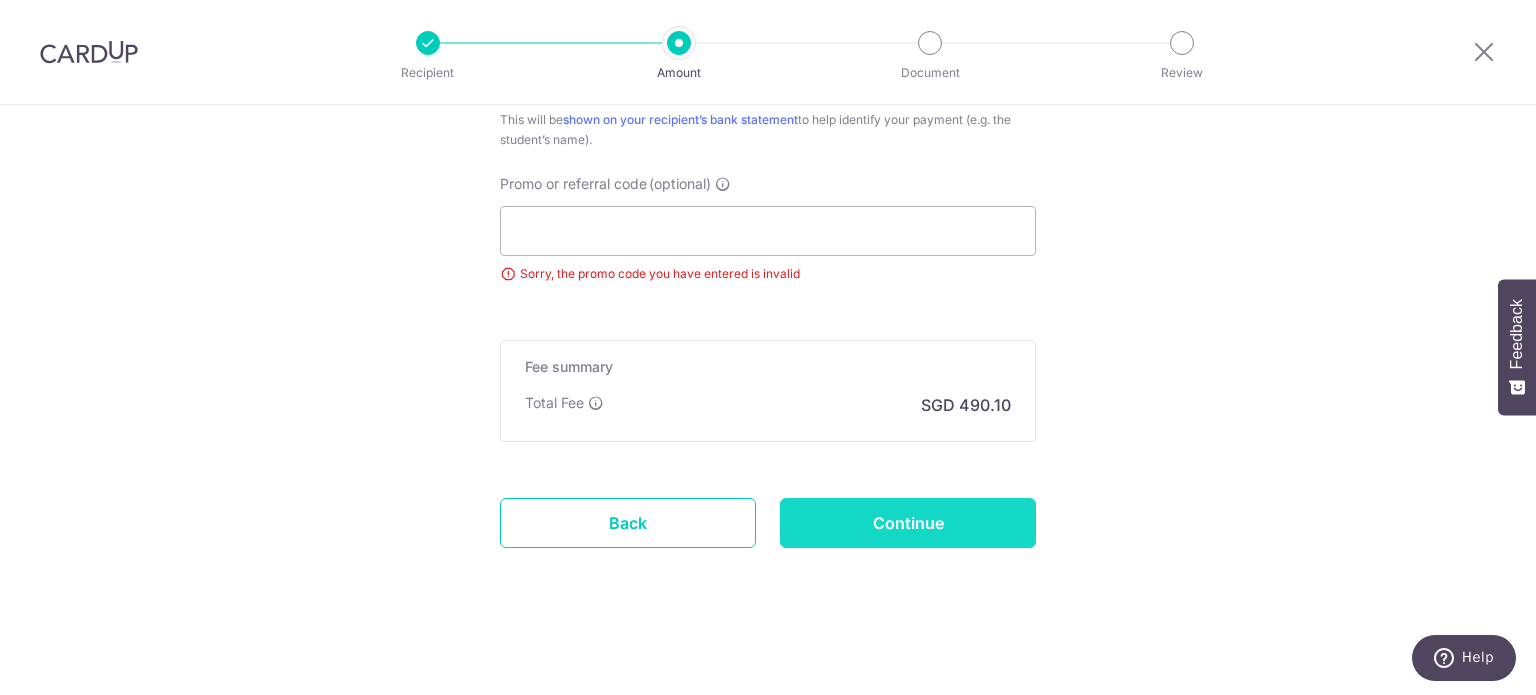 click on "Continue" at bounding box center (908, 523) 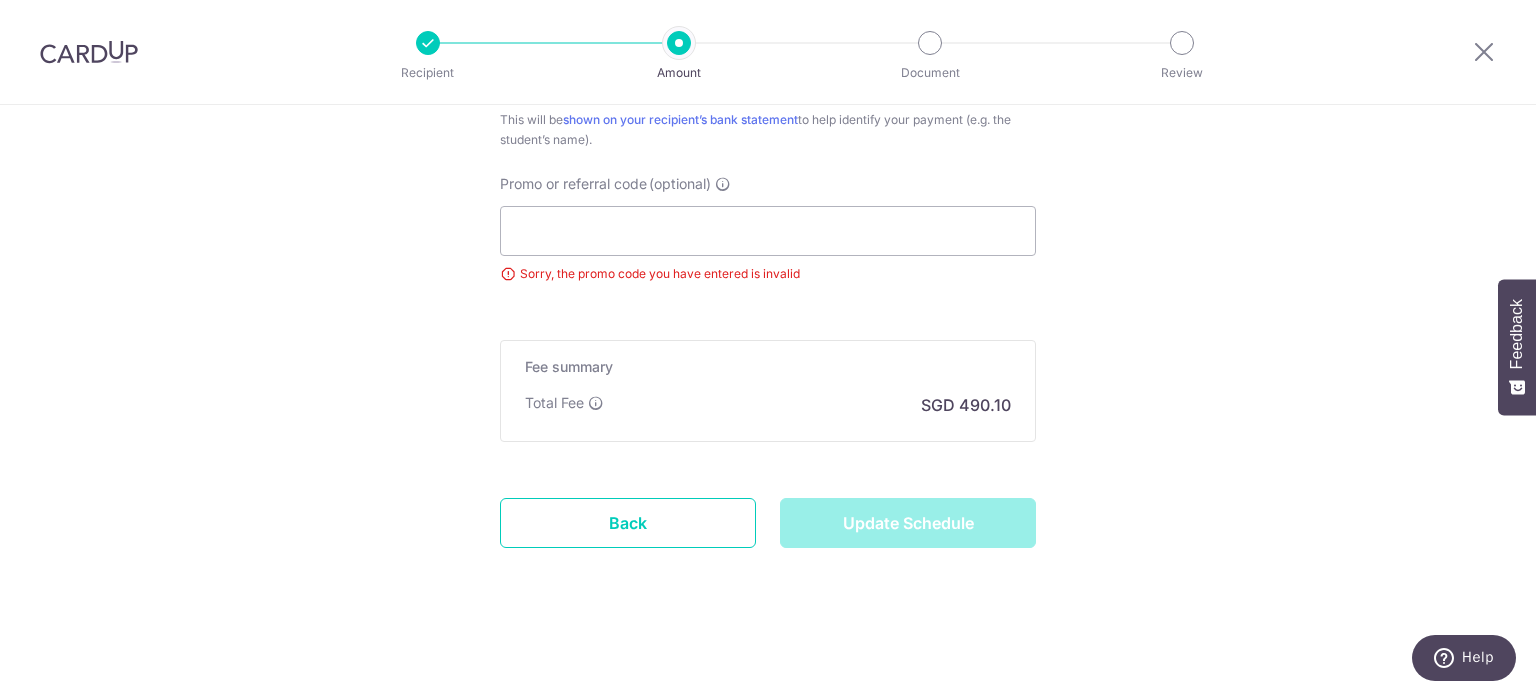 type on "Update Schedule" 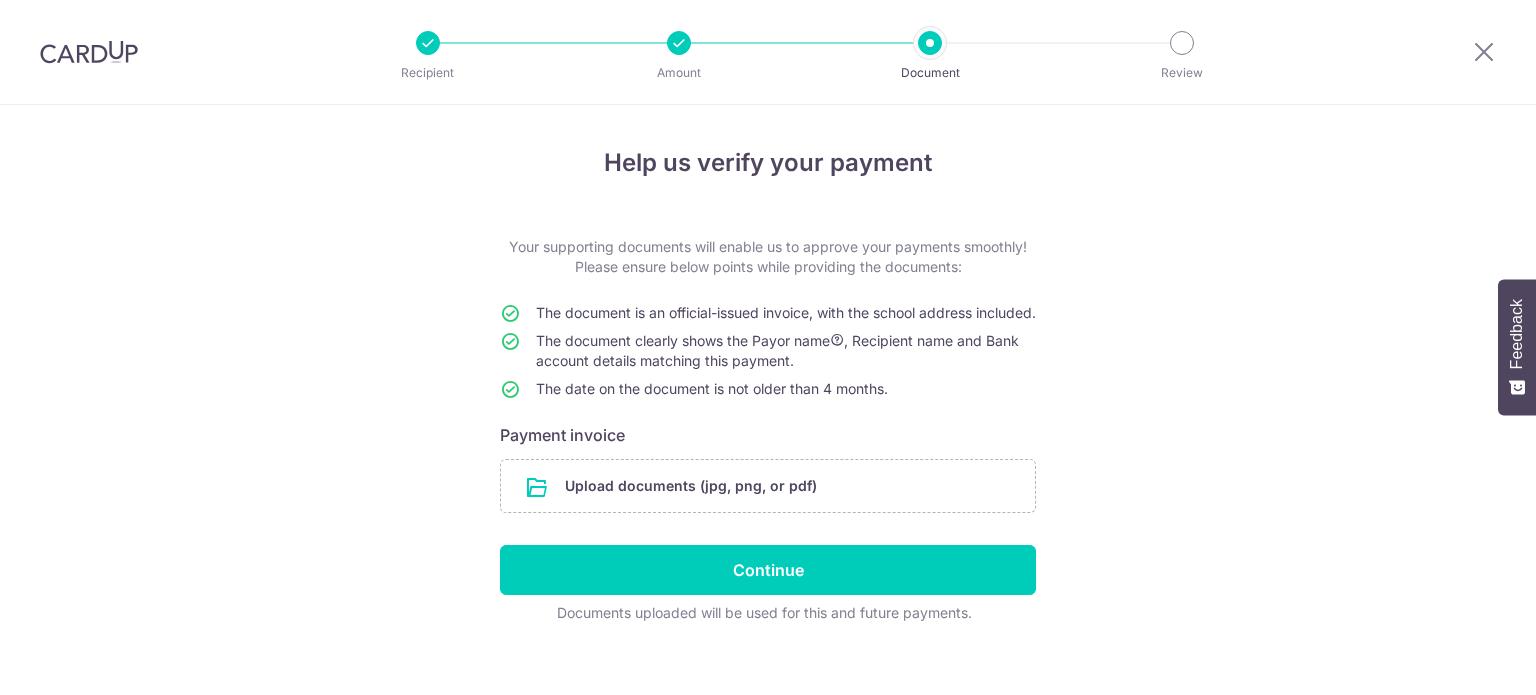 scroll, scrollTop: 0, scrollLeft: 0, axis: both 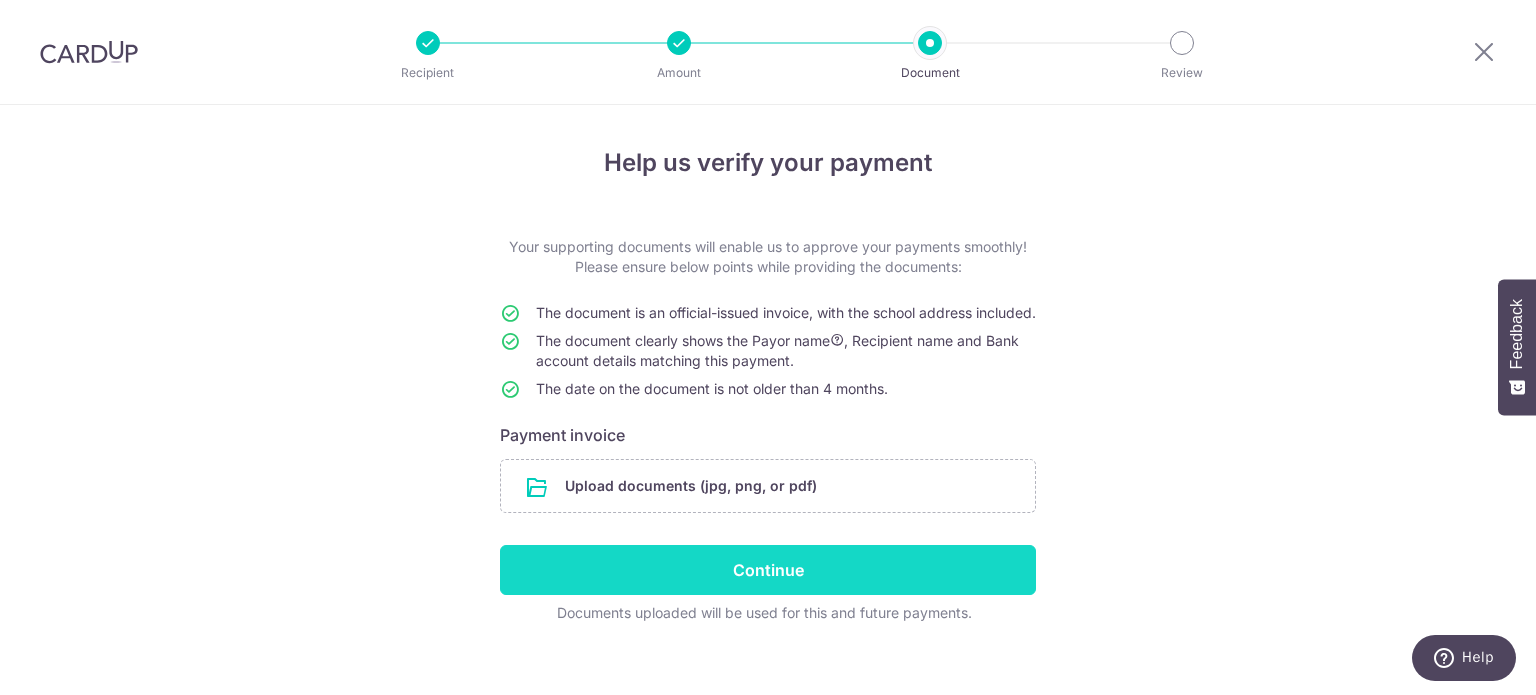 click on "Continue" at bounding box center [768, 570] 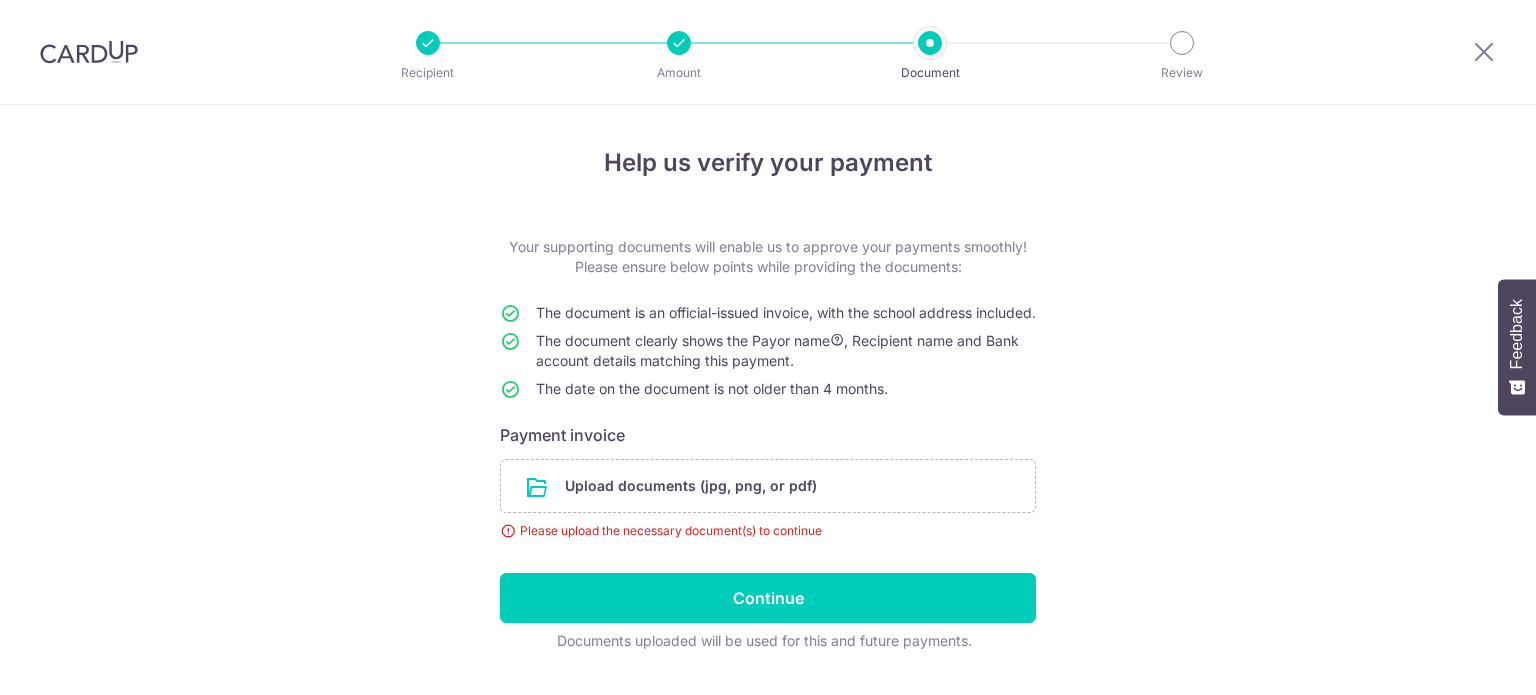 scroll, scrollTop: 0, scrollLeft: 0, axis: both 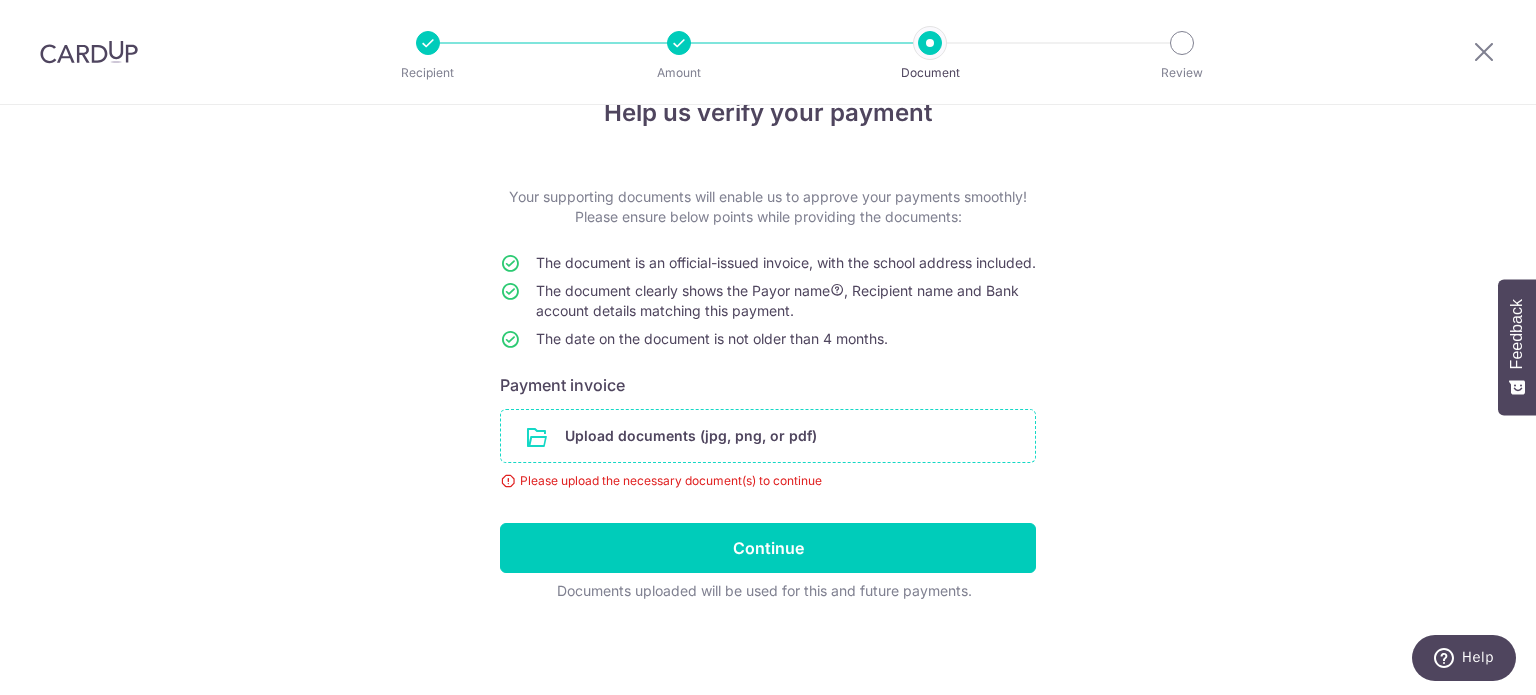 click at bounding box center (768, 436) 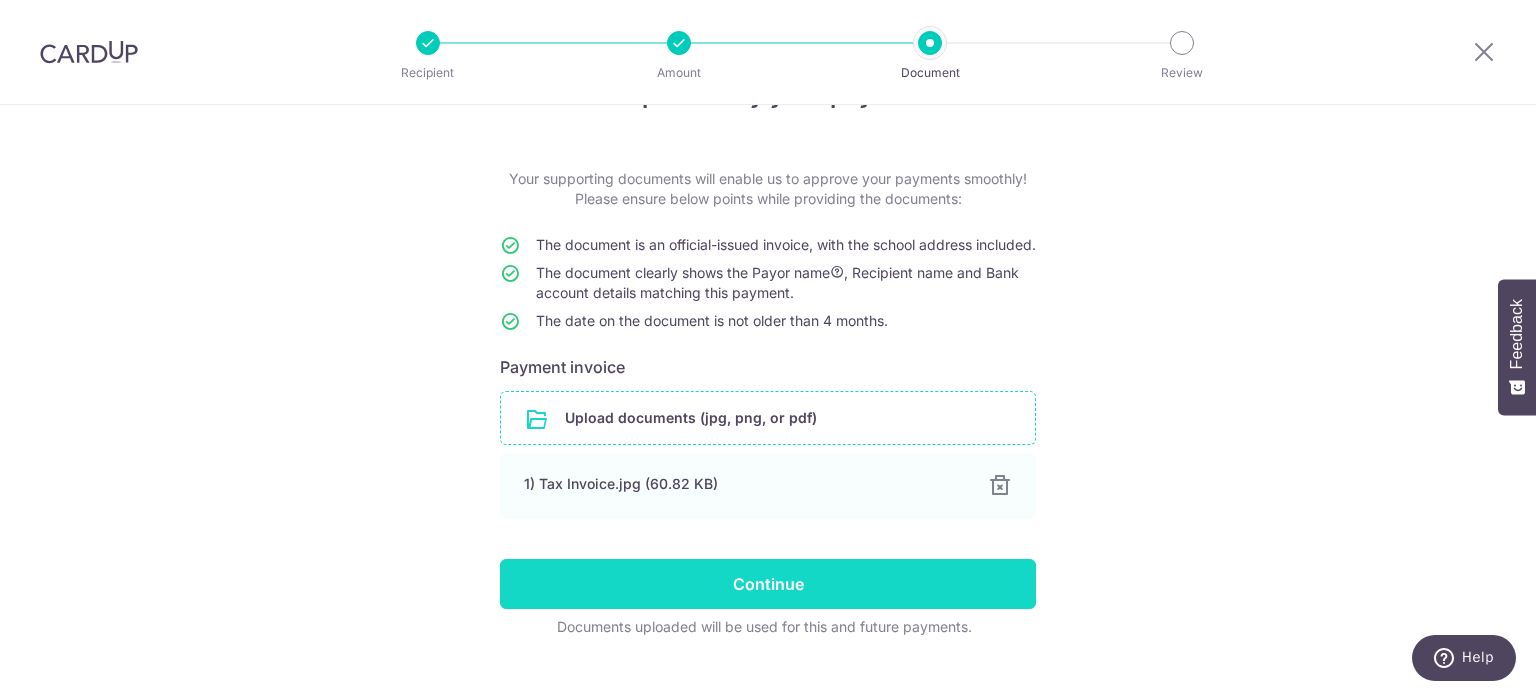 click on "Continue" at bounding box center [768, 584] 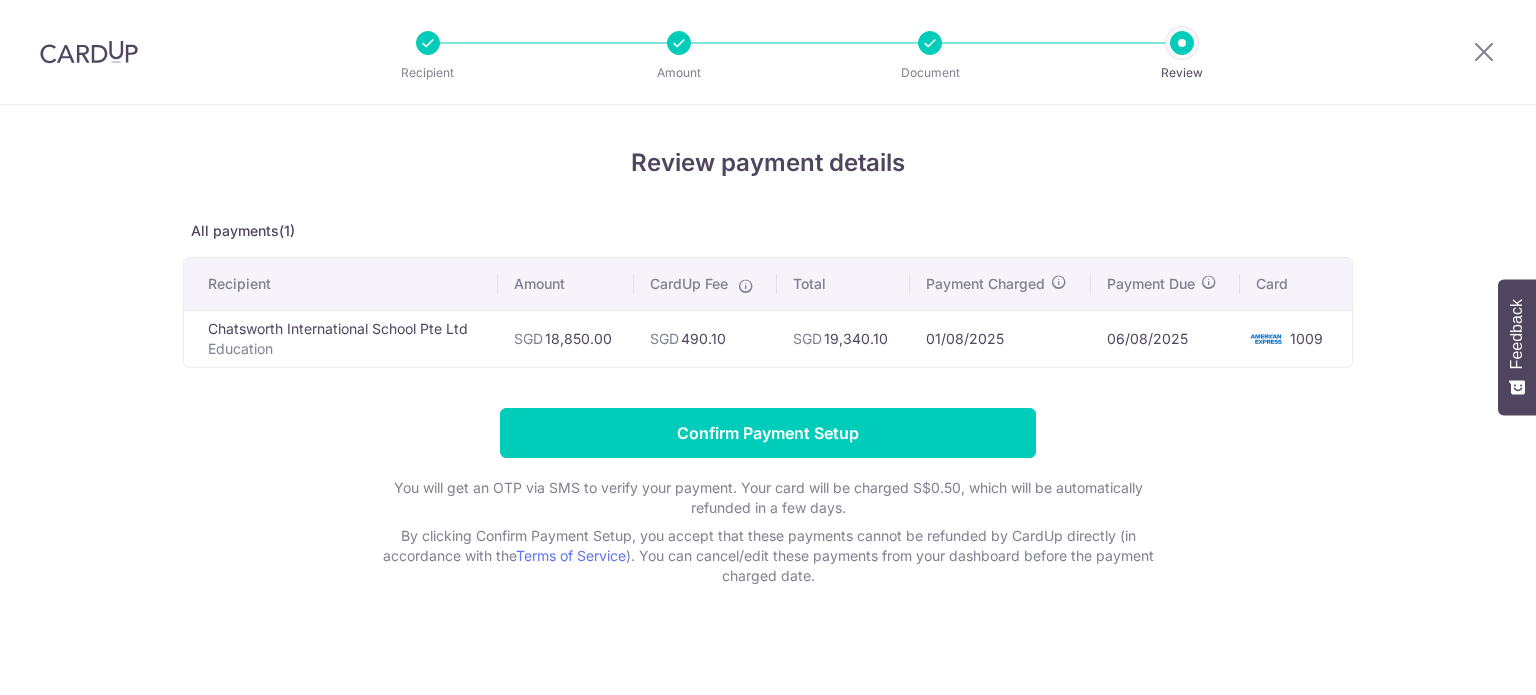 scroll, scrollTop: 0, scrollLeft: 0, axis: both 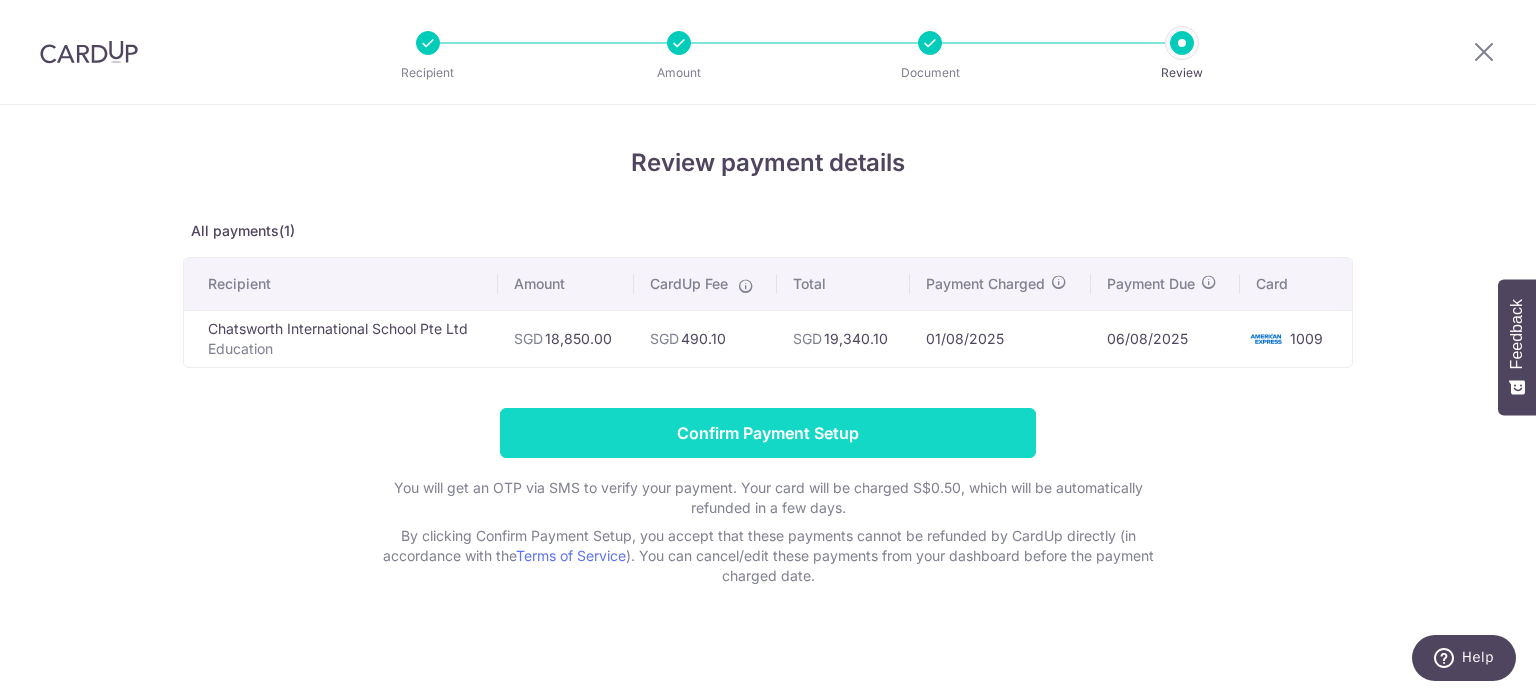 click on "Confirm Payment Setup" at bounding box center (768, 433) 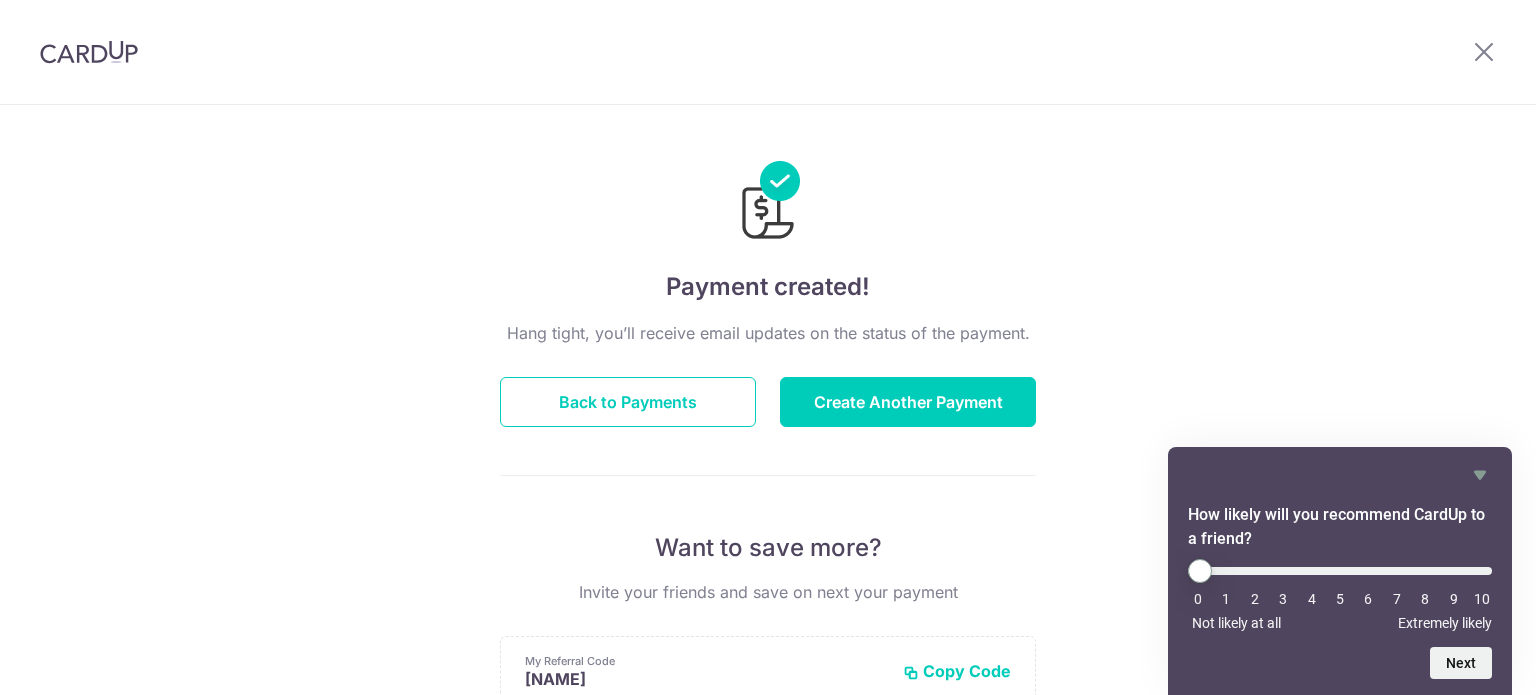 scroll, scrollTop: 0, scrollLeft: 0, axis: both 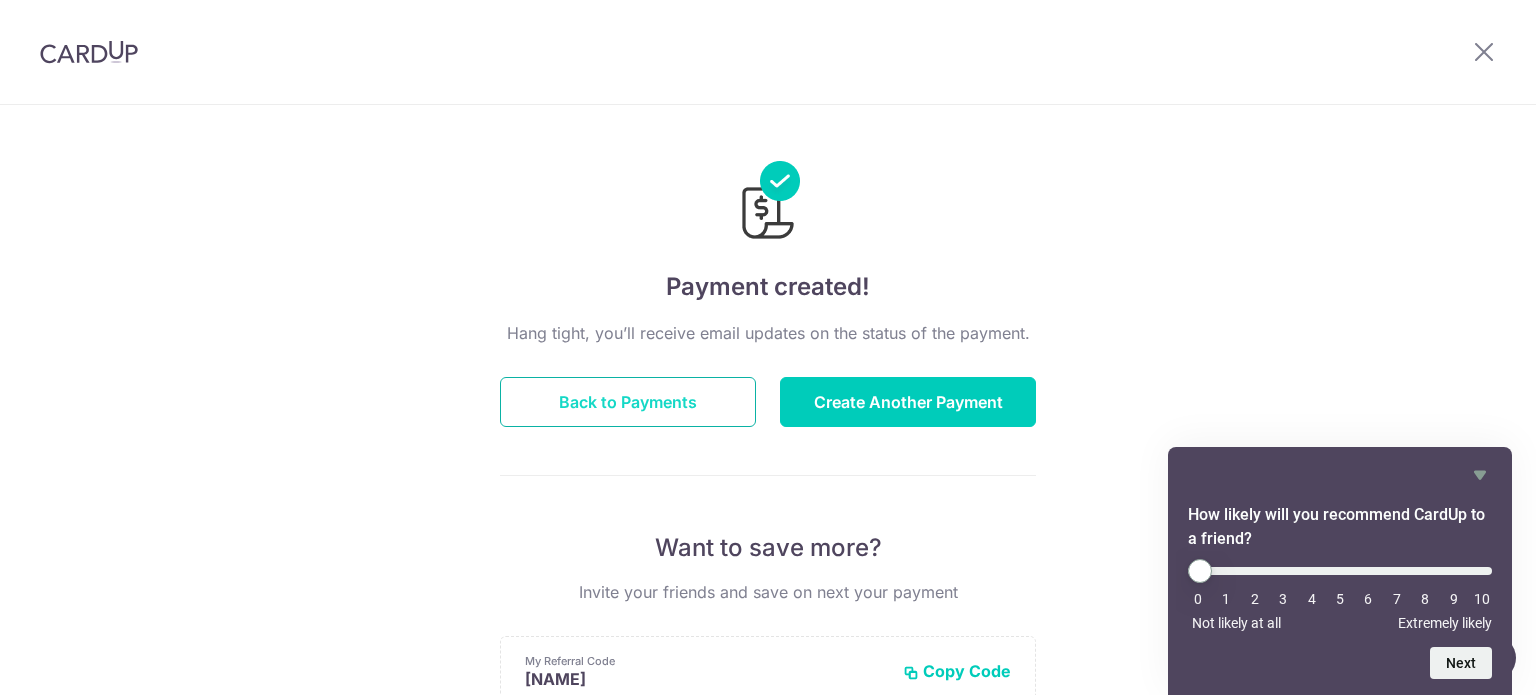 click on "Back to Payments" at bounding box center (628, 402) 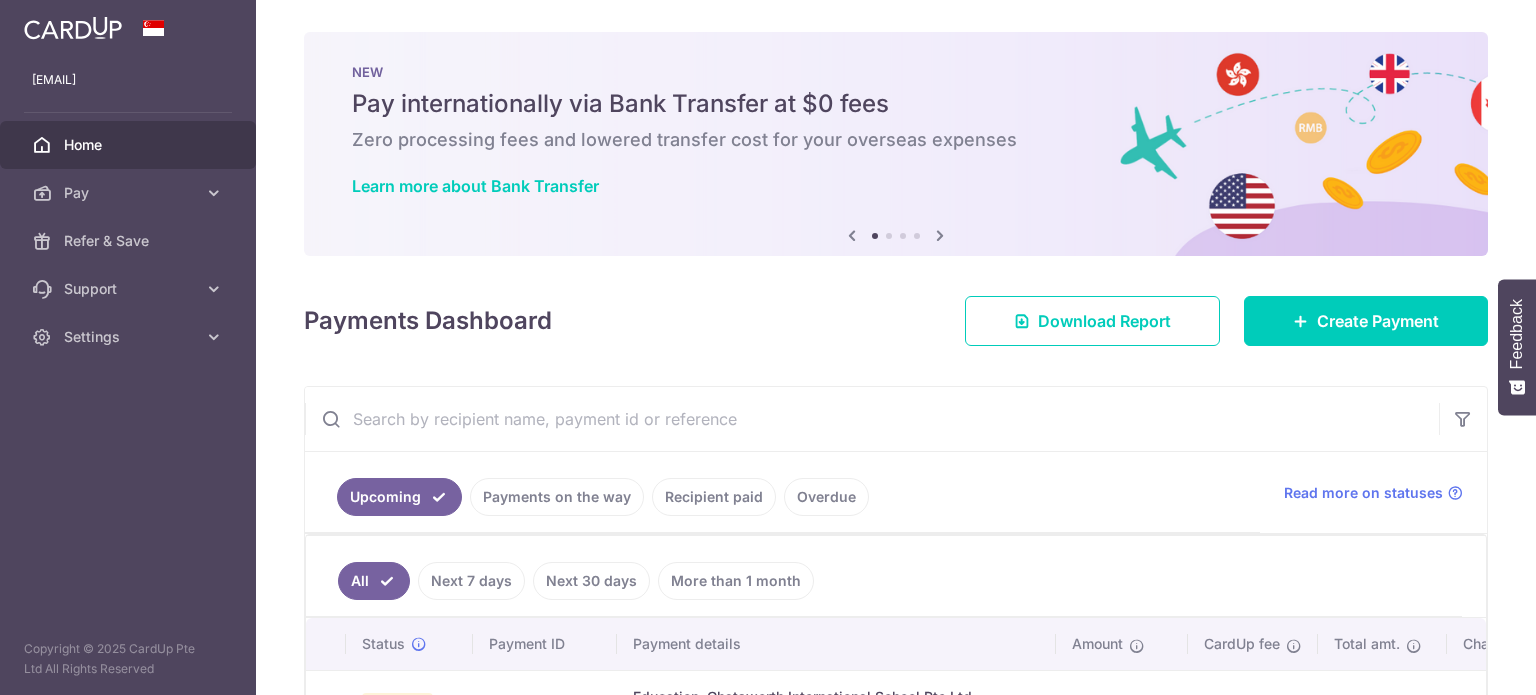 scroll, scrollTop: 0, scrollLeft: 0, axis: both 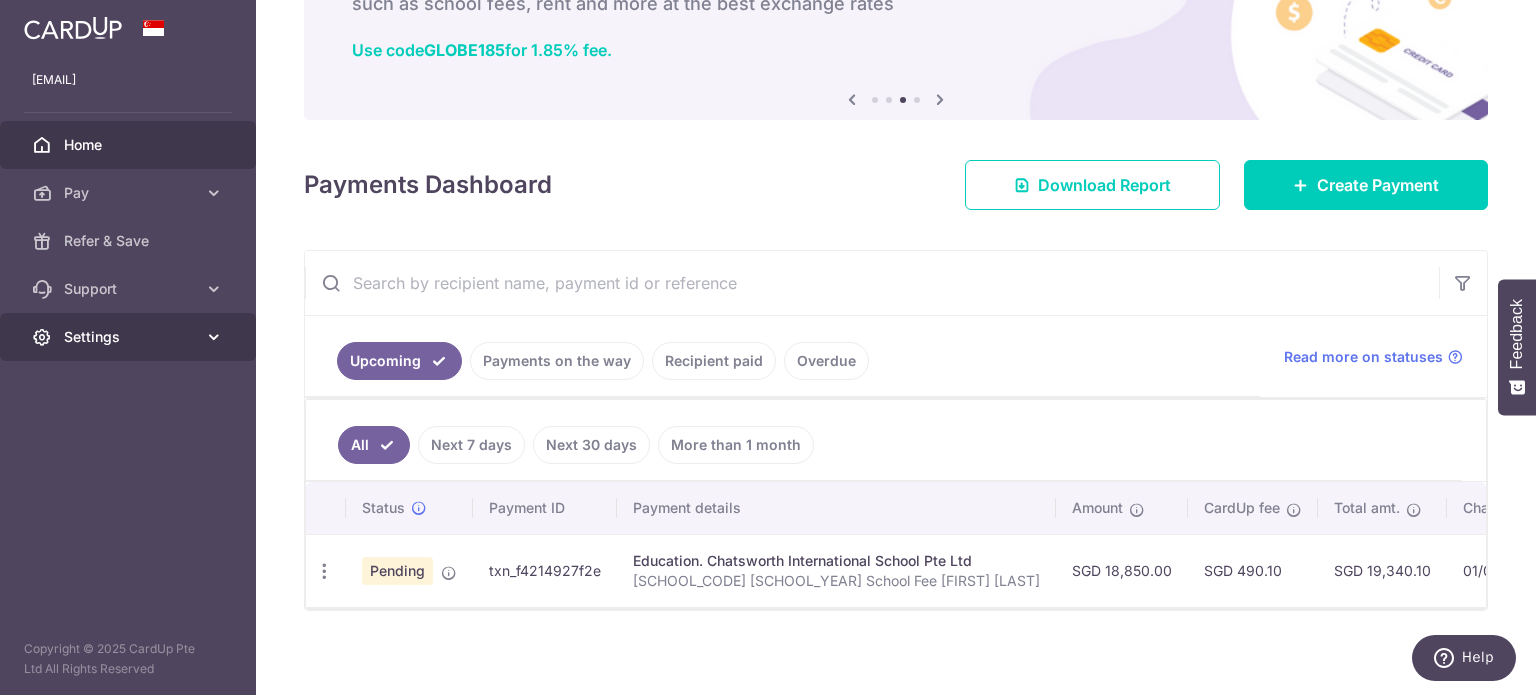 click at bounding box center [214, 337] 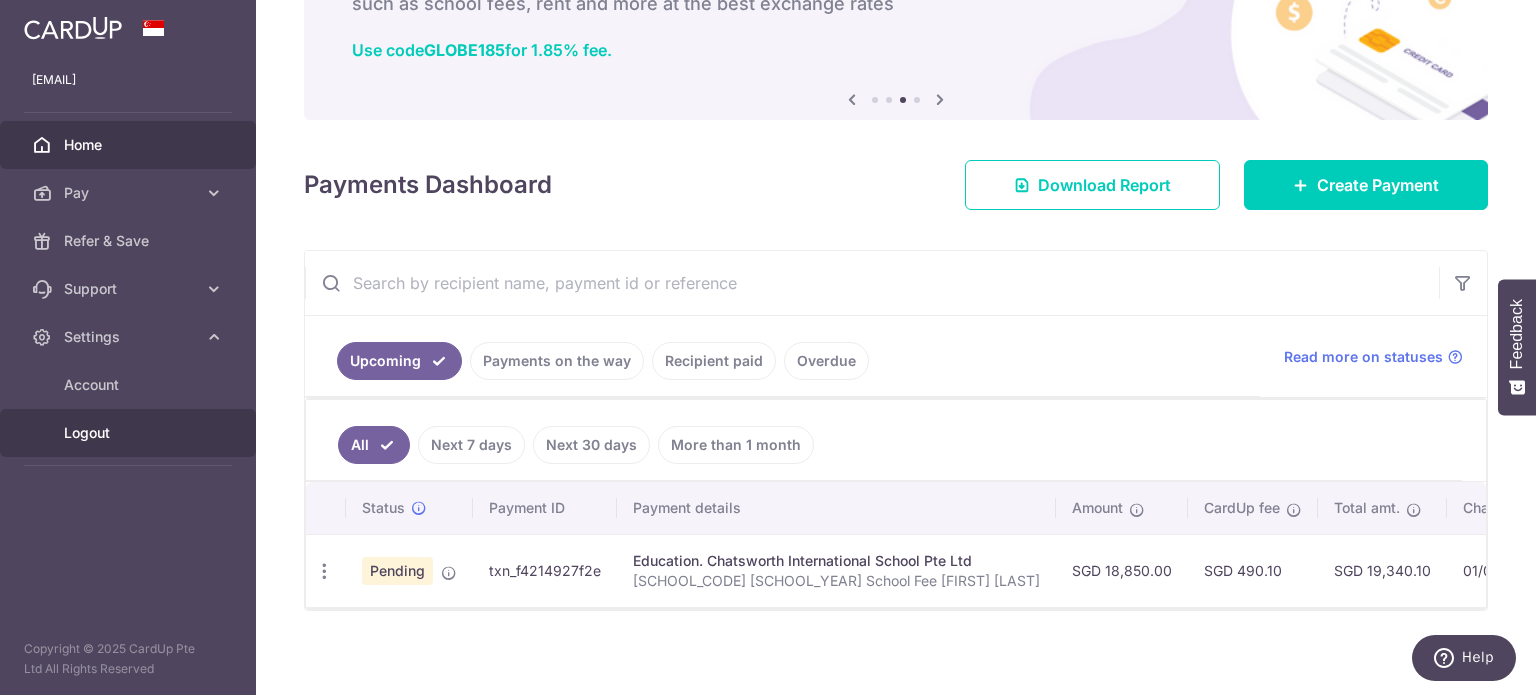 click on "Logout" at bounding box center (130, 433) 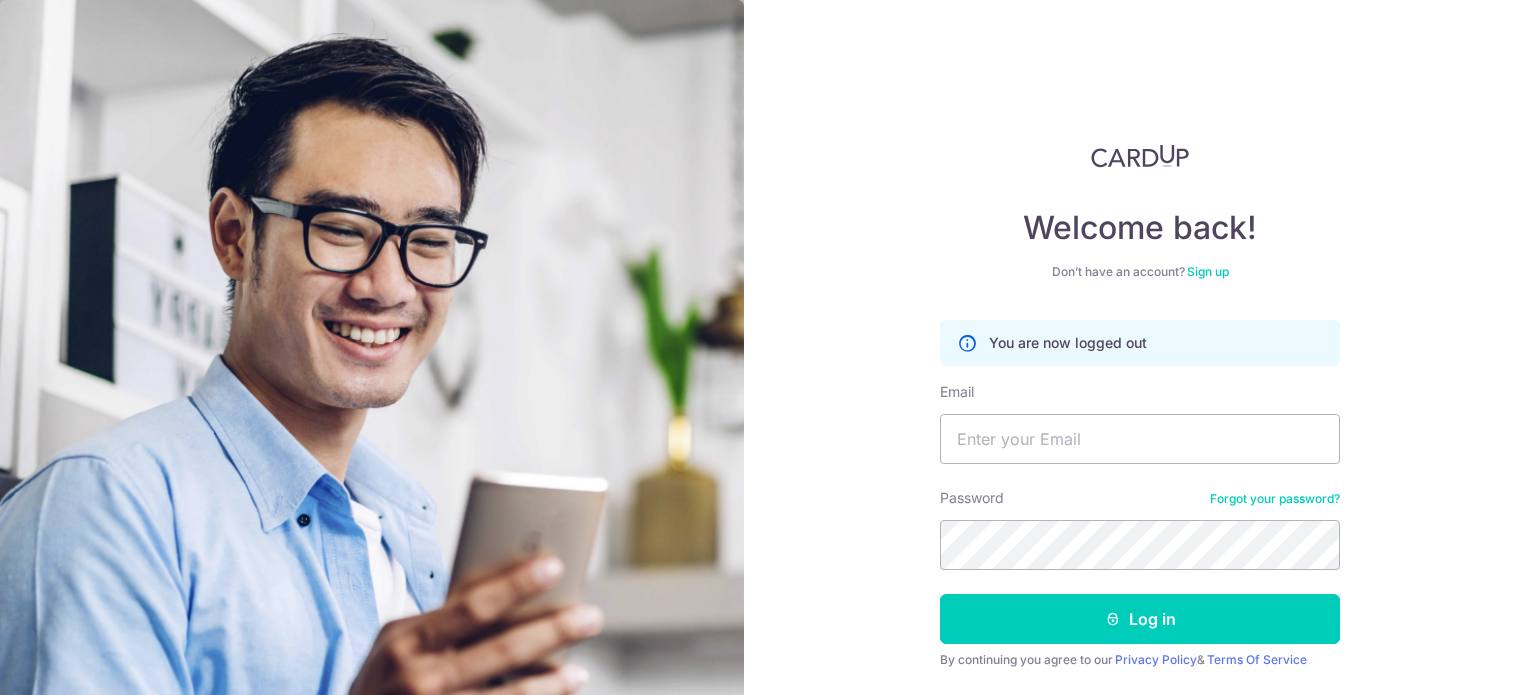 scroll, scrollTop: 0, scrollLeft: 0, axis: both 